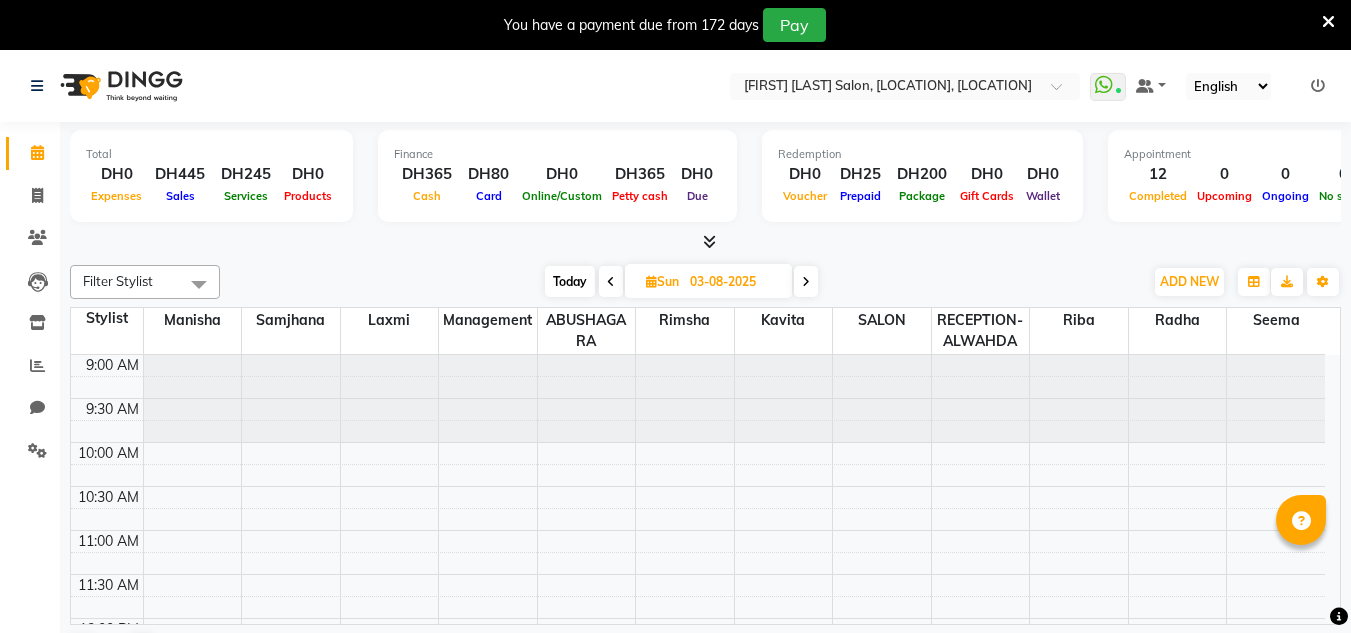 scroll, scrollTop: 0, scrollLeft: 0, axis: both 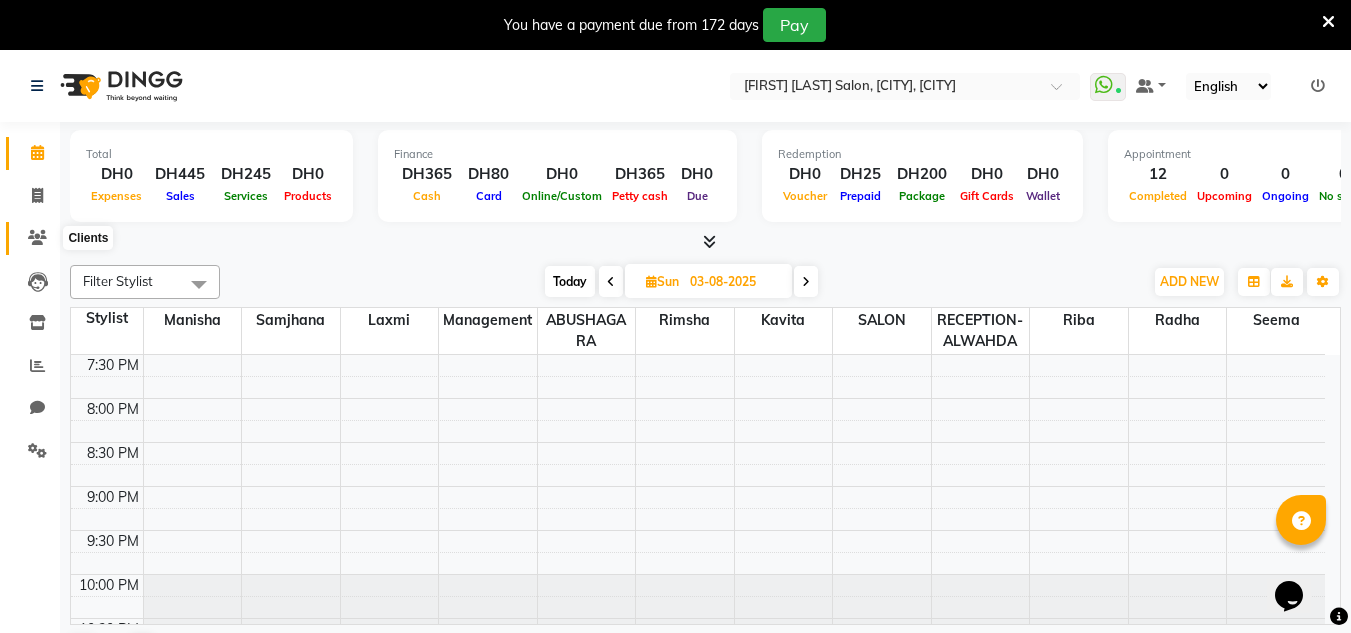 click 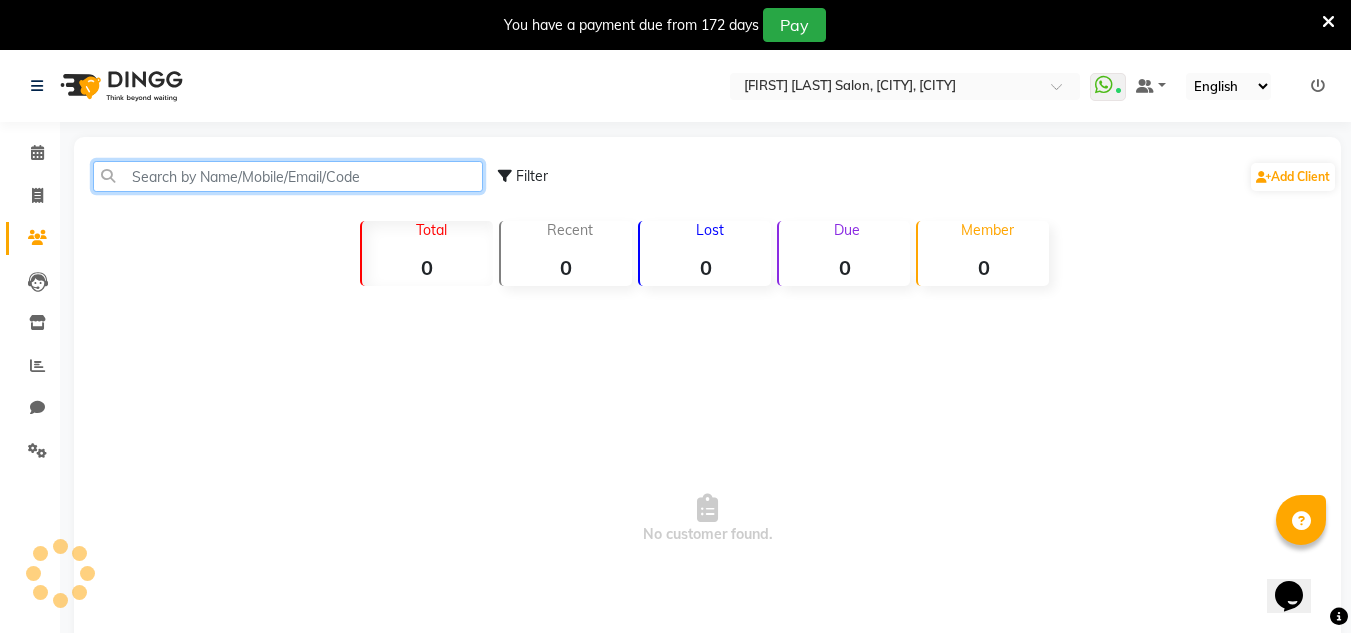 click 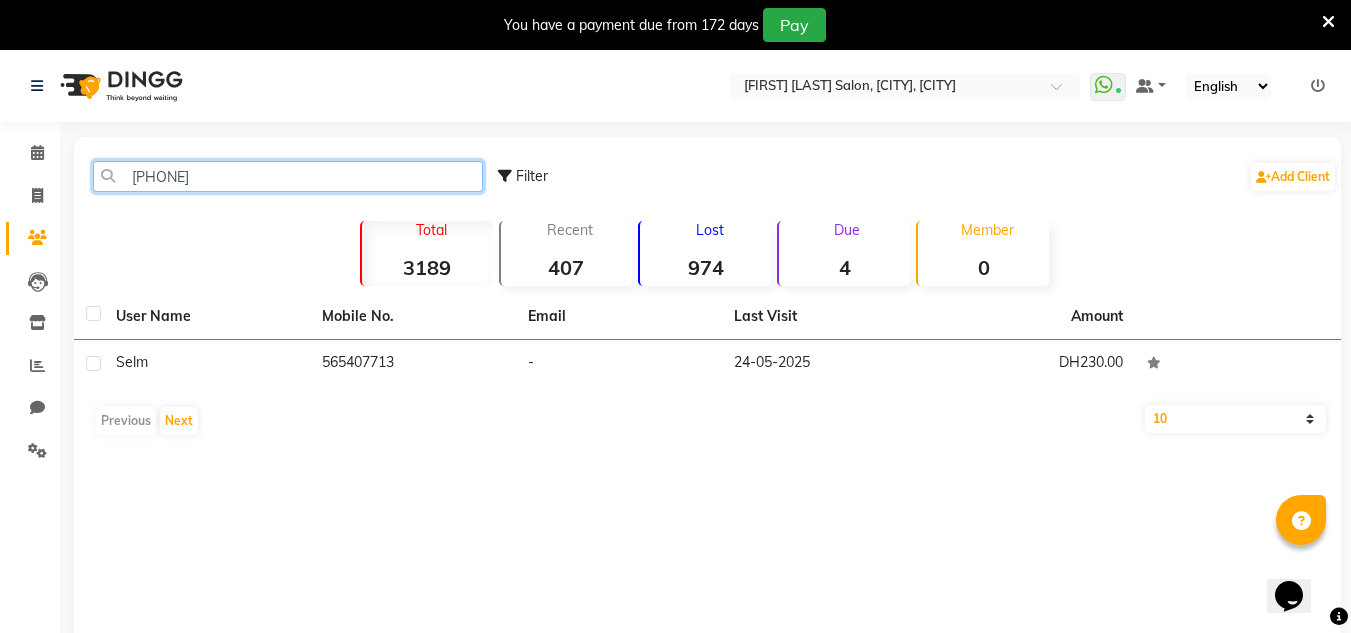 type on "5654077" 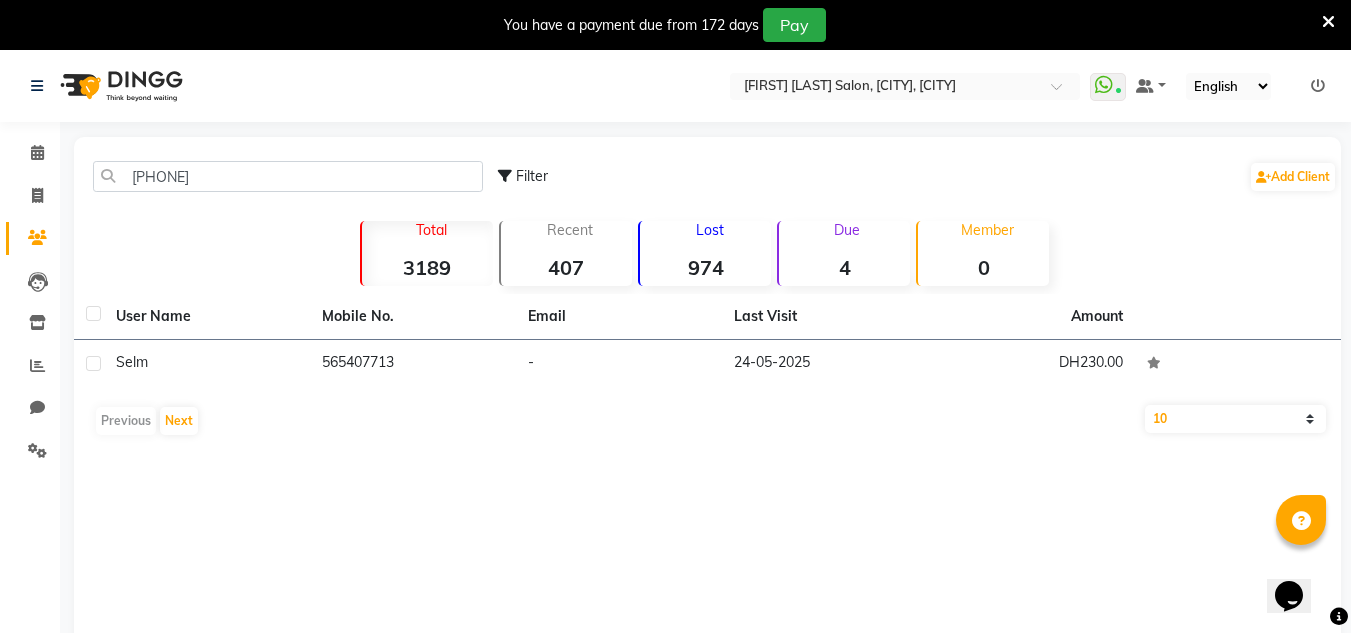 click on "User Name Mobile No. Email Last Visit Amount selm     565407713   -   24-05-2025   DH230.00   Previous   Next   10   50   100" 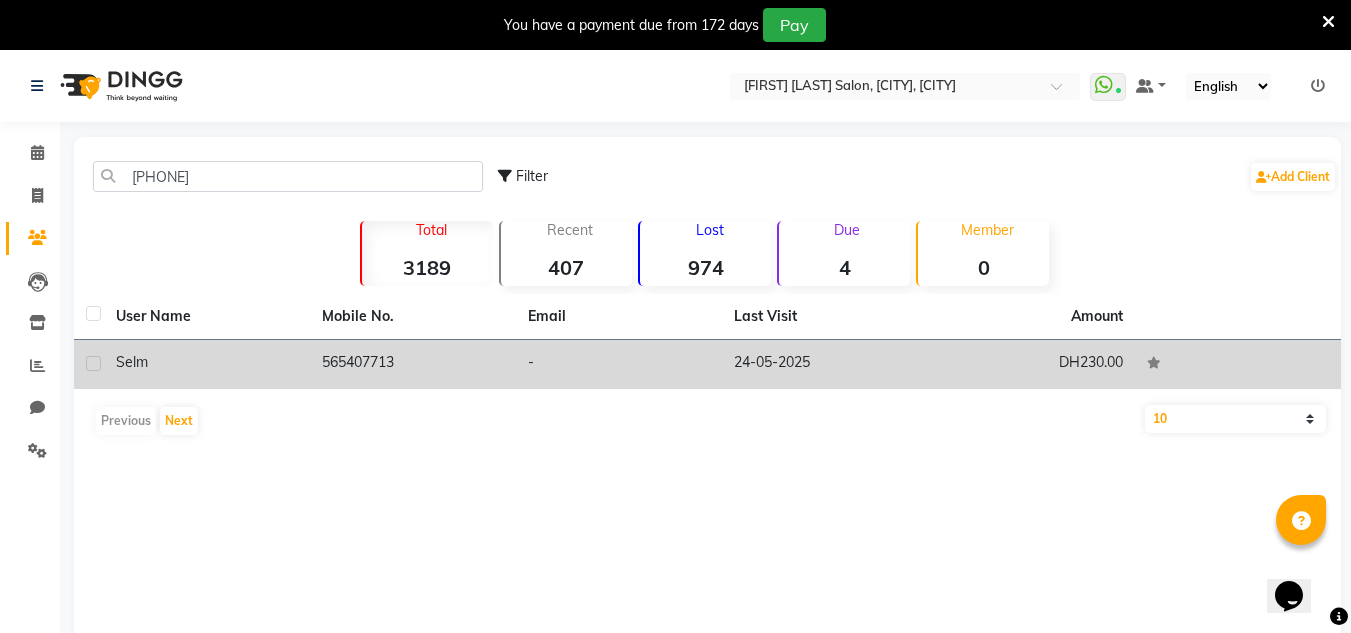 click on "-" 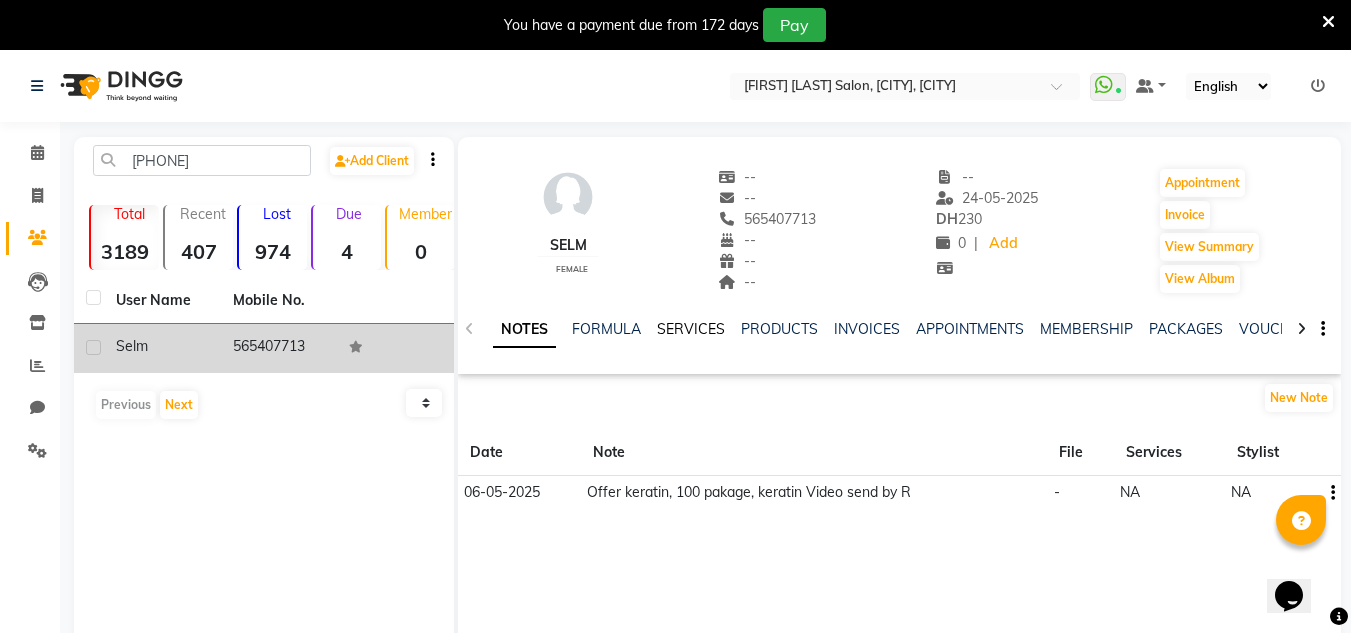 click on "SERVICES" 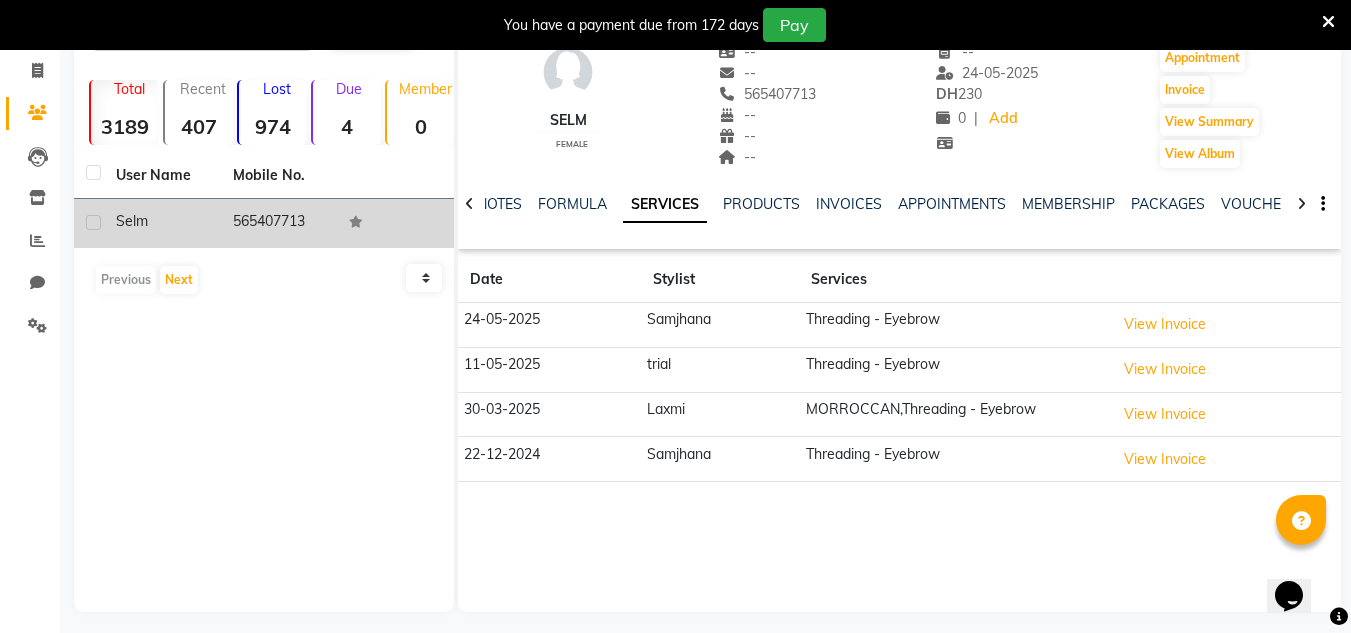 scroll, scrollTop: 134, scrollLeft: 0, axis: vertical 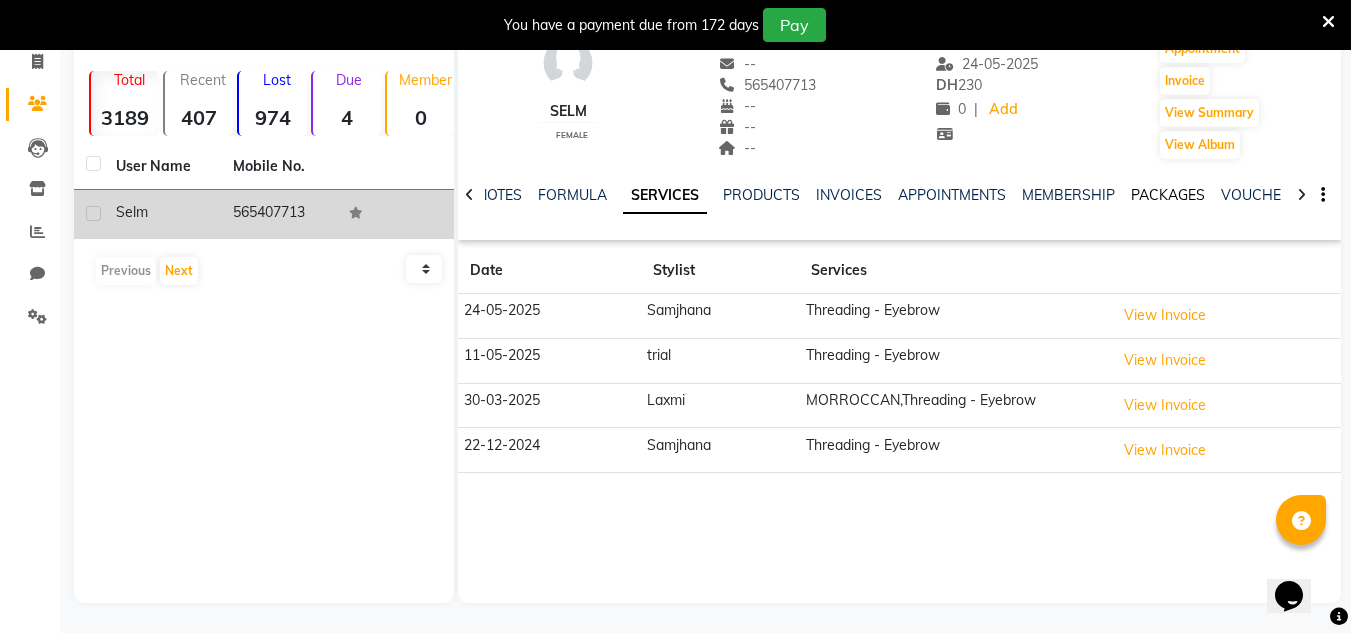 click on "PACKAGES" 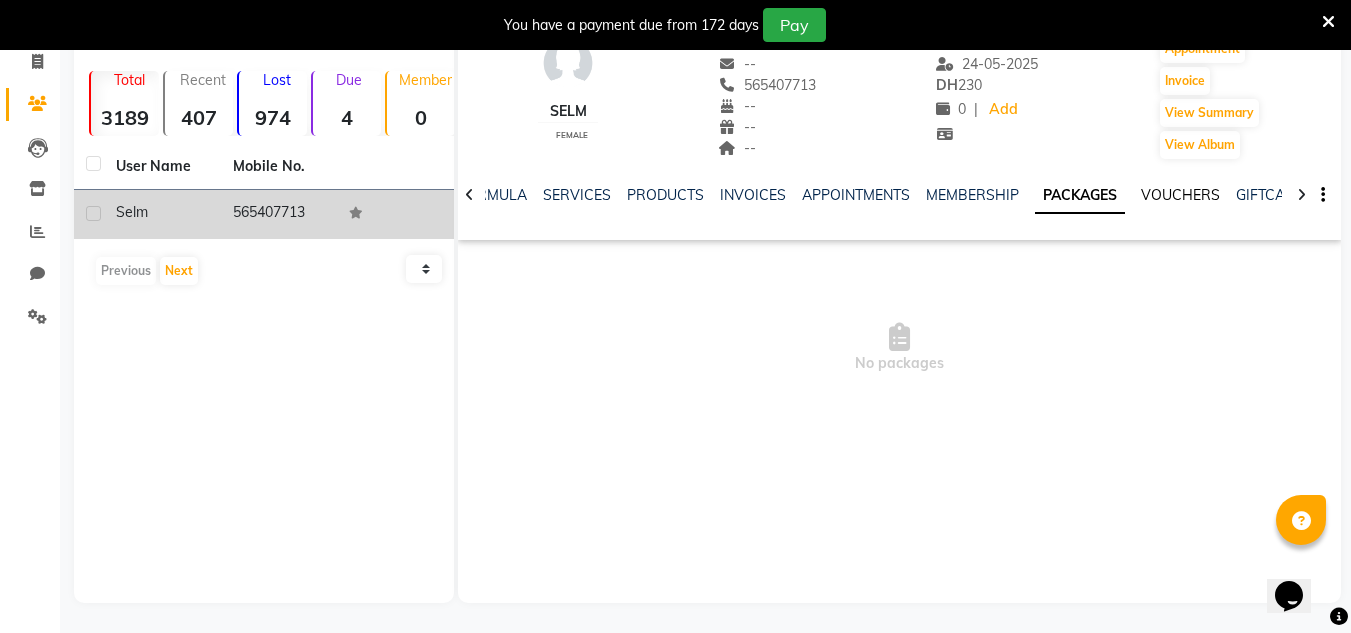 click on "VOUCHERS" 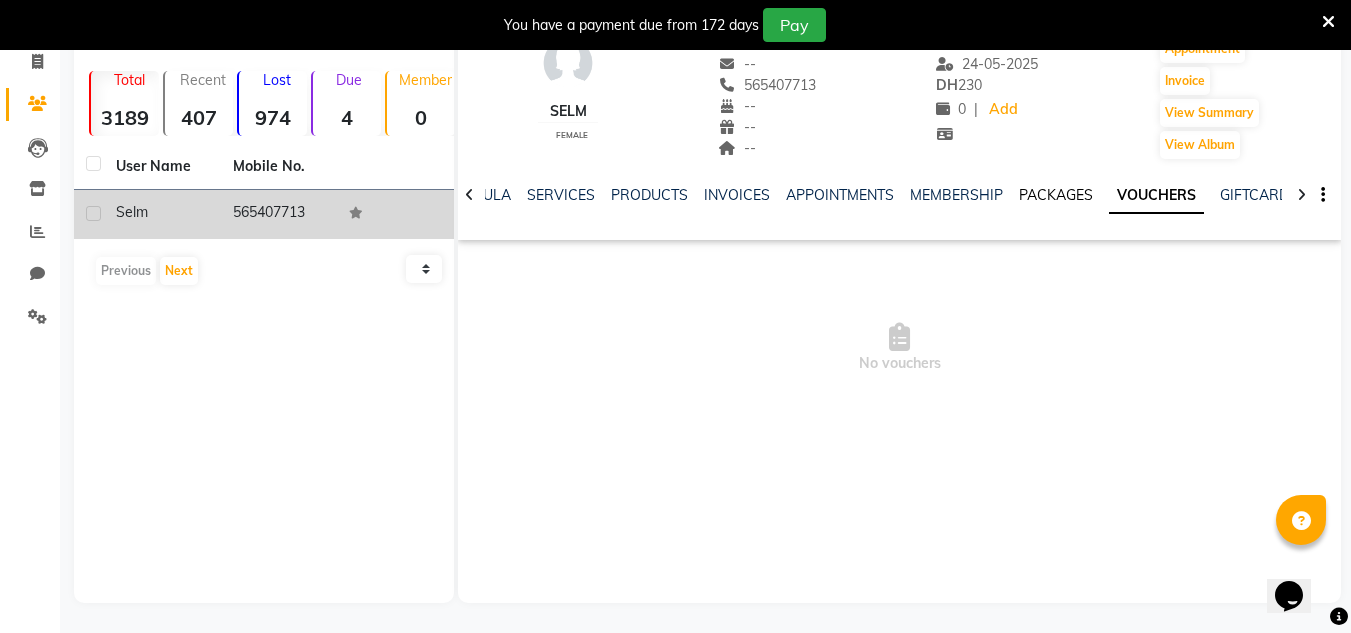 click on "PACKAGES" 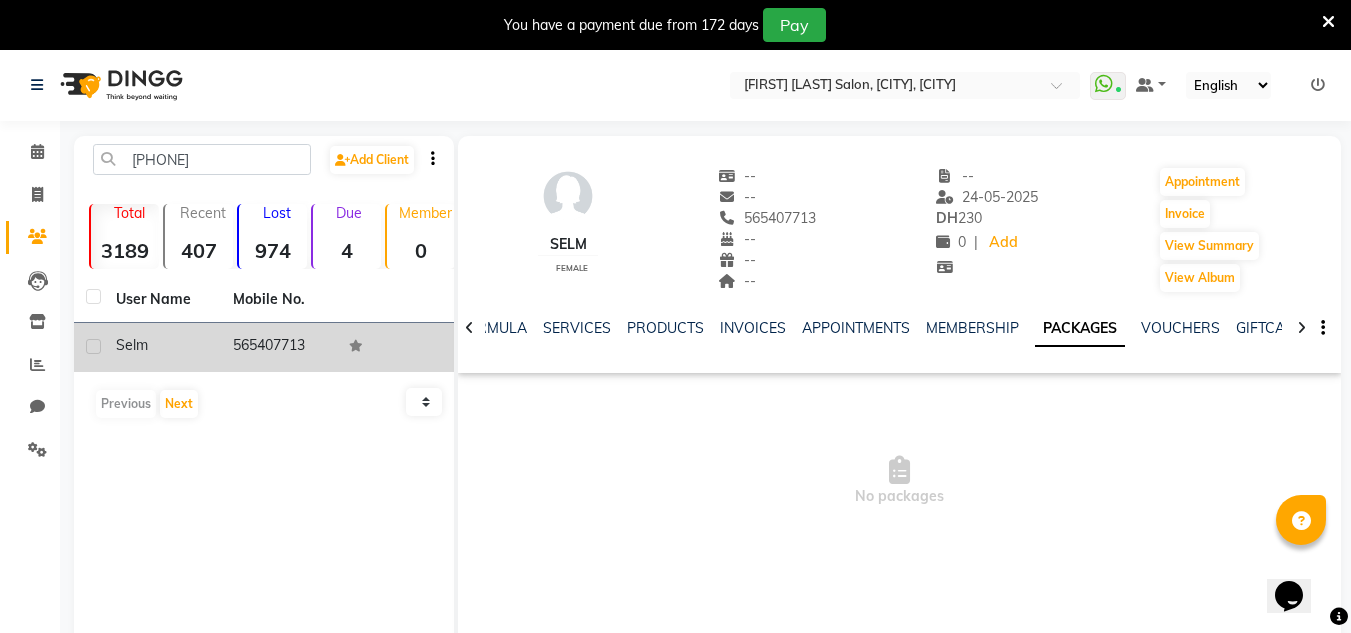 scroll, scrollTop: 0, scrollLeft: 0, axis: both 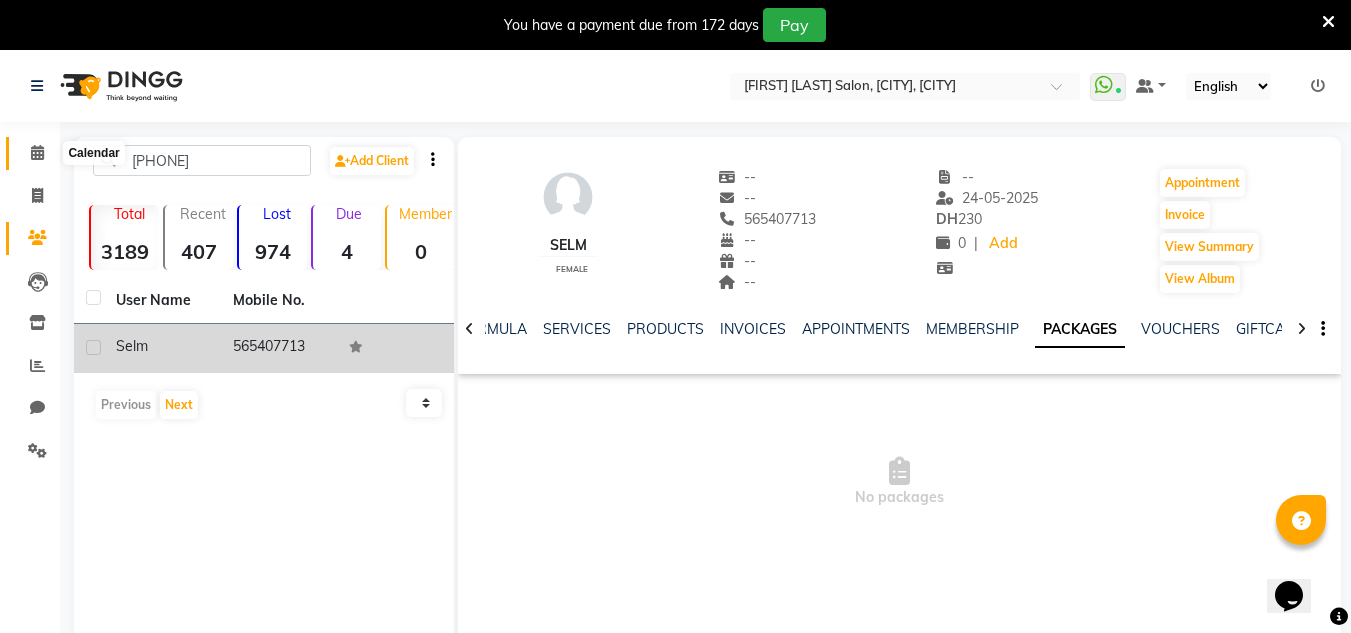 click 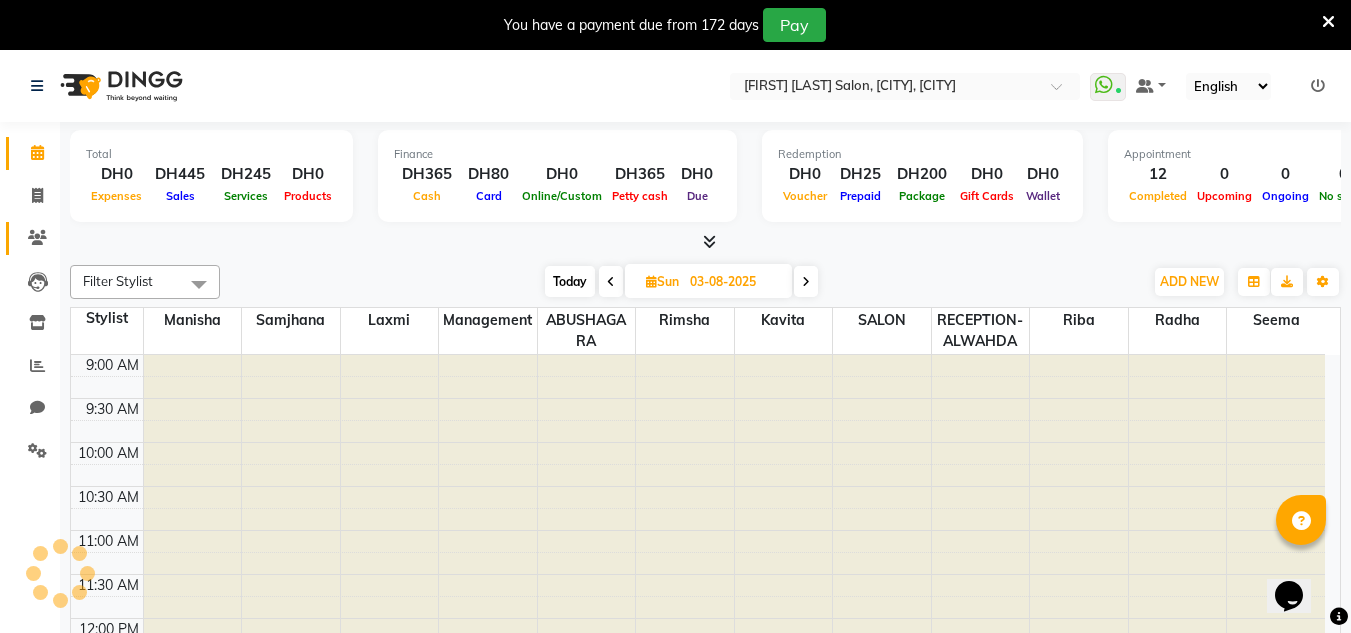 scroll, scrollTop: 0, scrollLeft: 0, axis: both 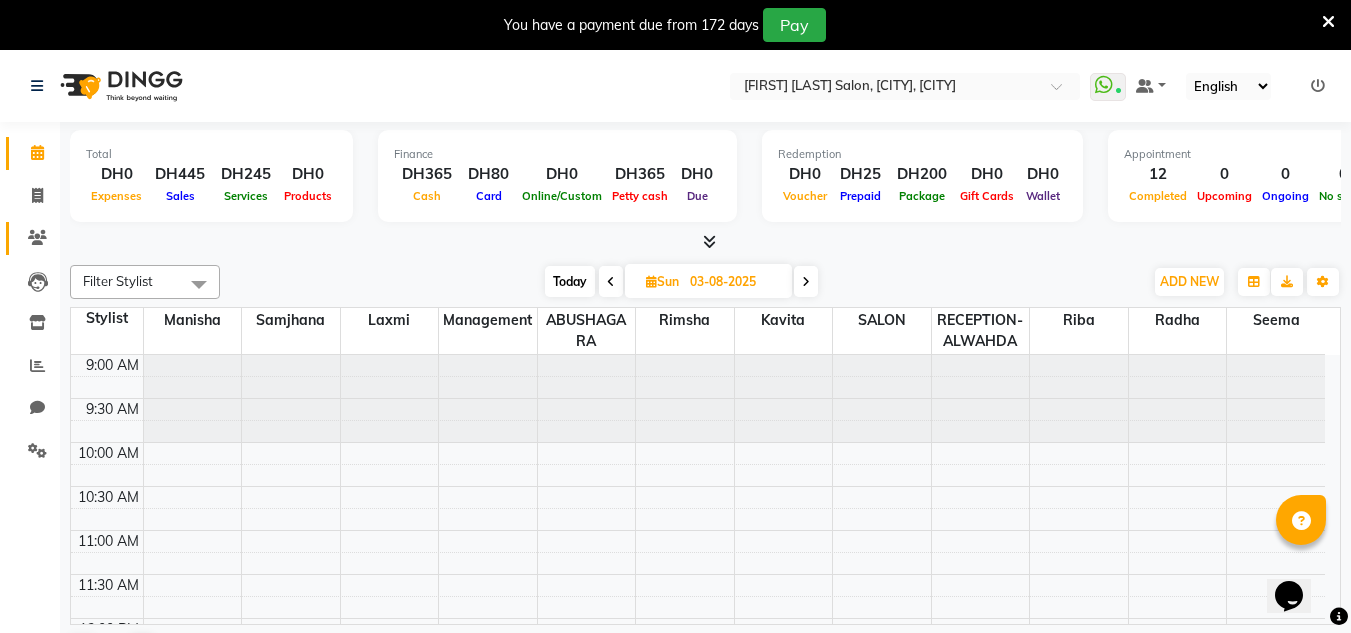 click on "Calendar" 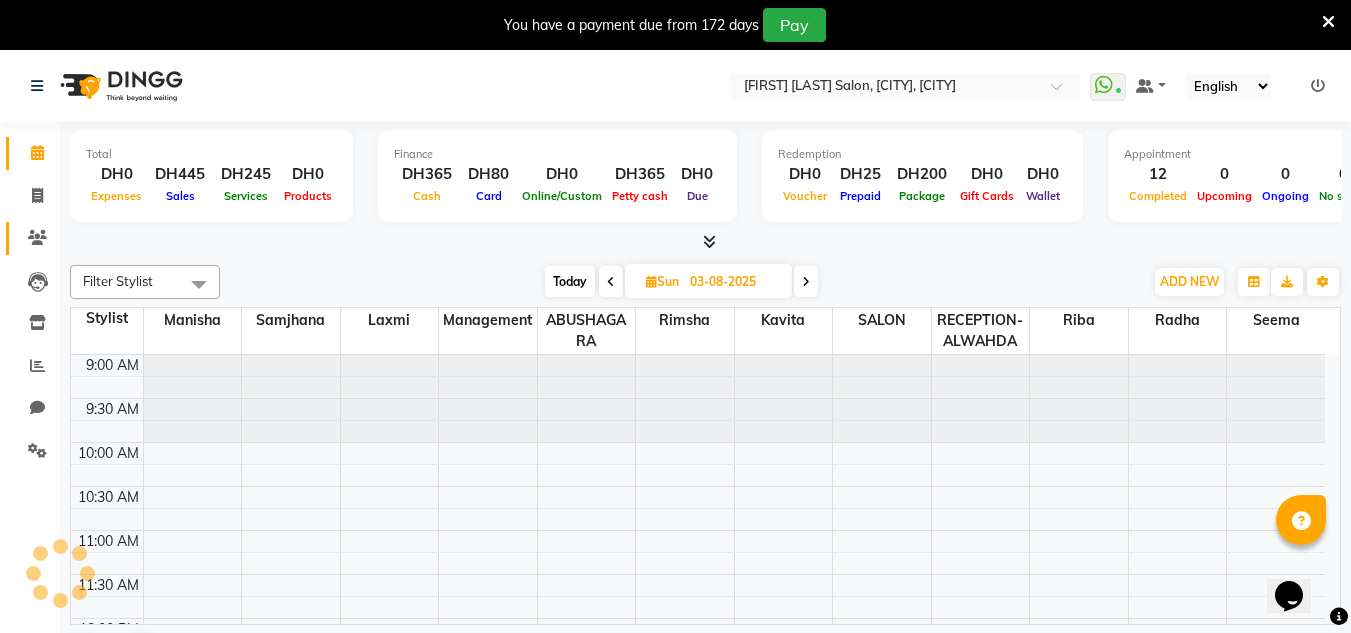 click on "Calendar" 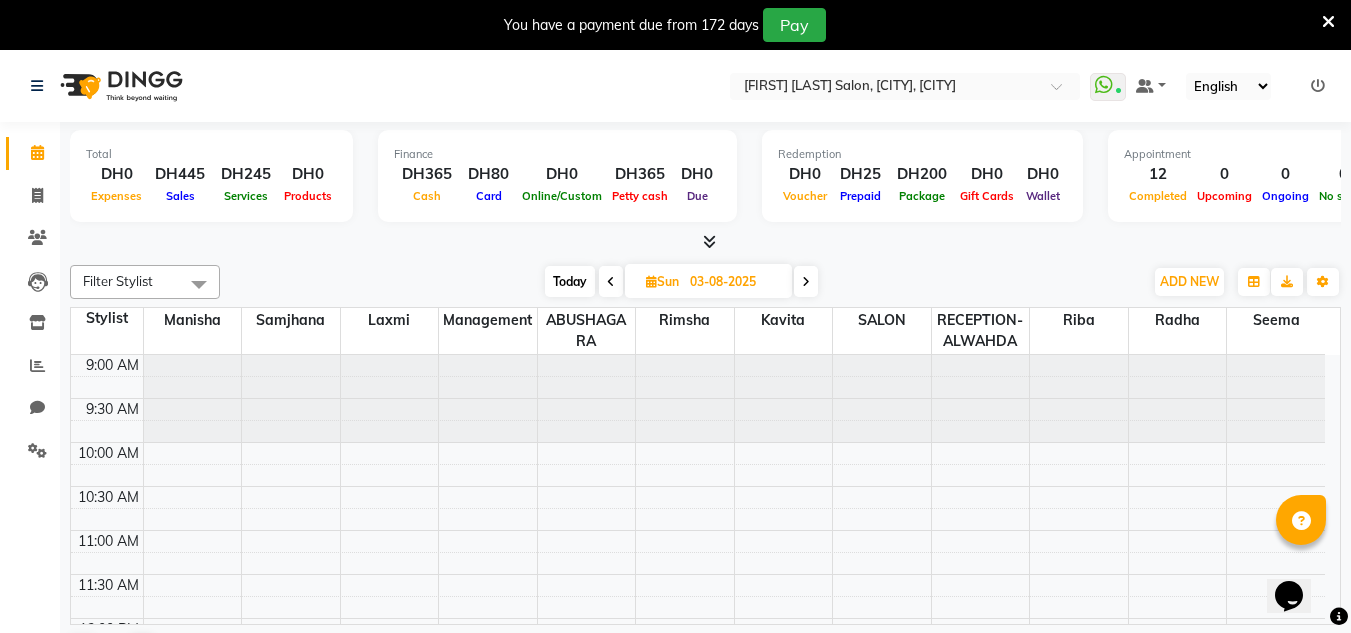 click on "Calendar" 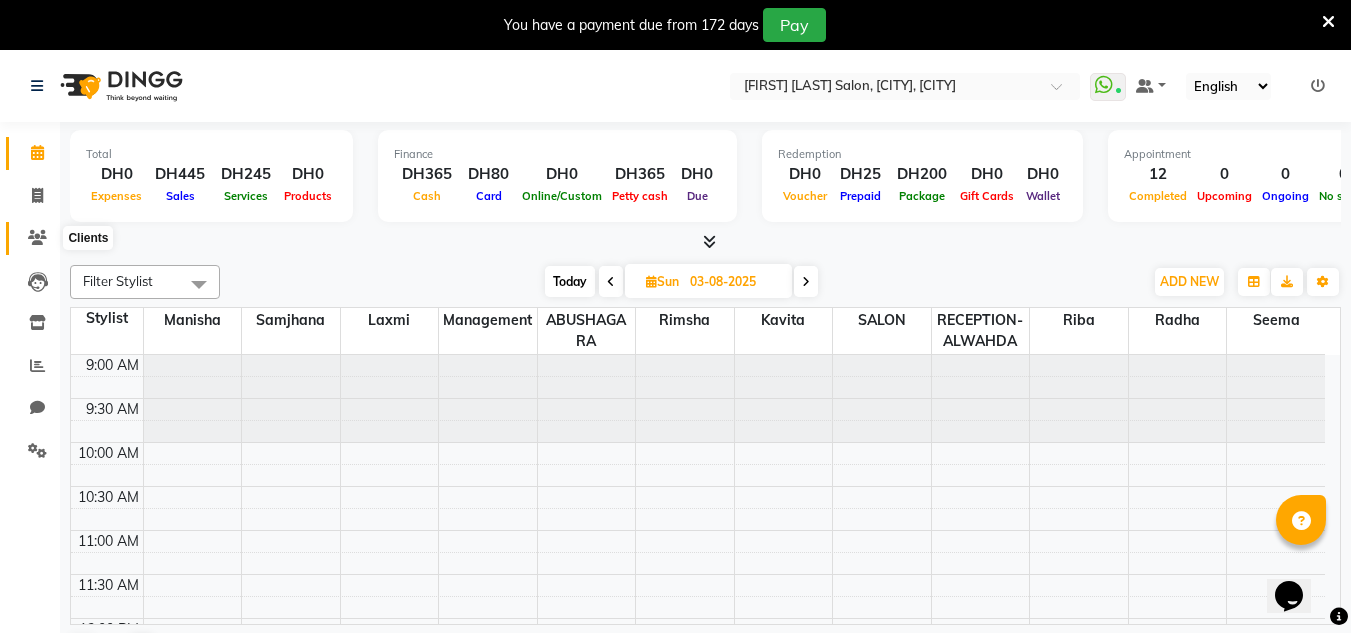 click 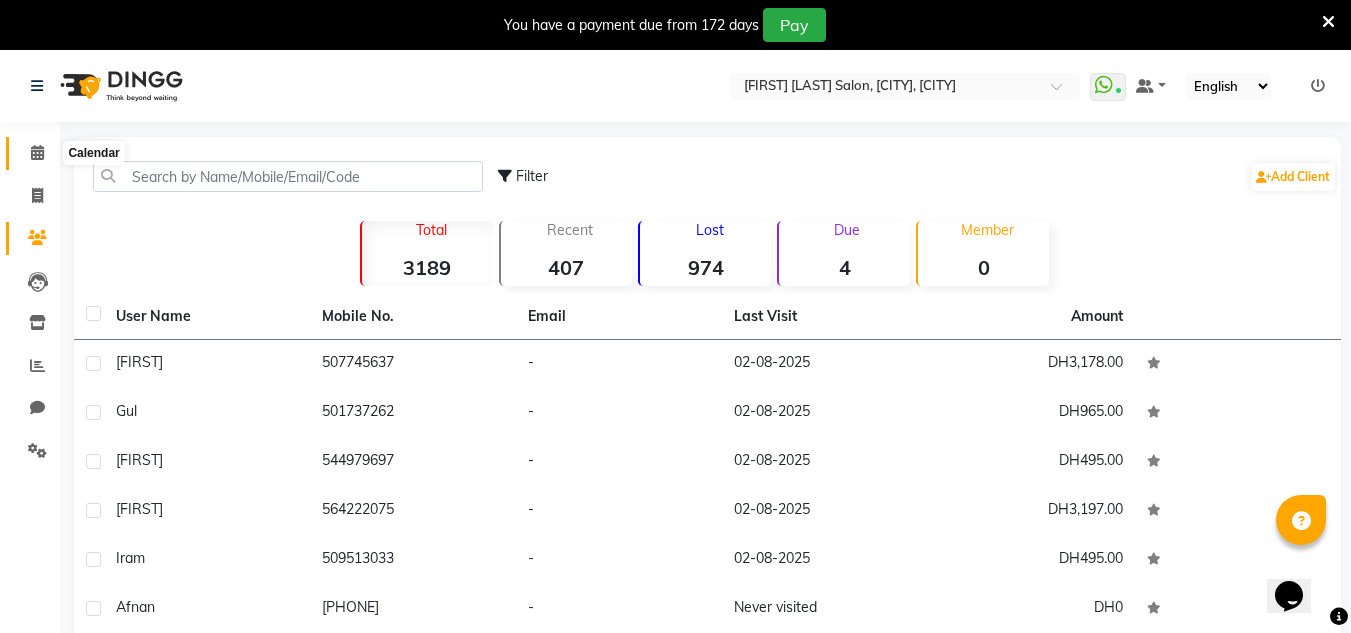 click 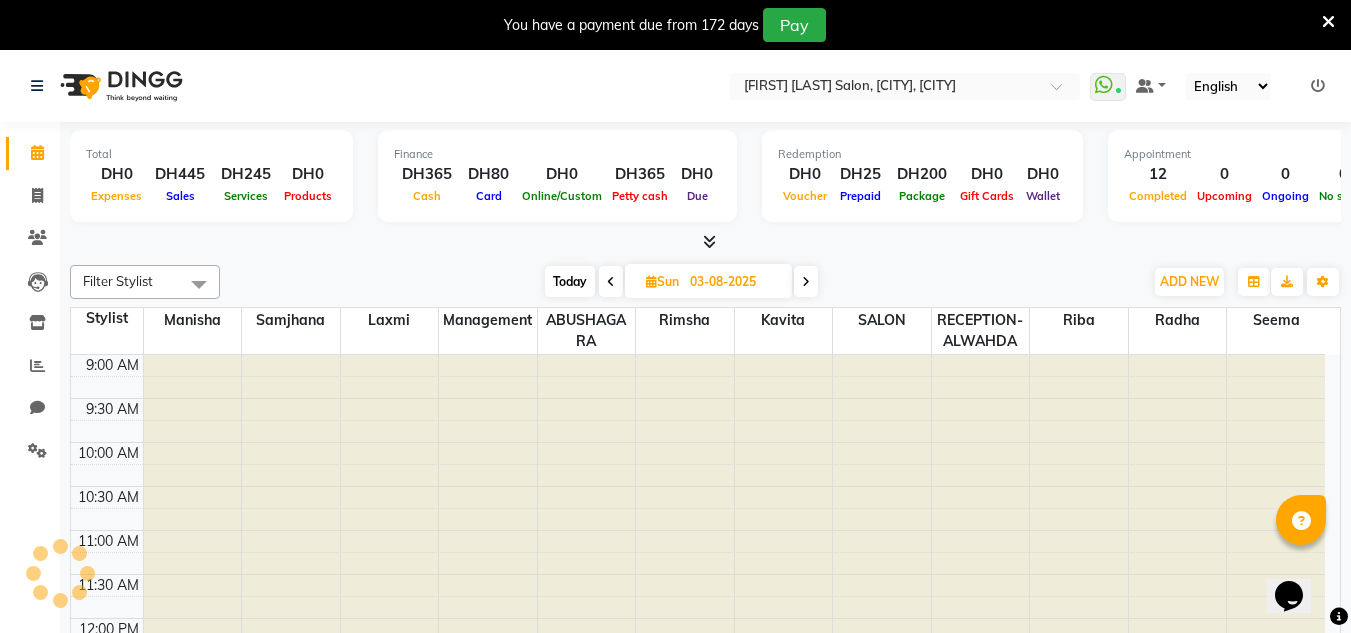 scroll, scrollTop: 0, scrollLeft: 0, axis: both 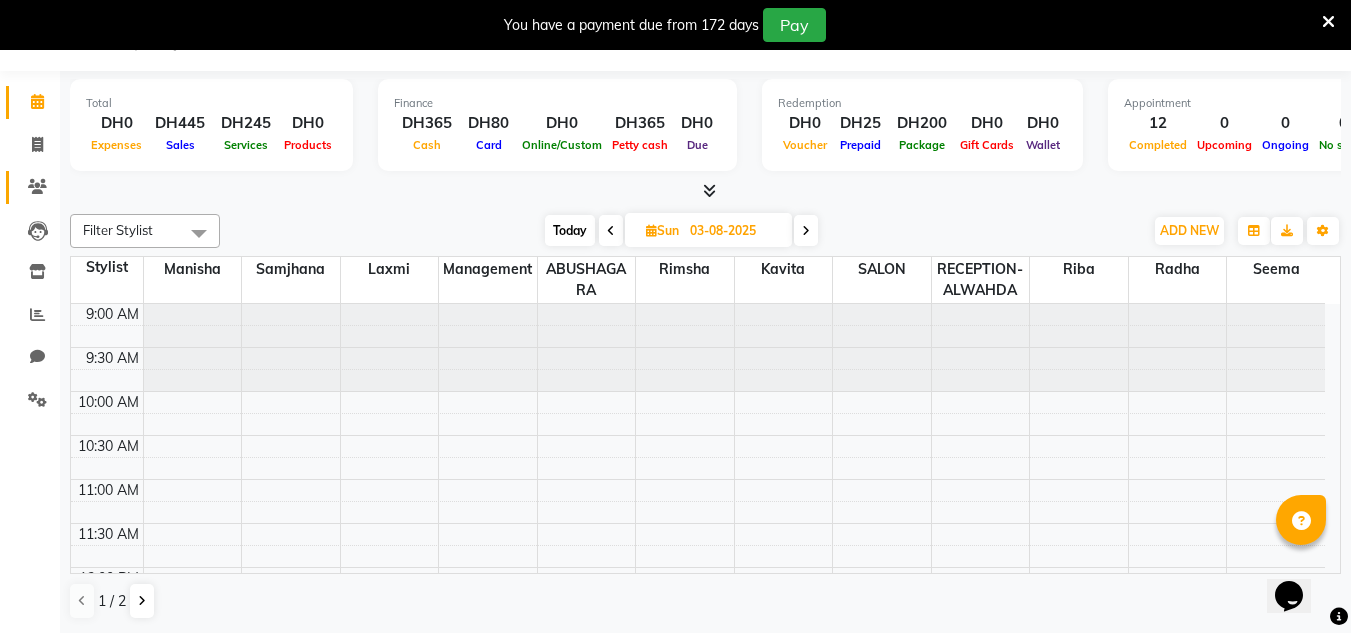 click 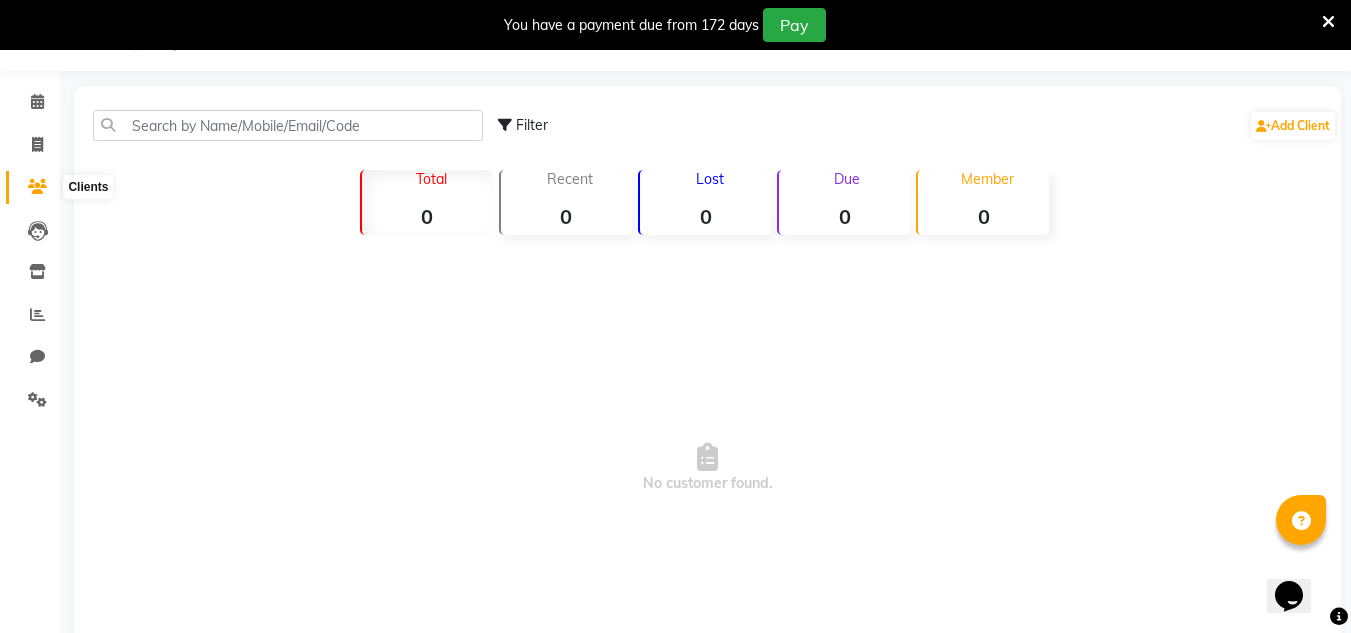 click 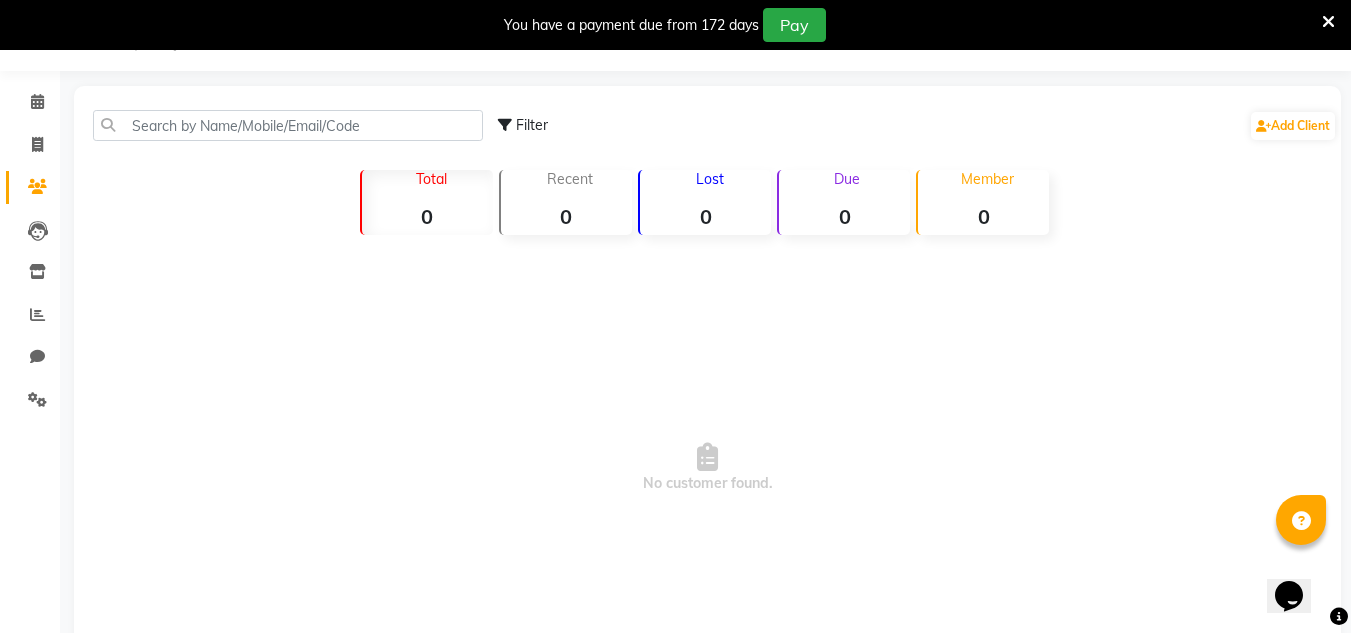 click 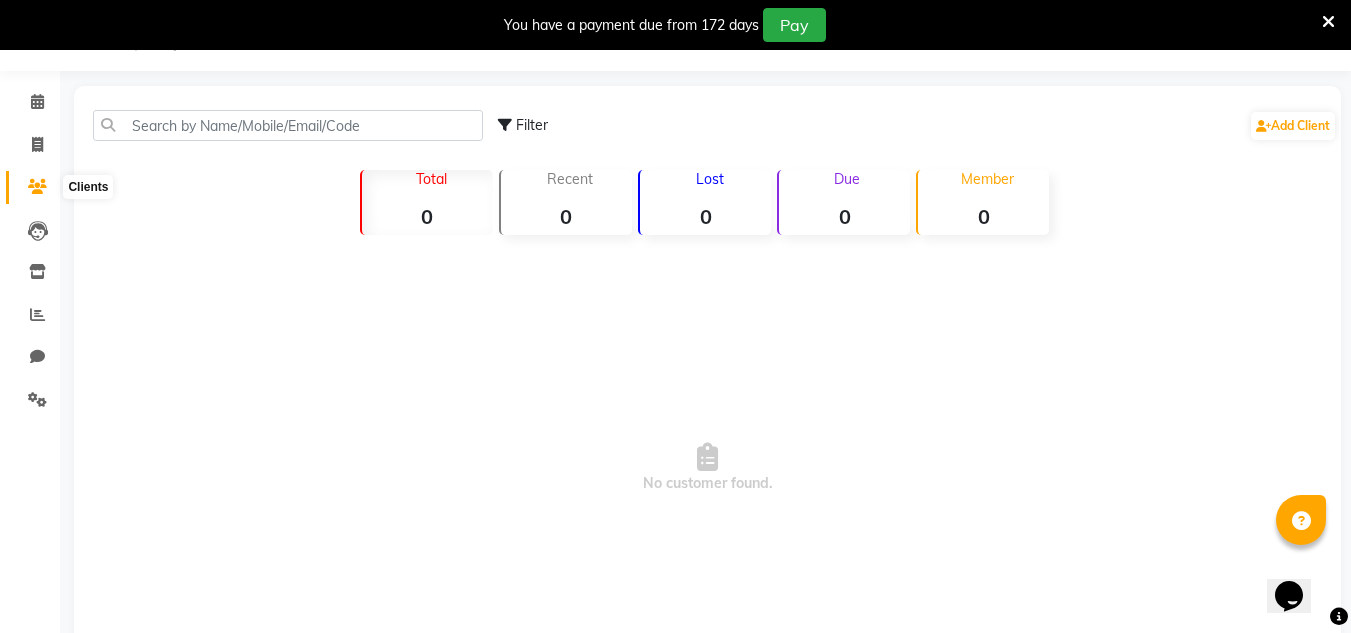 click 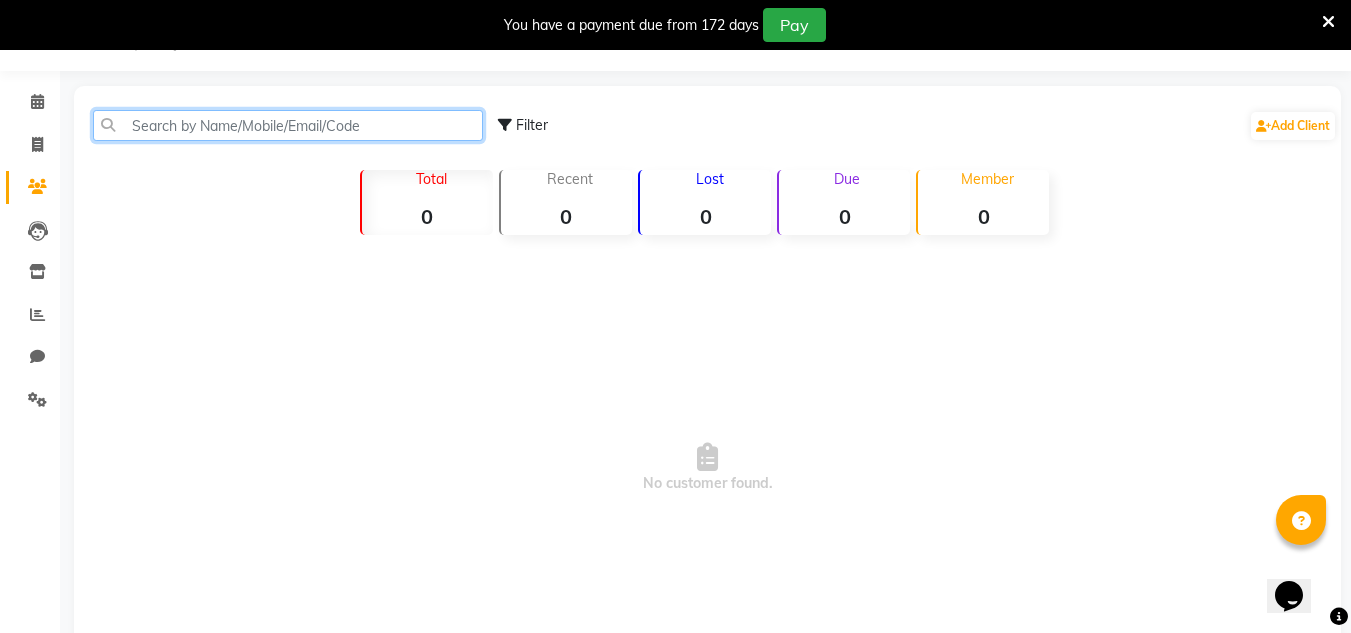 click 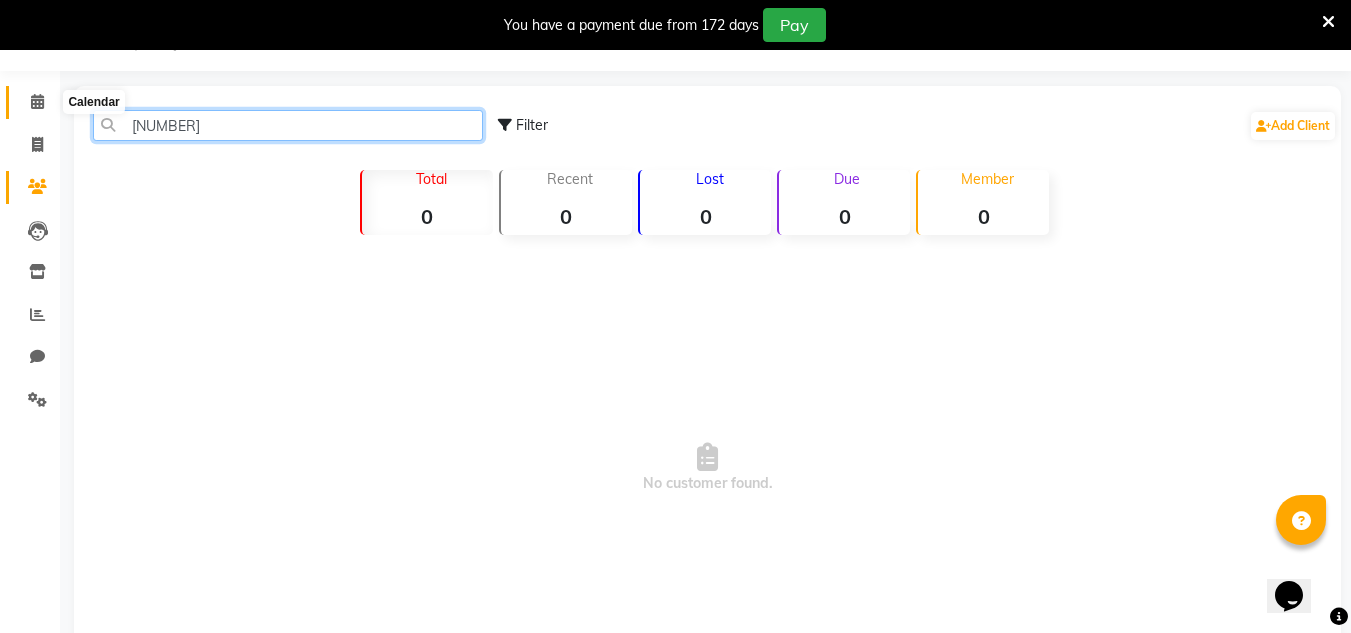 type on "522728" 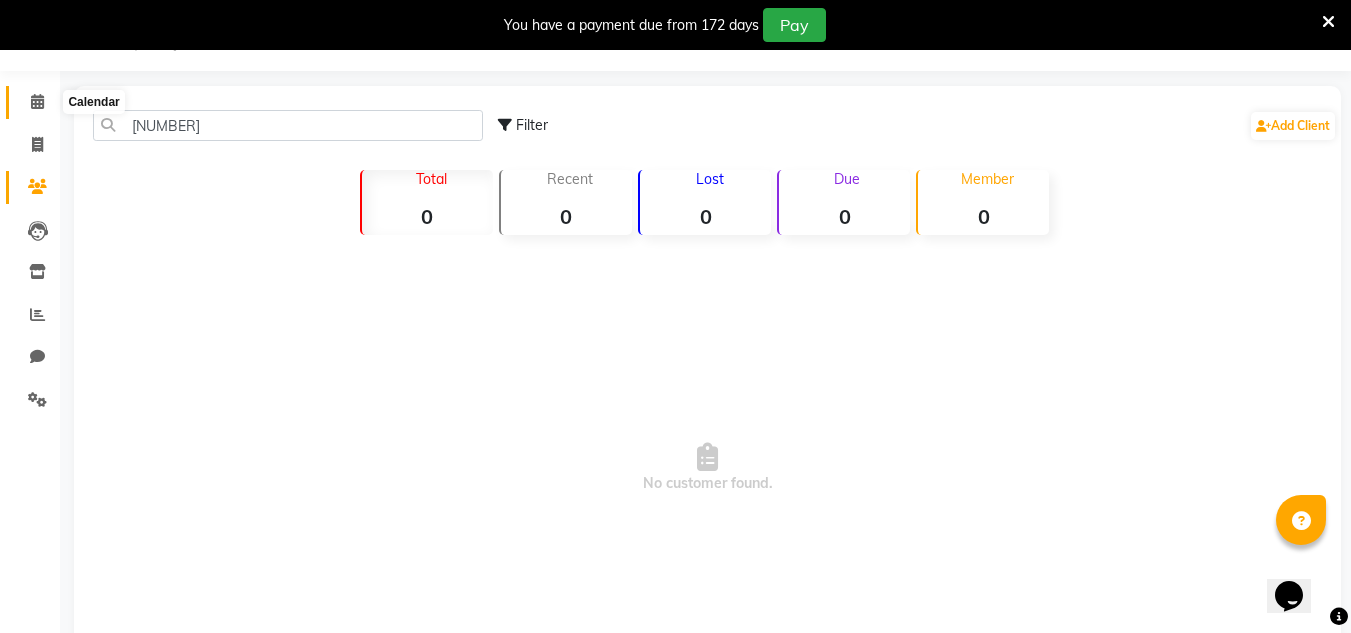click 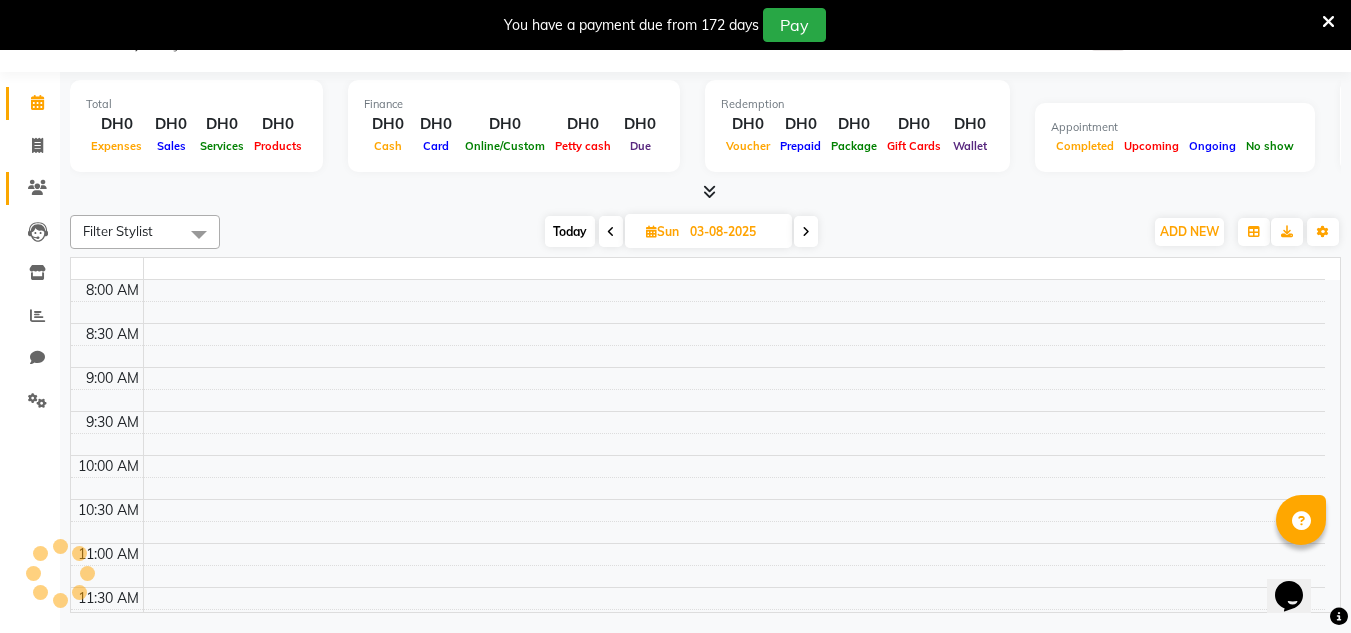 scroll, scrollTop: 50, scrollLeft: 0, axis: vertical 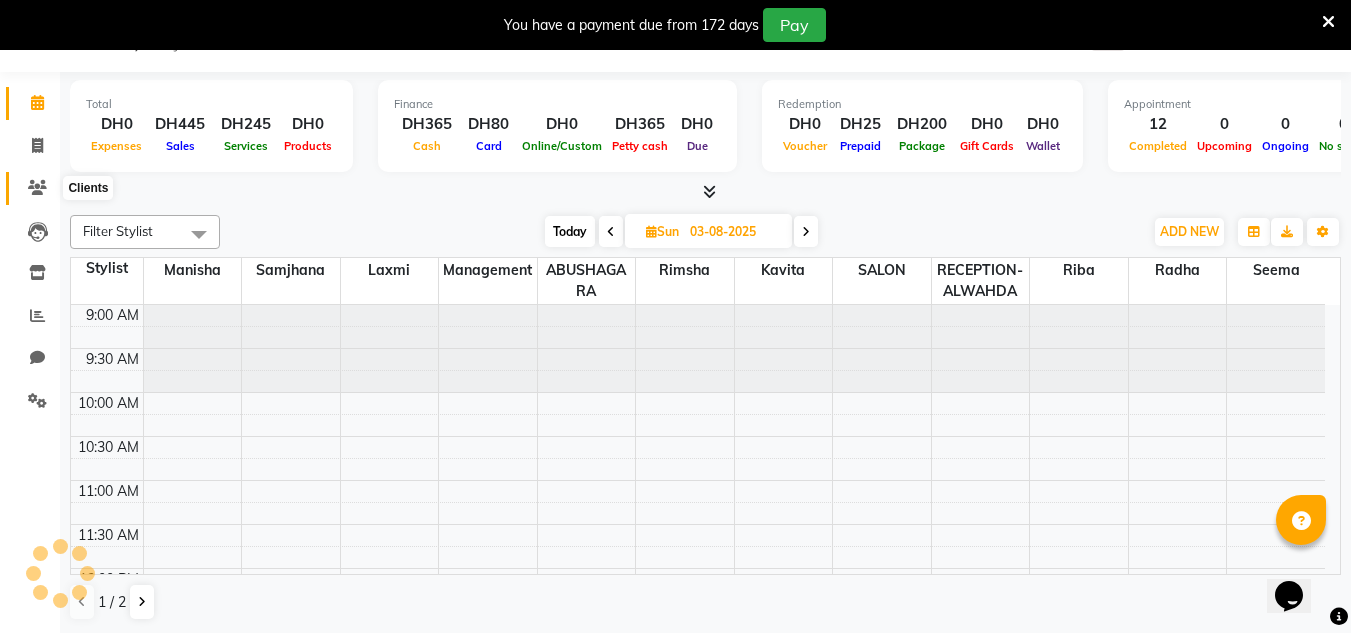 click 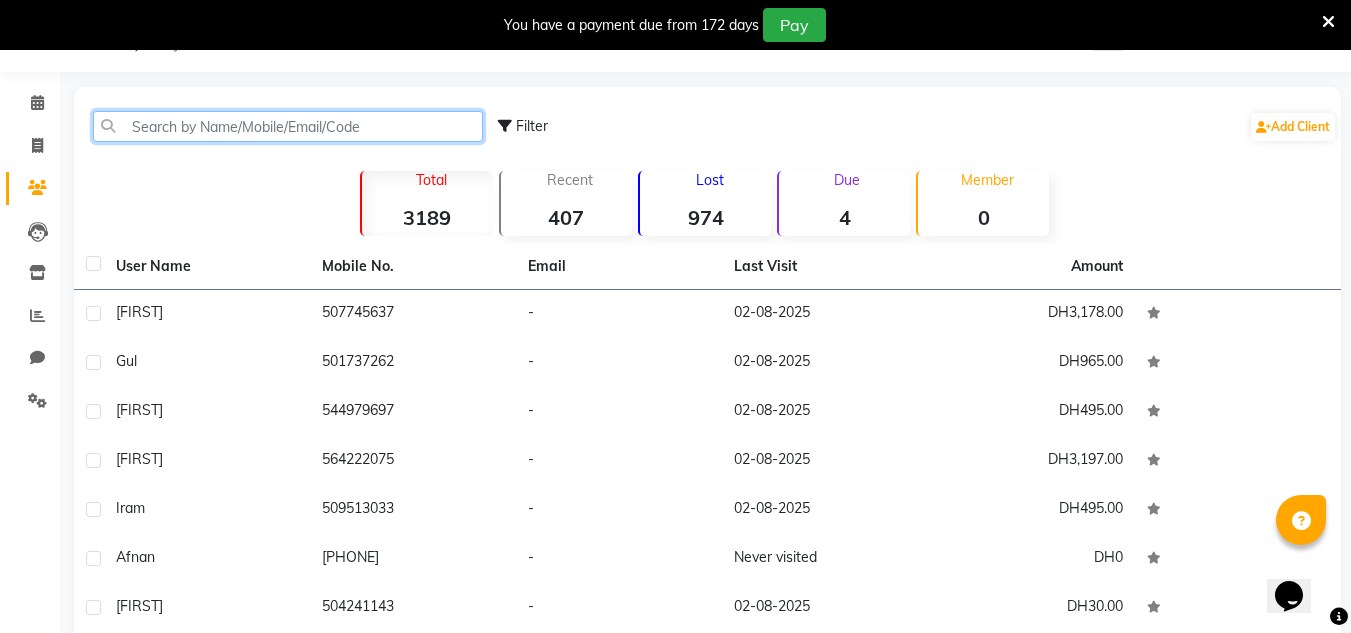 click 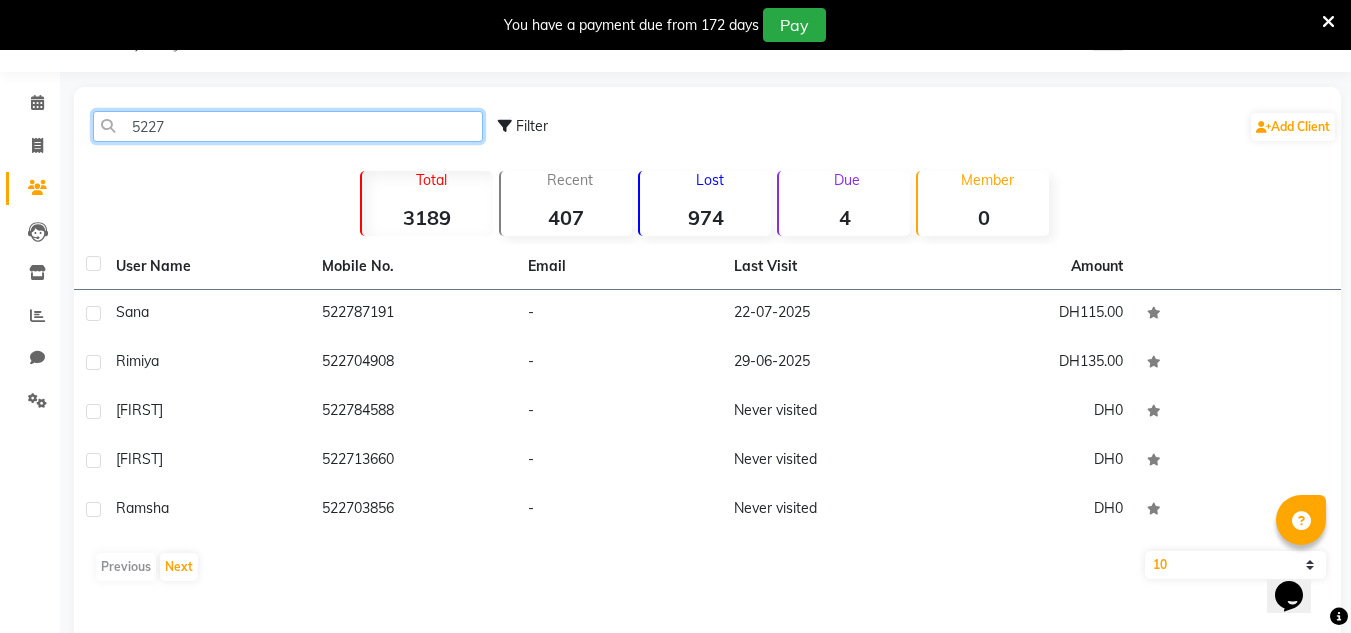 drag, startPoint x: 203, startPoint y: 135, endPoint x: 81, endPoint y: 121, distance: 122.80065 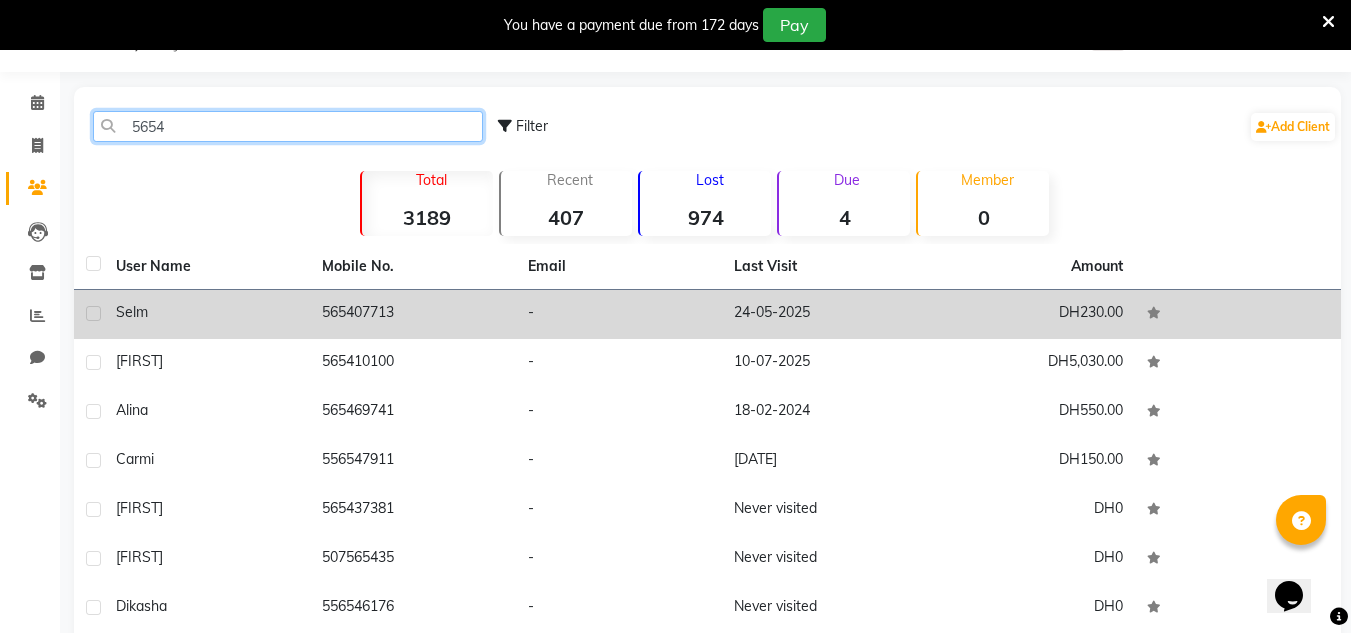 type on "5654" 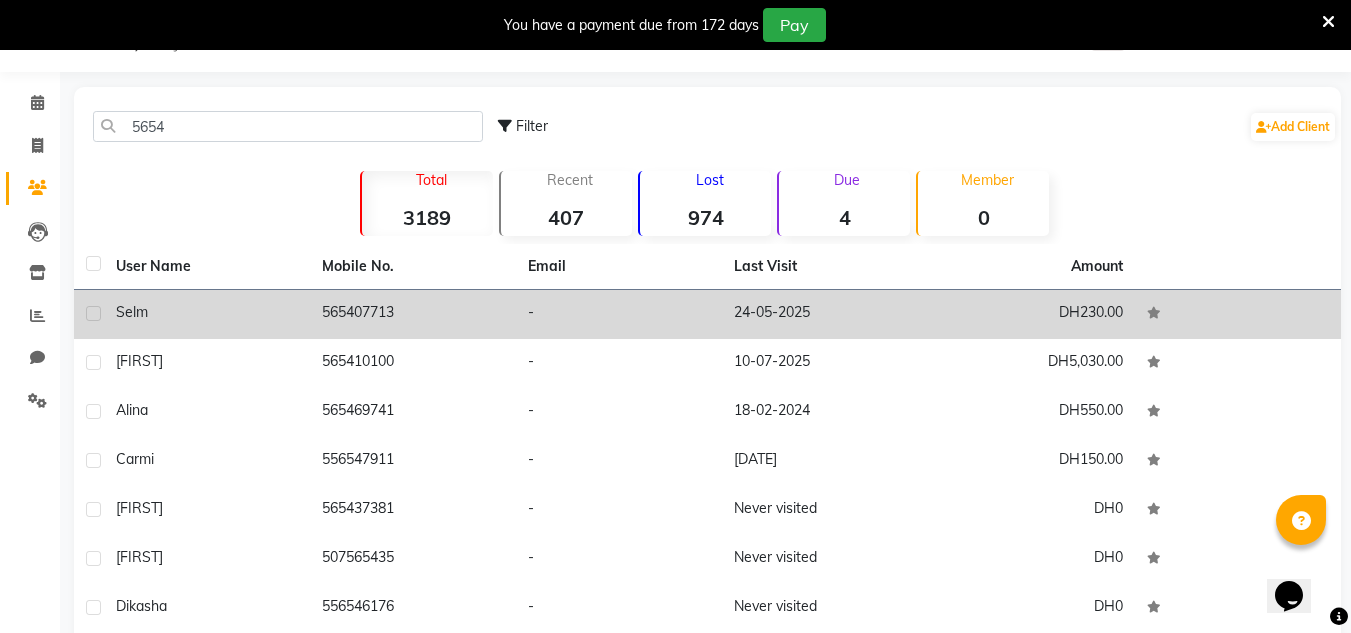 click on "565407713" 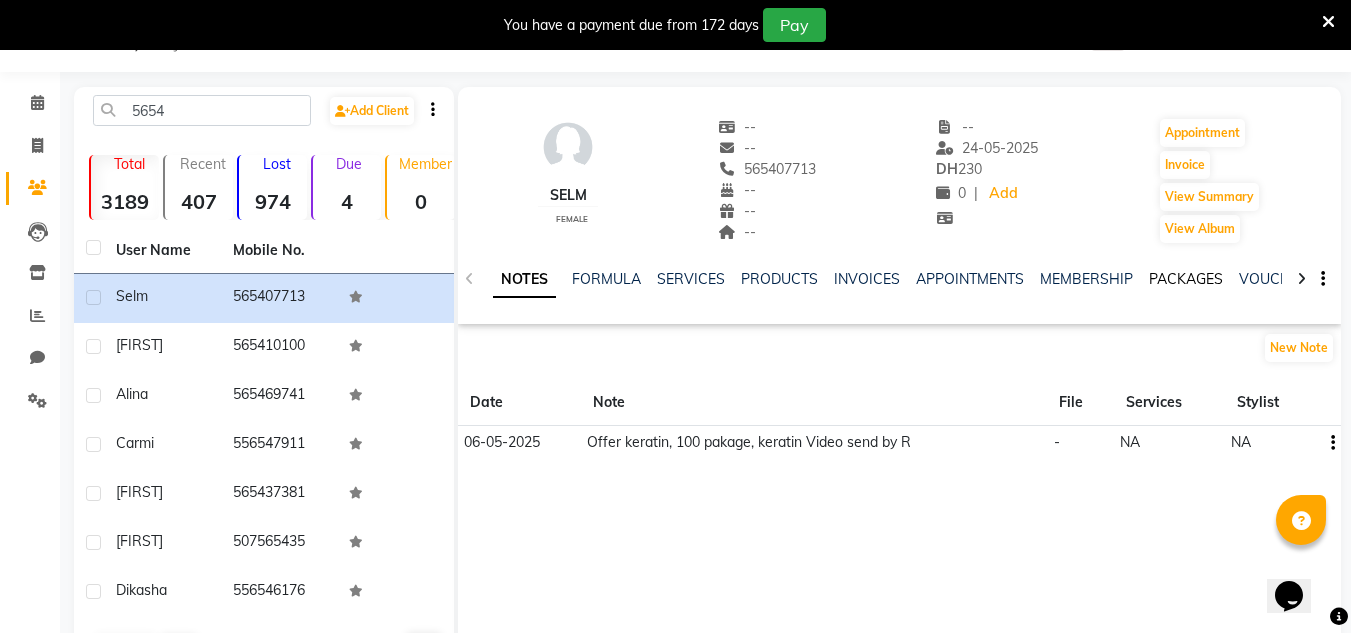 click on "PACKAGES" 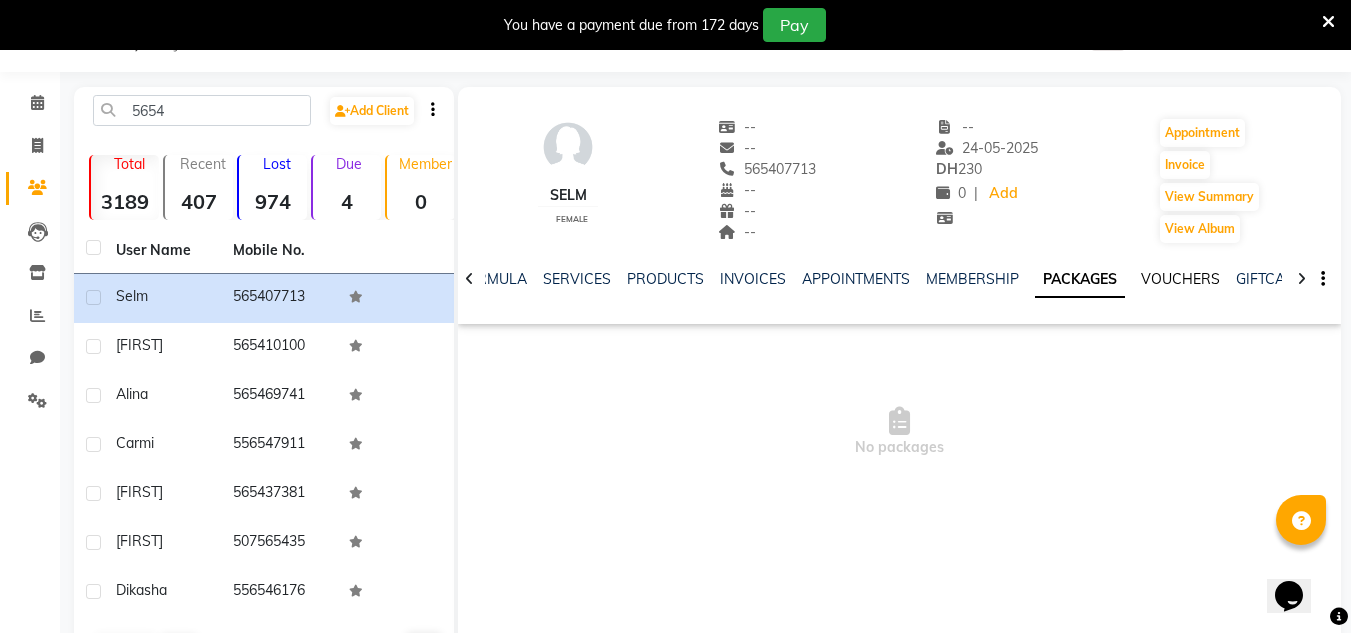 click on "VOUCHERS" 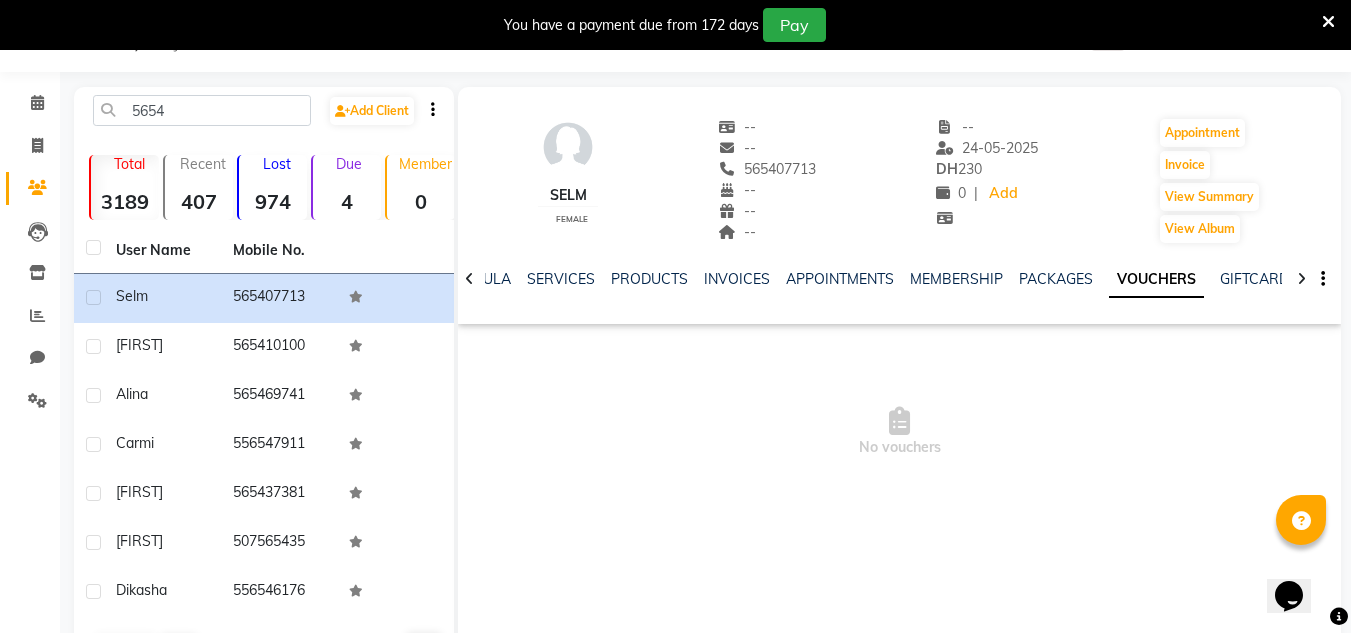 click on "NOTES FORMULA SERVICES PRODUCTS INVOICES APPOINTMENTS MEMBERSHIP PACKAGES VOUCHERS GIFTCARDS POINTS FORMS FAMILY CARDS WALLET" 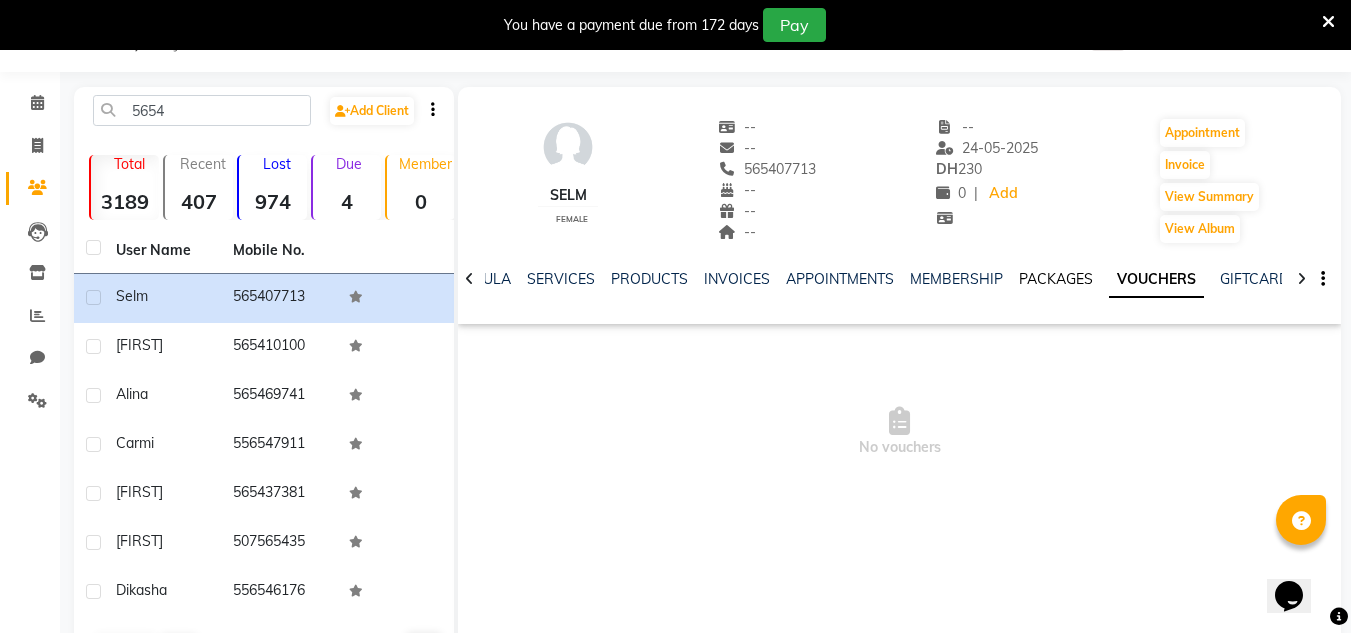 click on "PACKAGES" 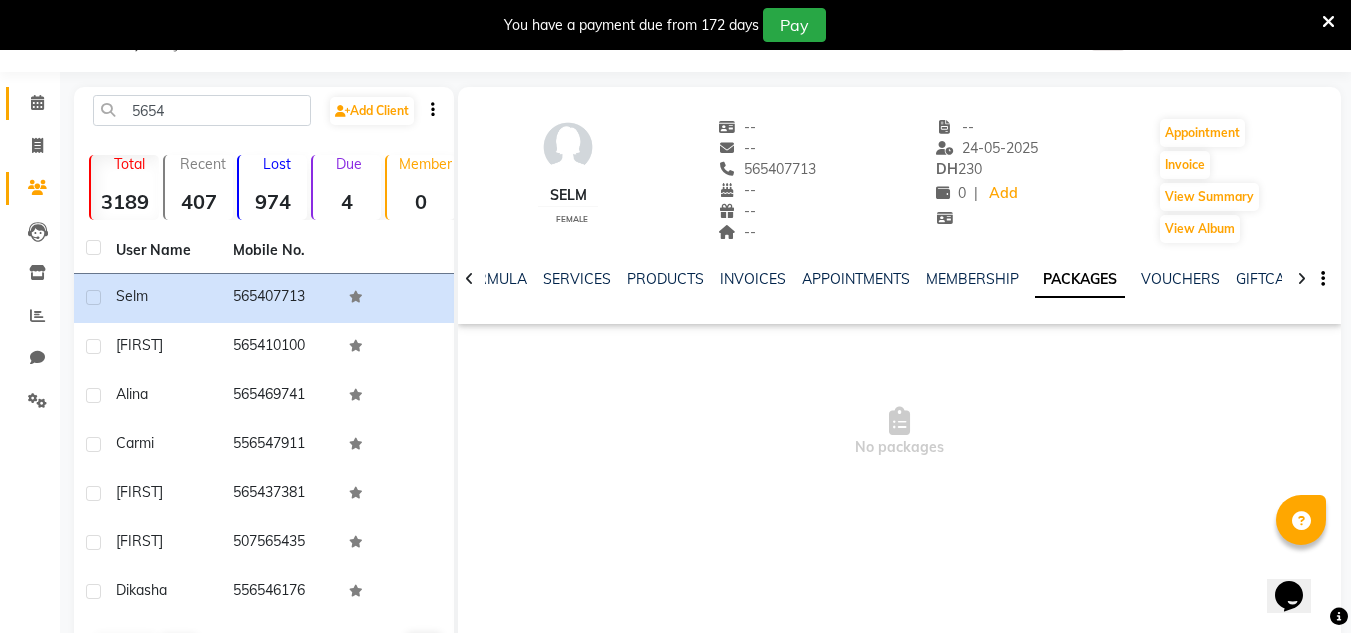 click 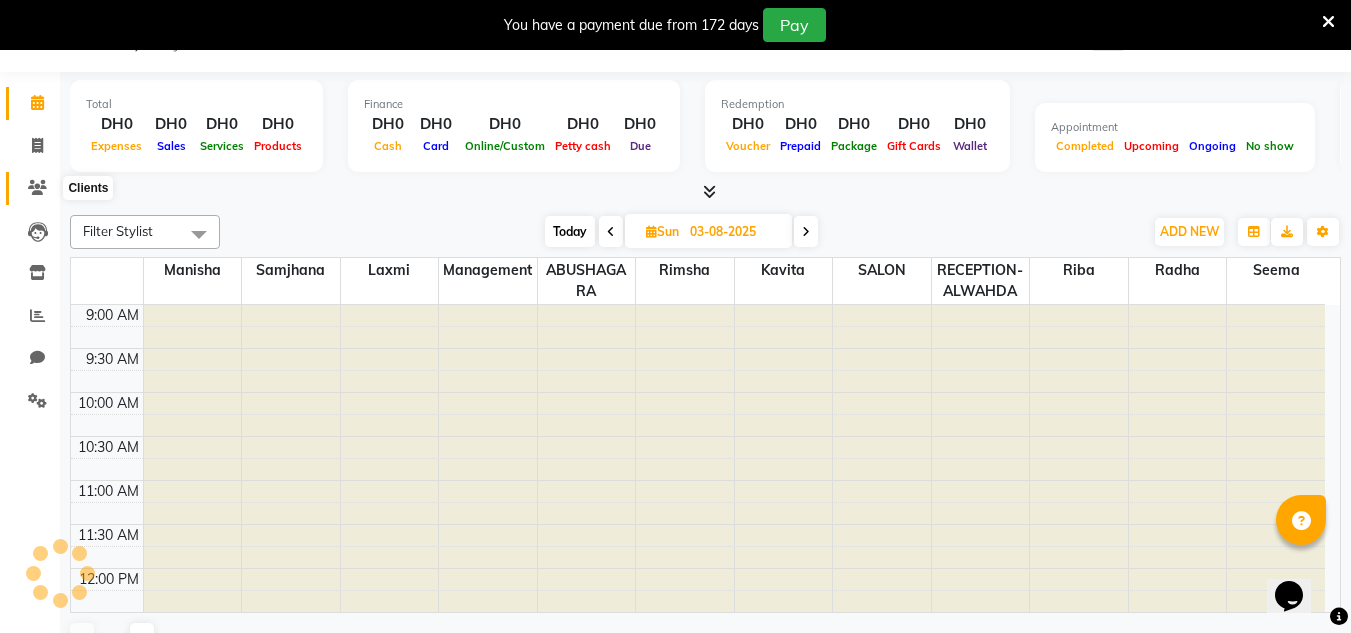 scroll, scrollTop: 0, scrollLeft: 0, axis: both 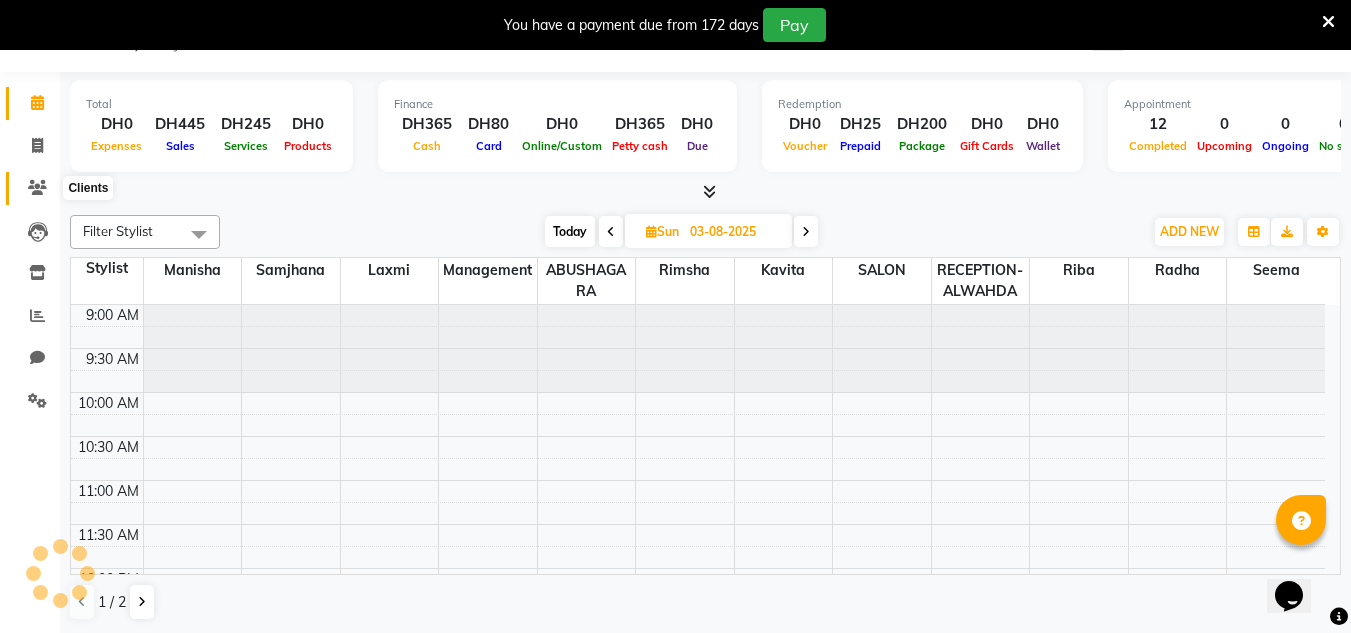 click 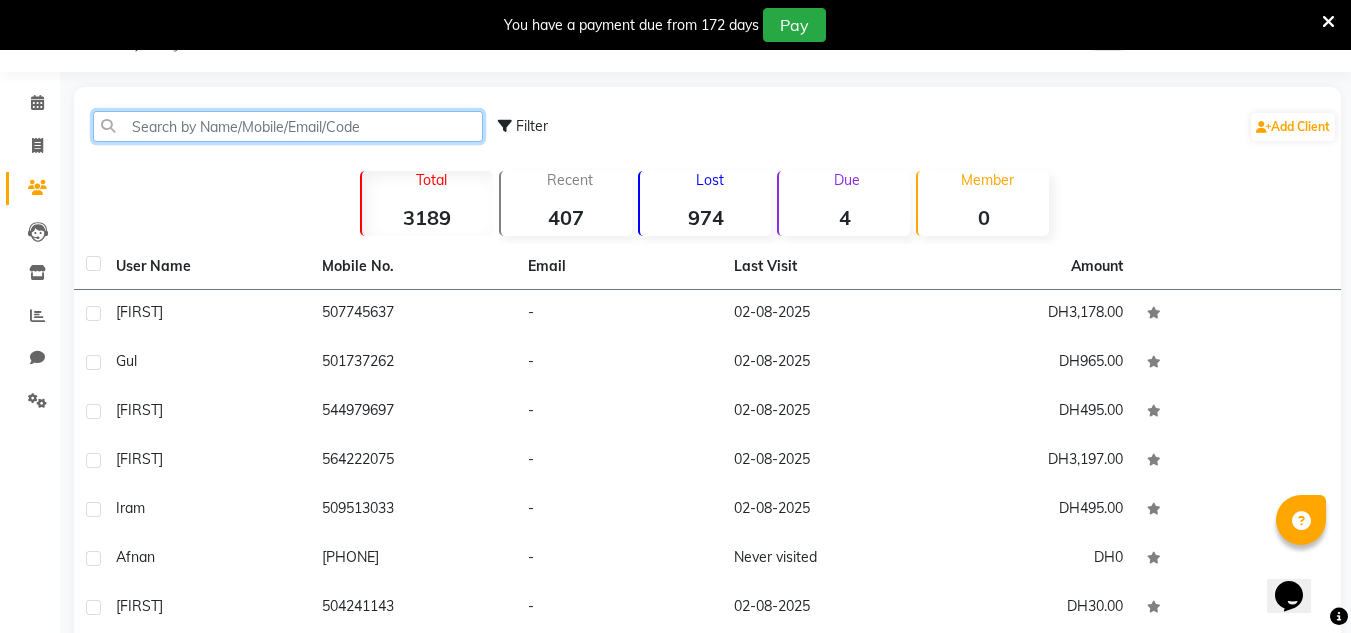 click 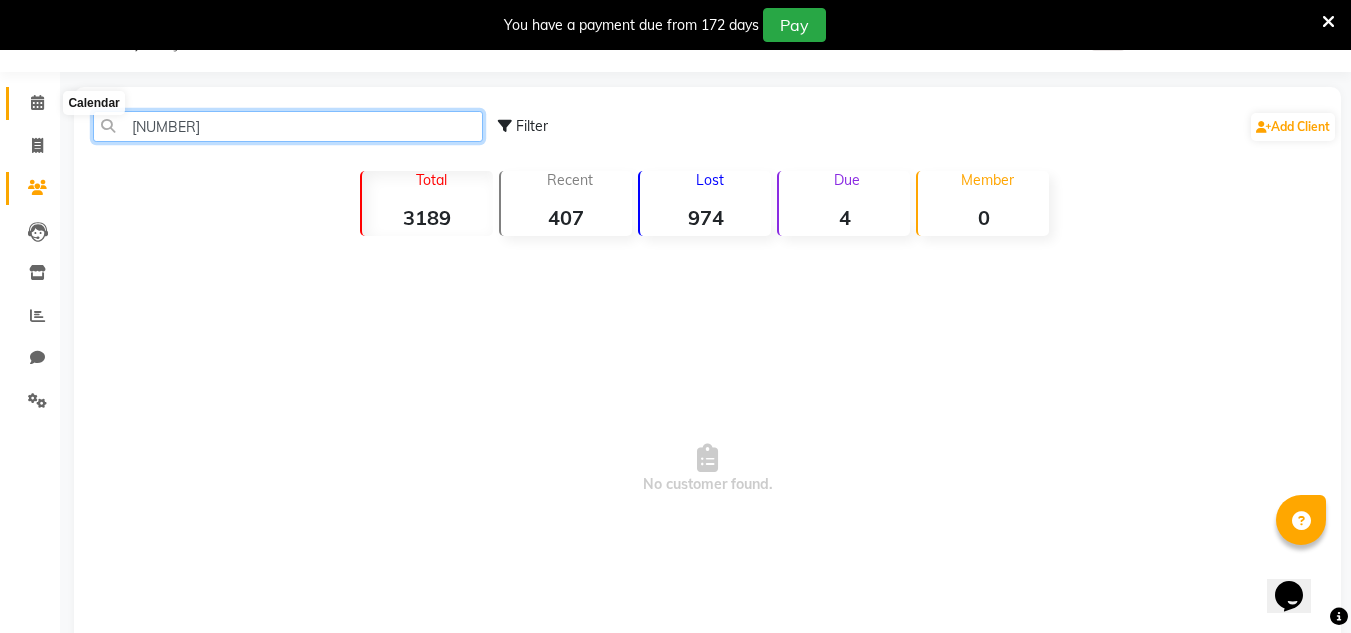 type on "522728" 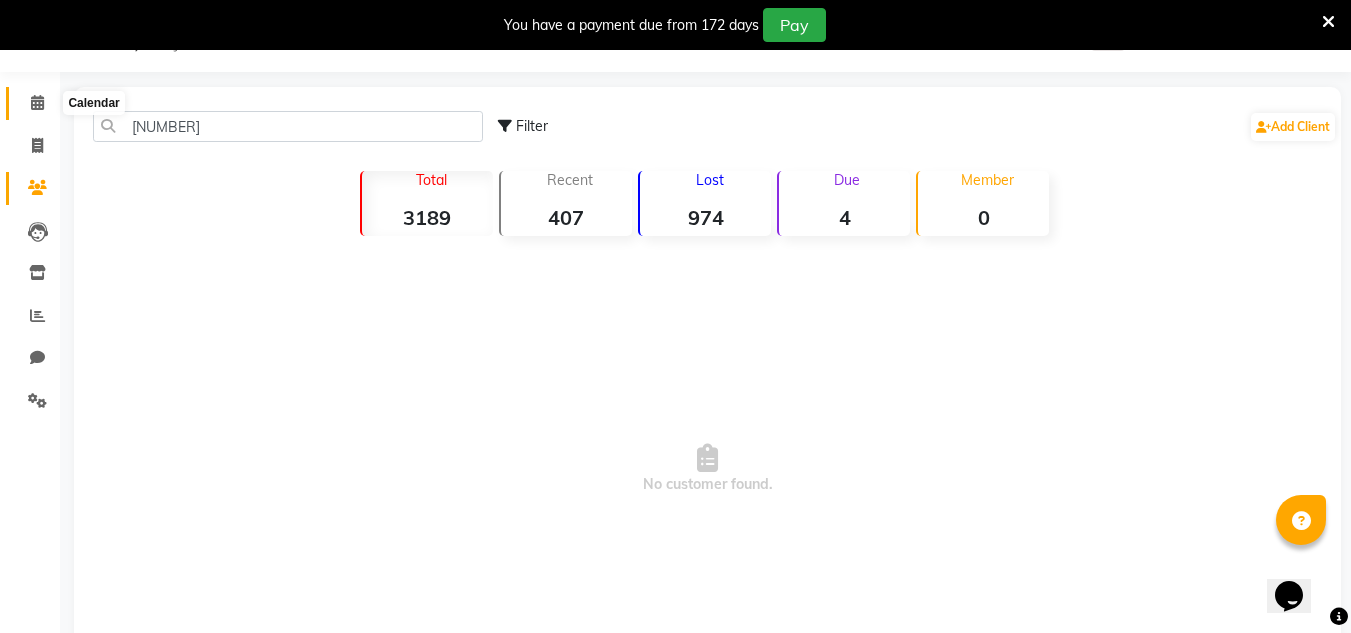 click 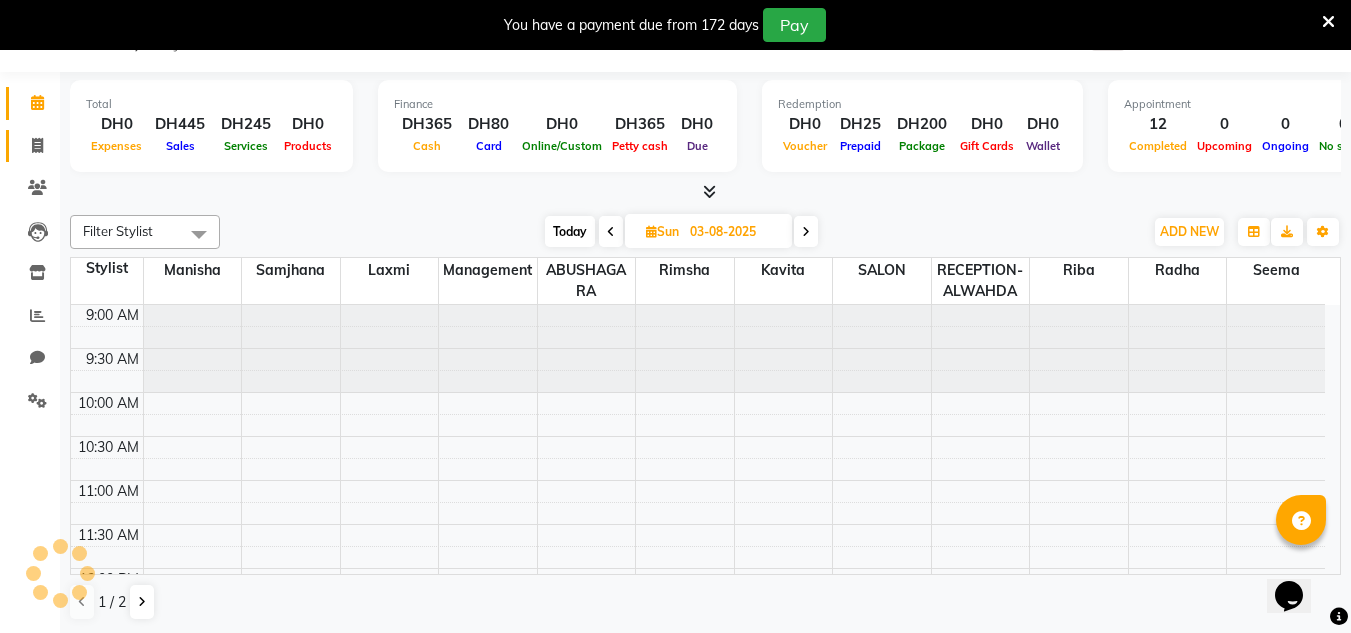 scroll, scrollTop: 0, scrollLeft: 0, axis: both 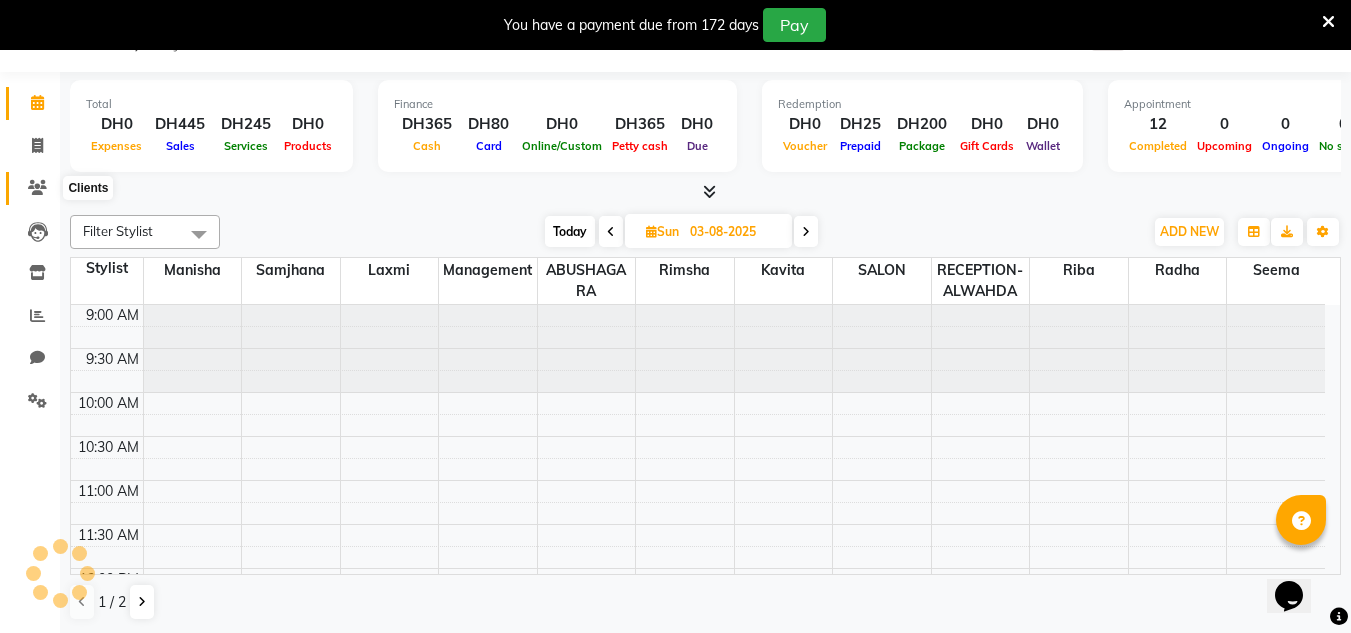click 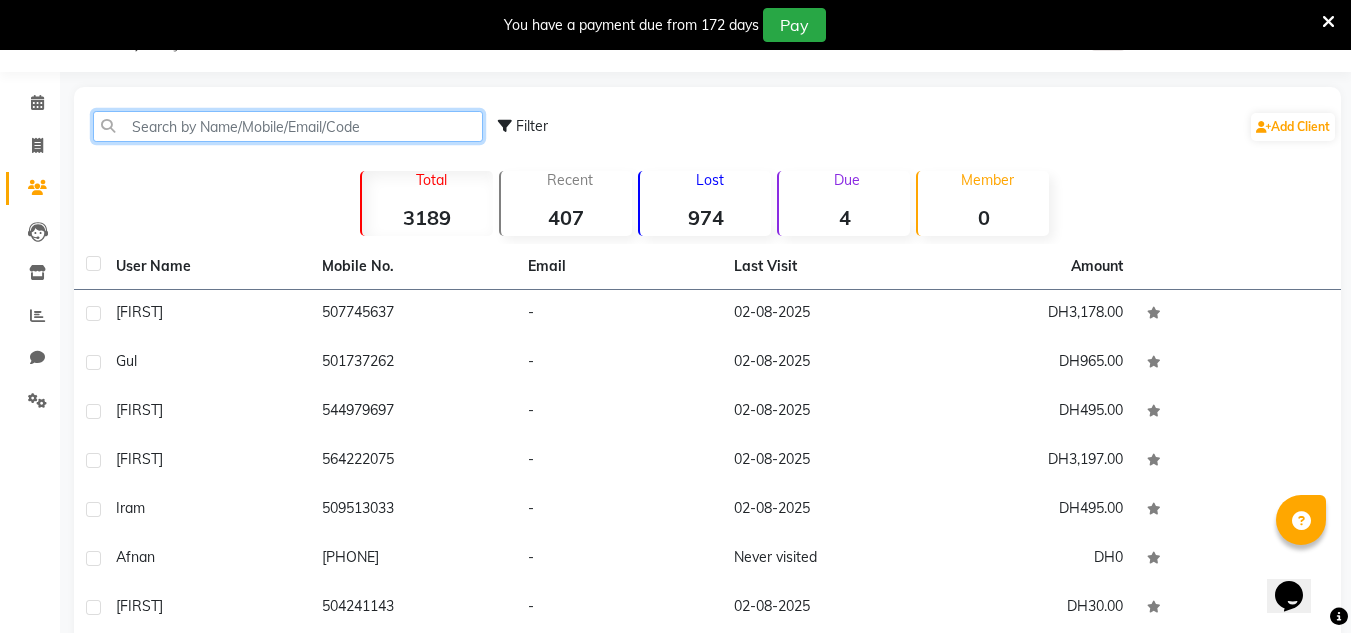 click 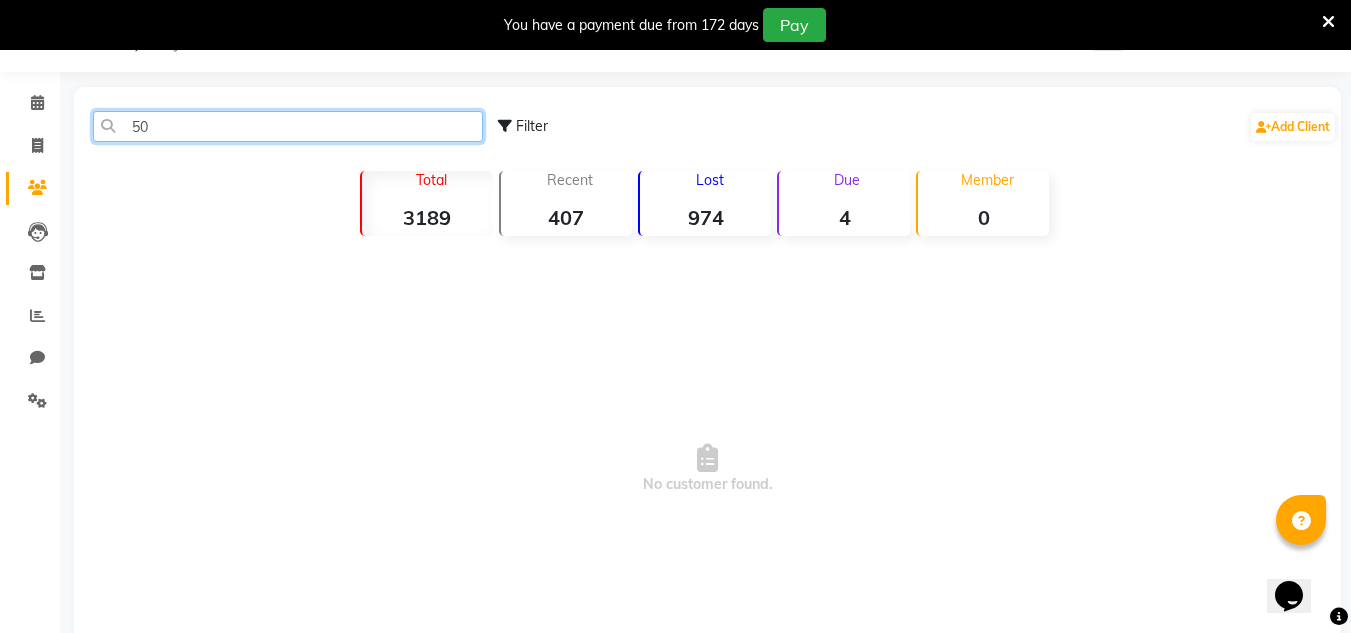 type on "5" 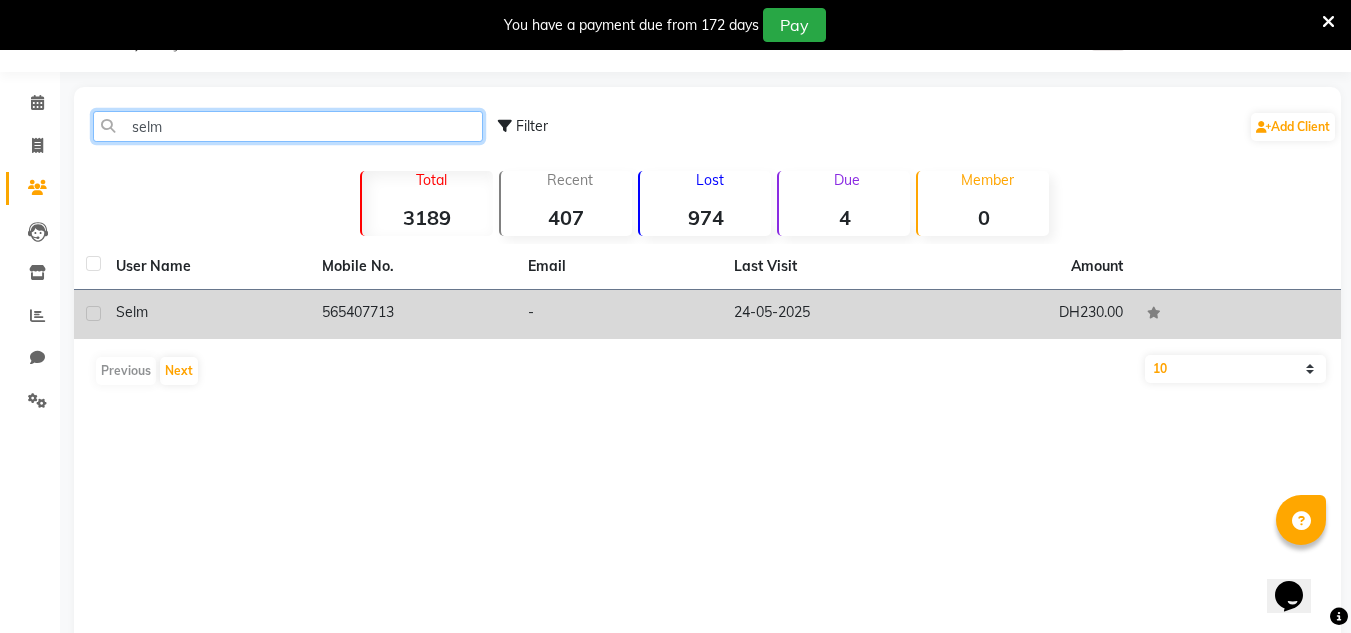 type on "selm" 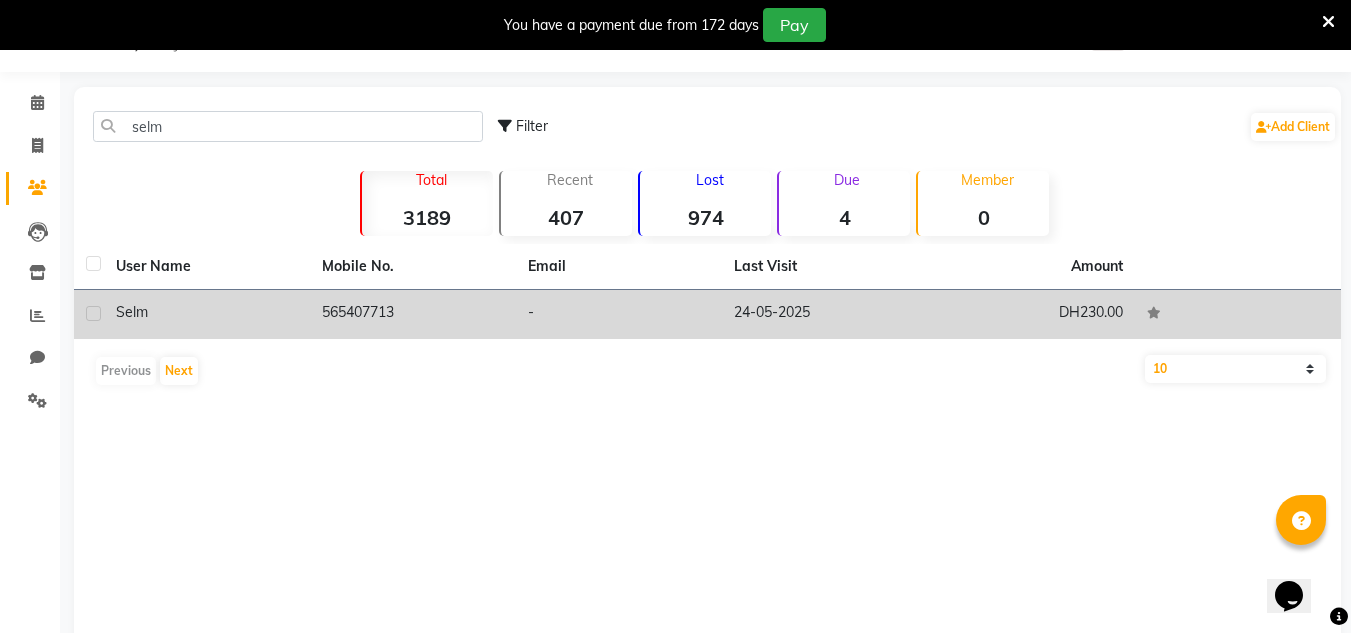 click on "-" 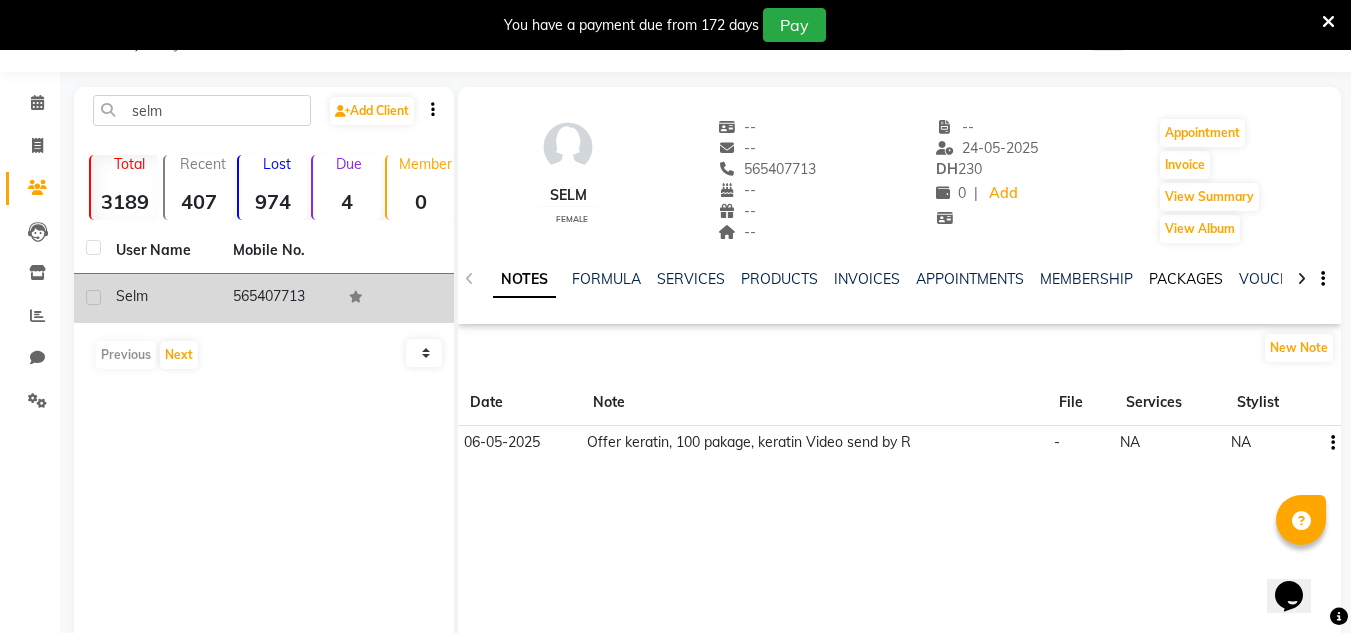 click on "PACKAGES" 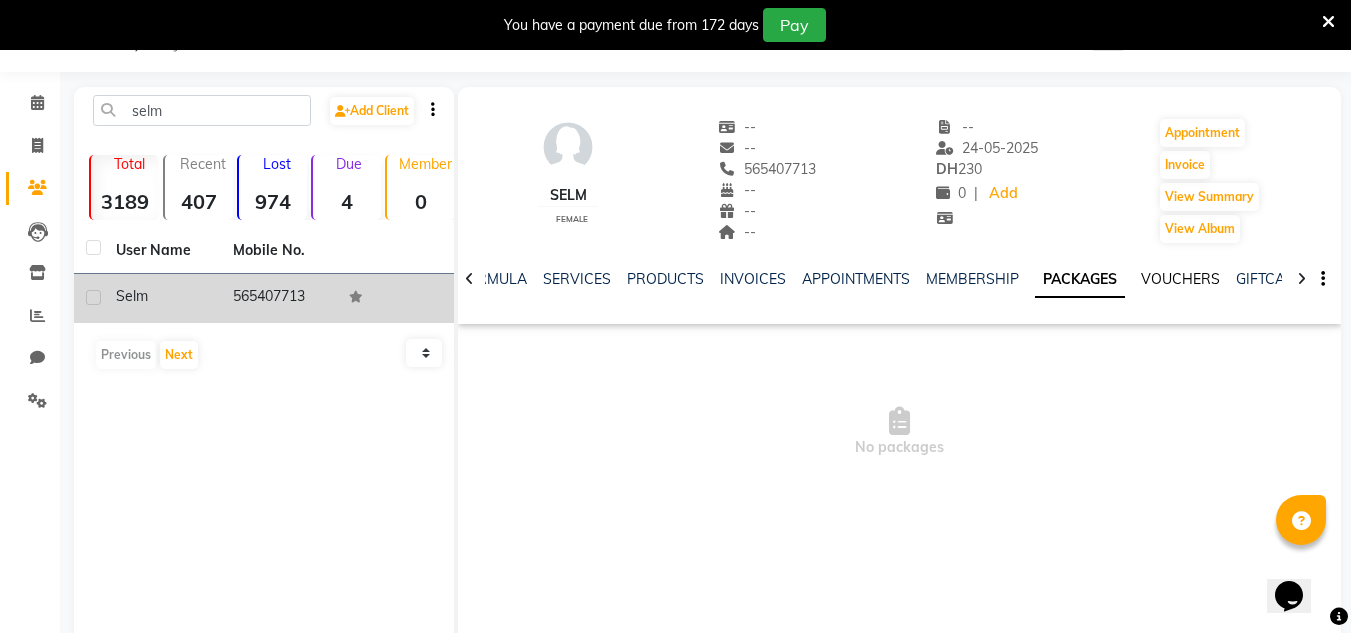 click on "VOUCHERS" 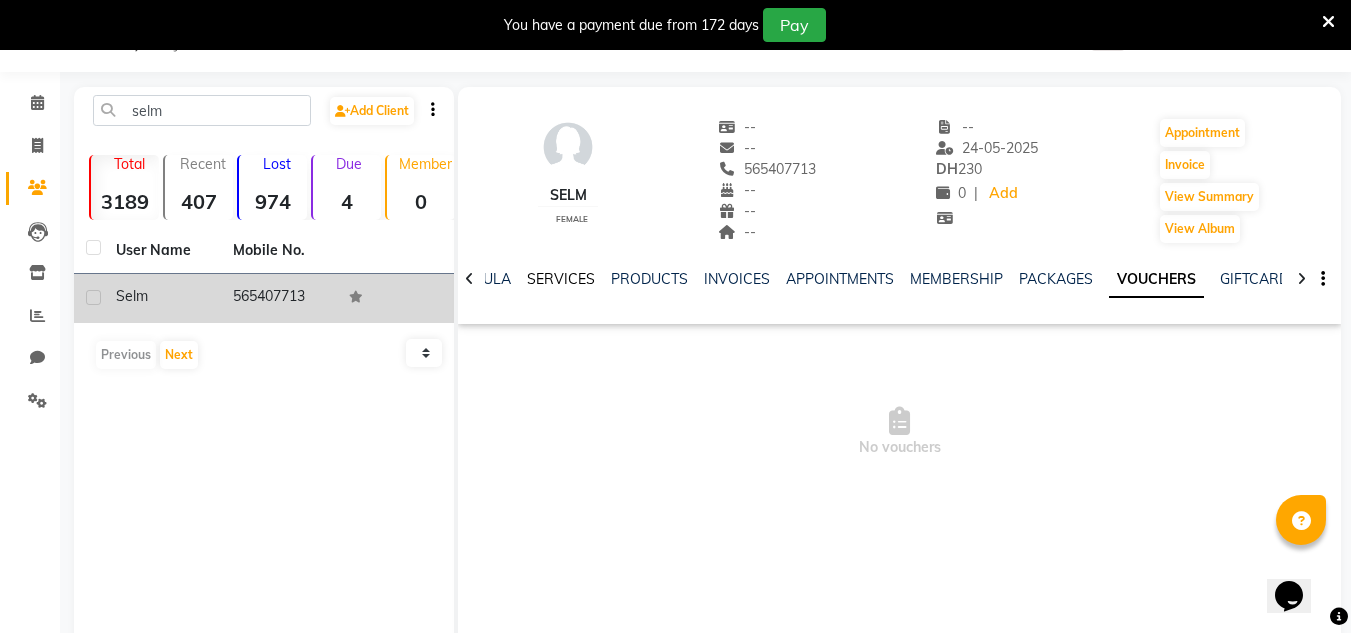click on "SERVICES" 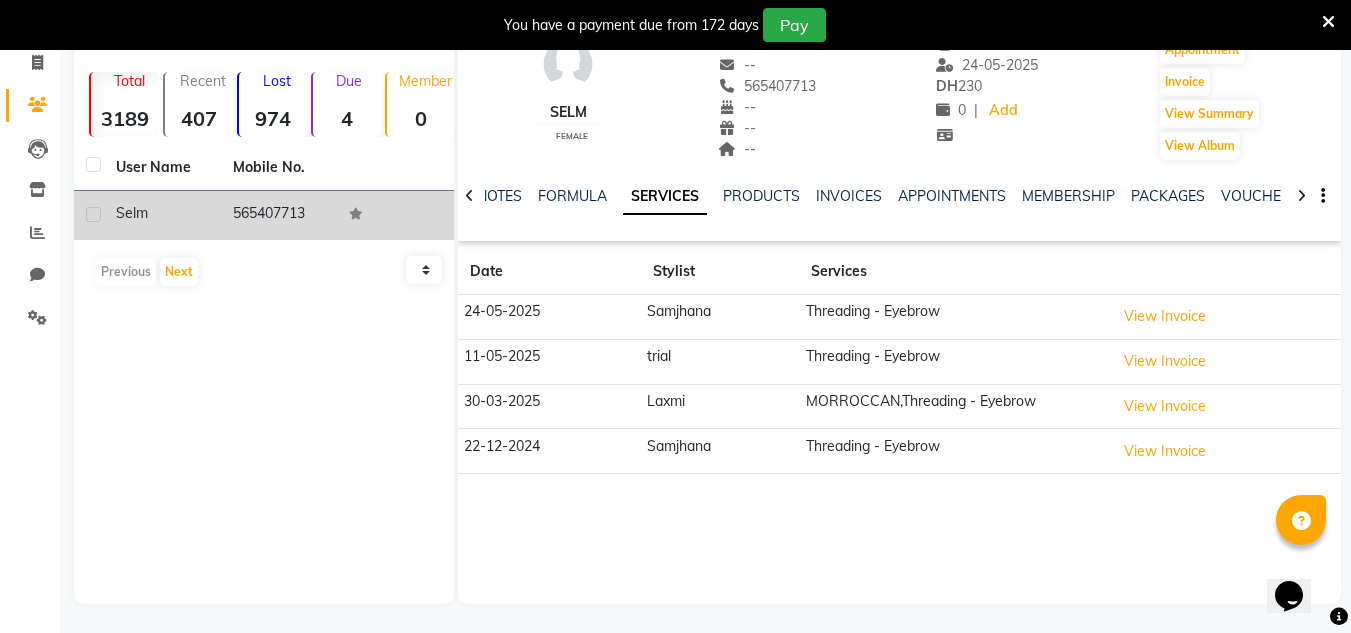 scroll, scrollTop: 134, scrollLeft: 0, axis: vertical 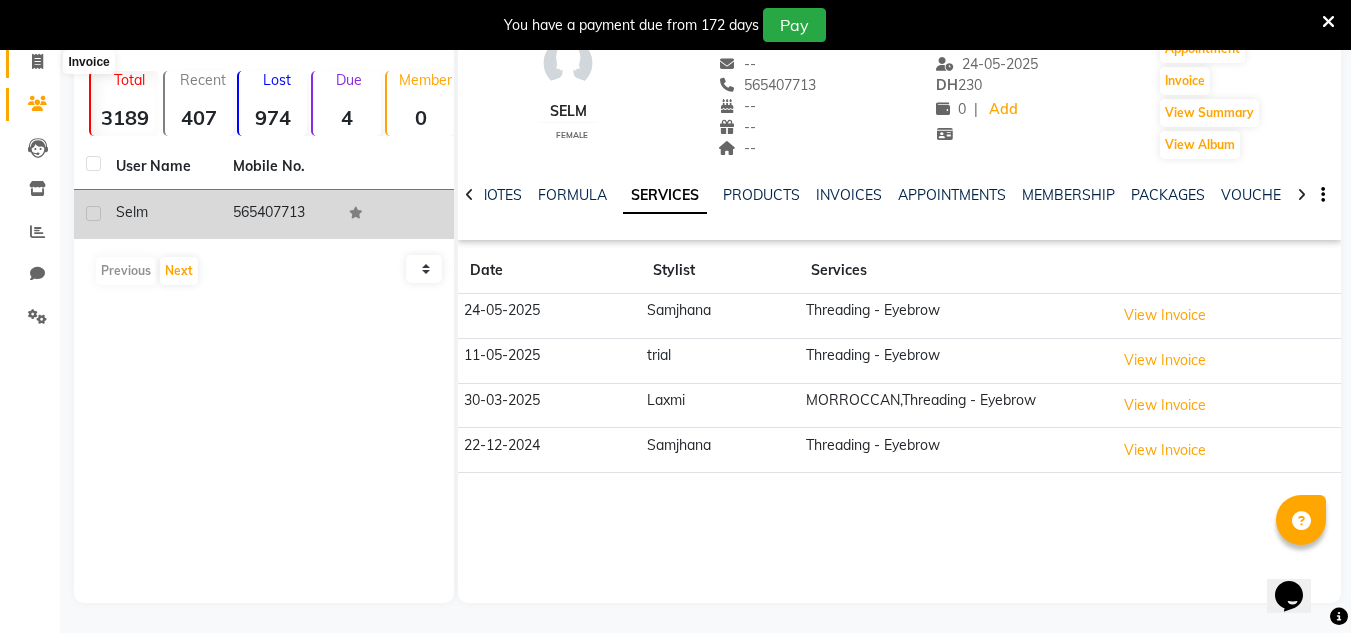 click 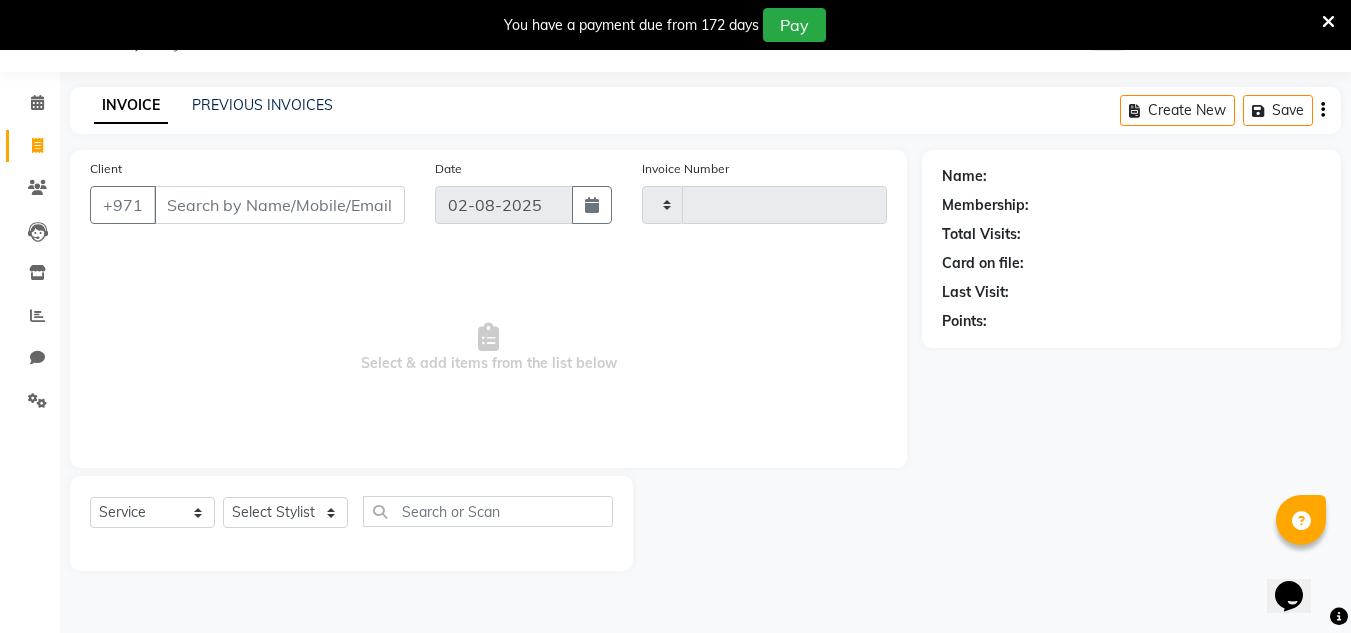 scroll, scrollTop: 50, scrollLeft: 0, axis: vertical 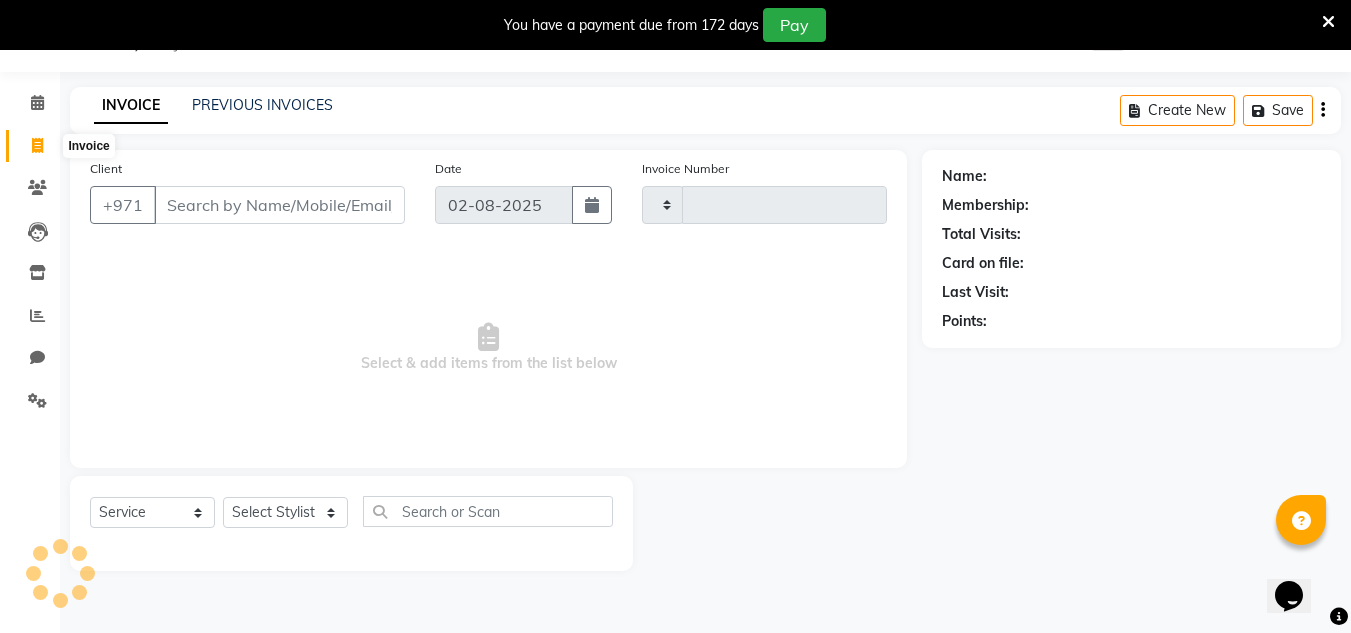 type on "1645" 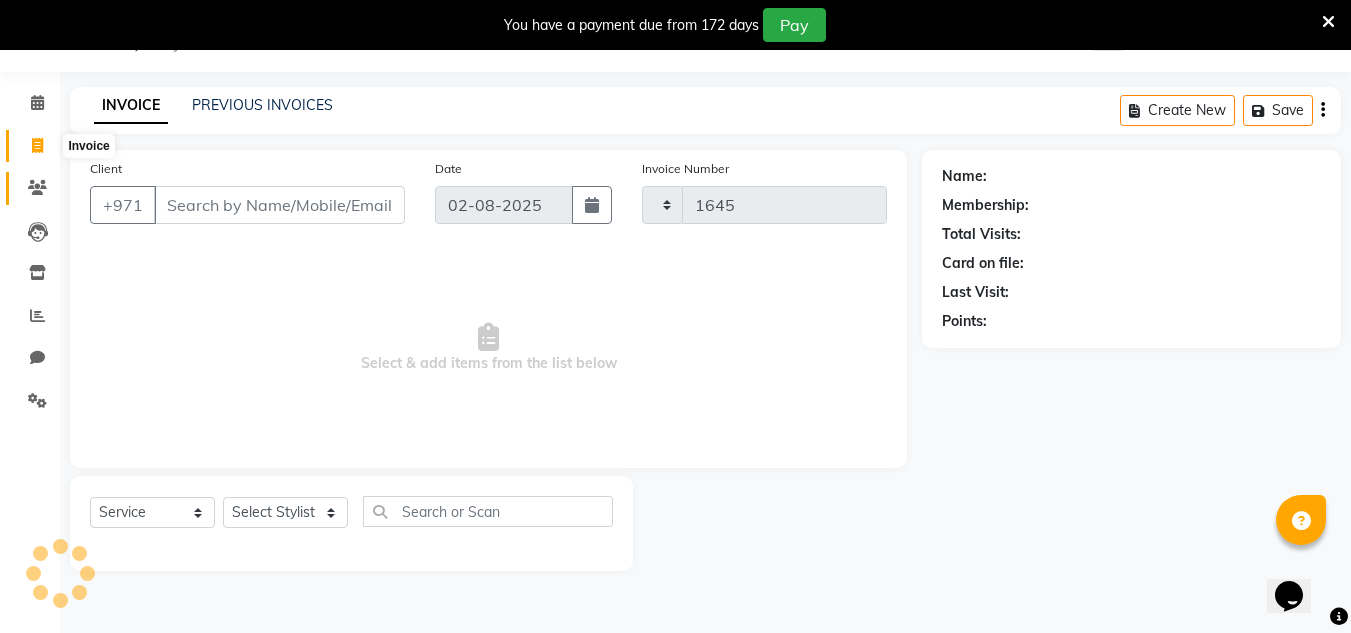select on "4333" 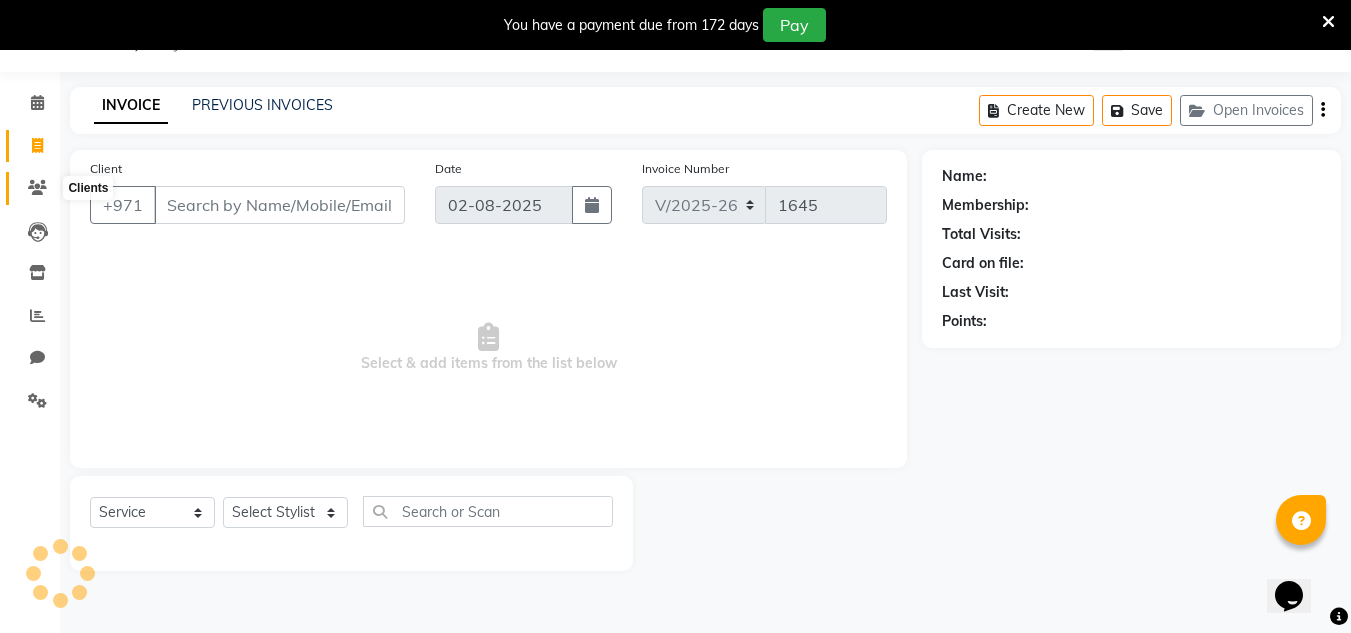 click 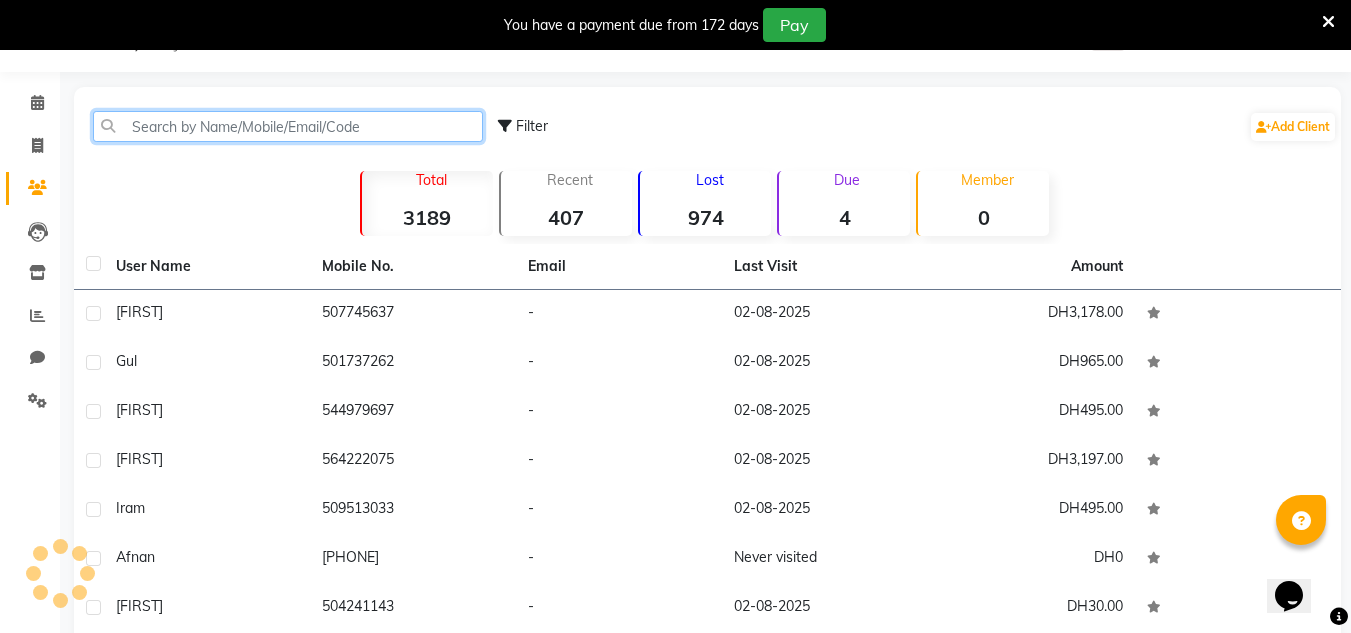 click 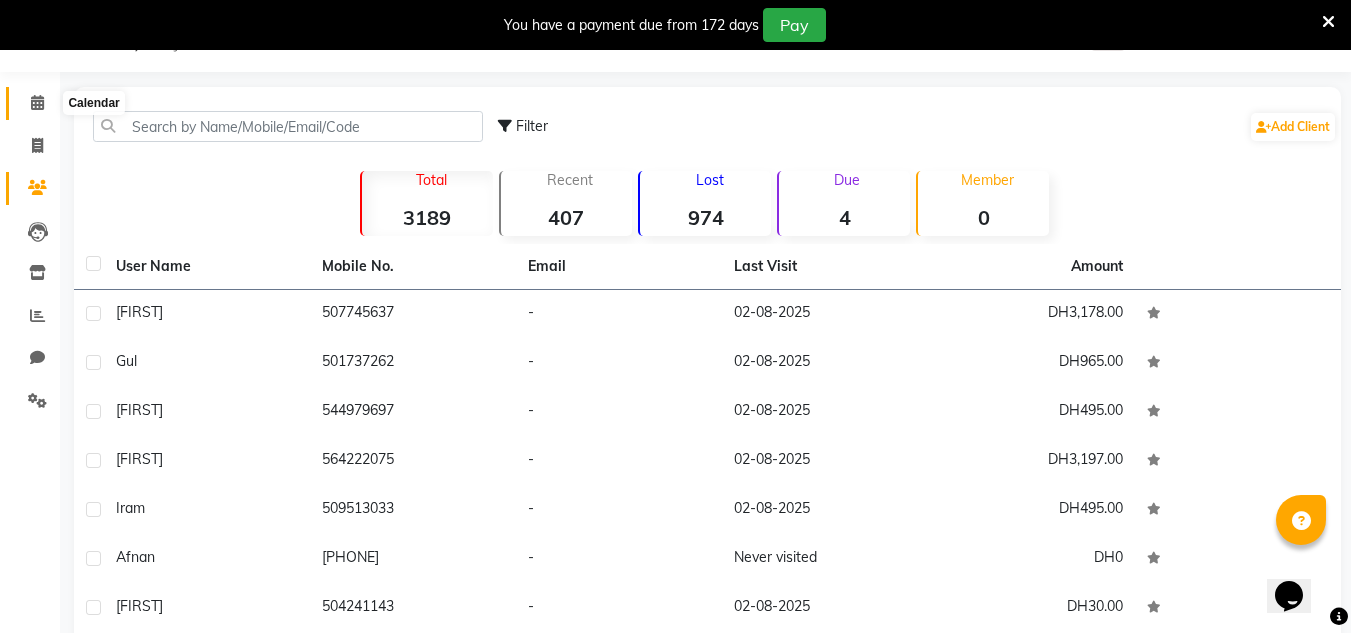 click 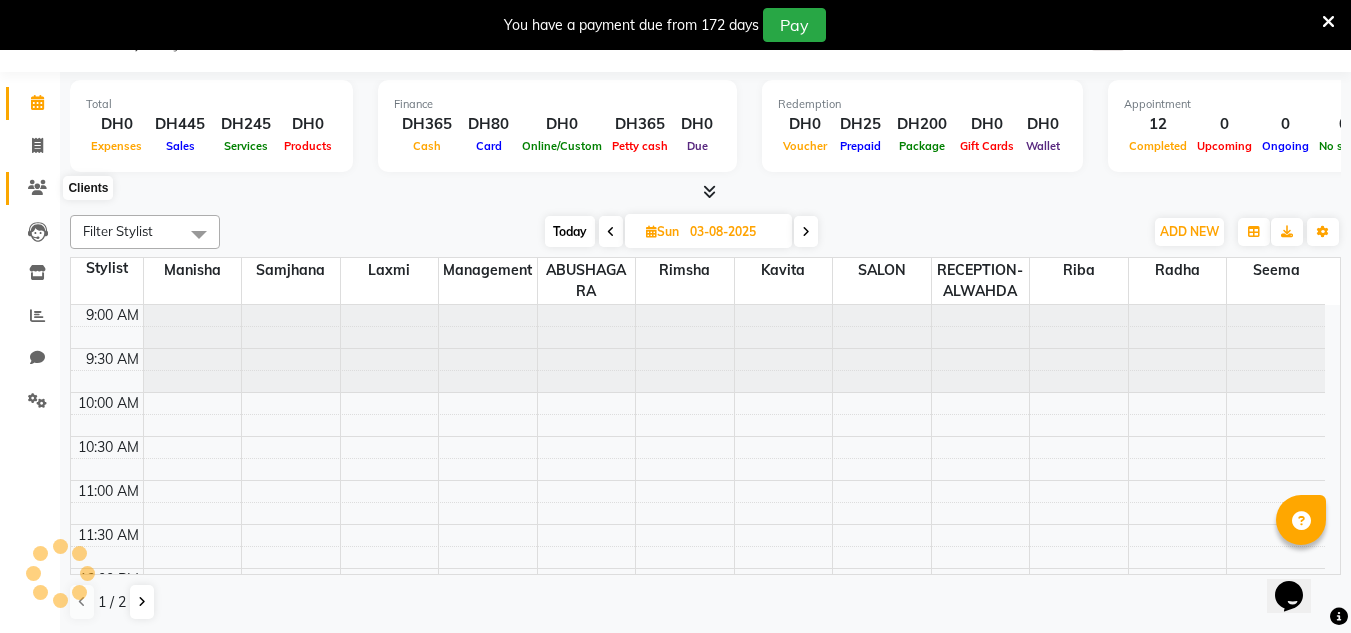 scroll, scrollTop: 0, scrollLeft: 0, axis: both 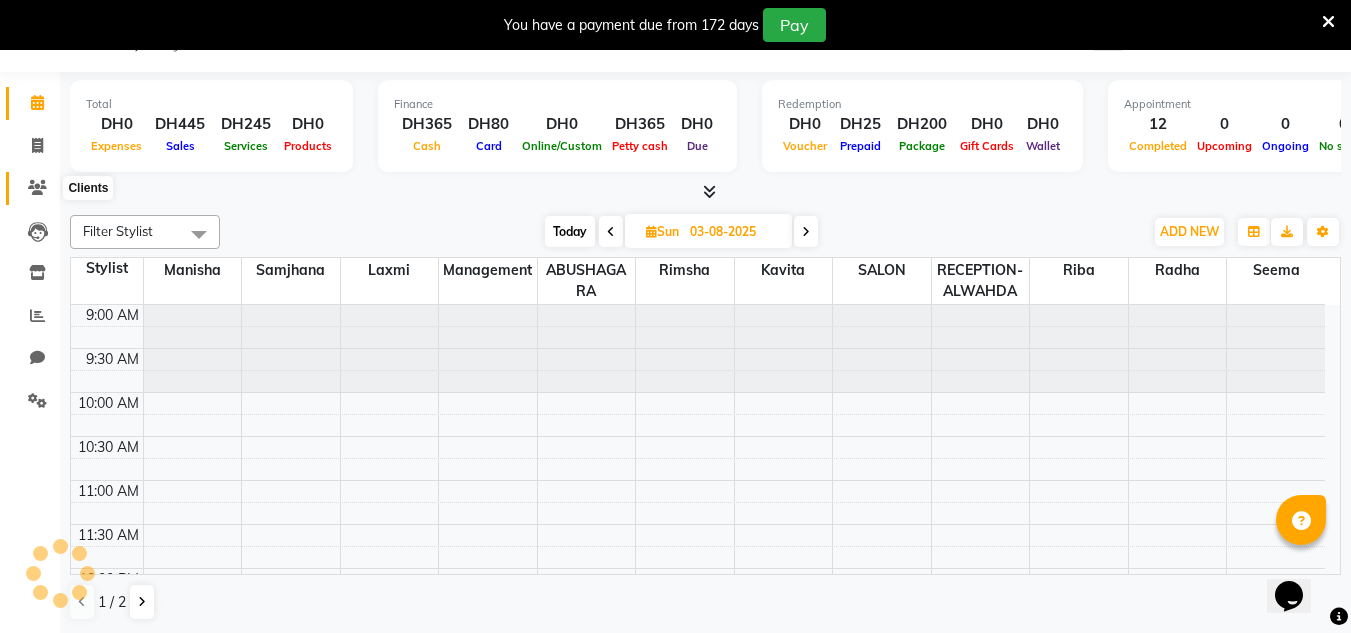 click 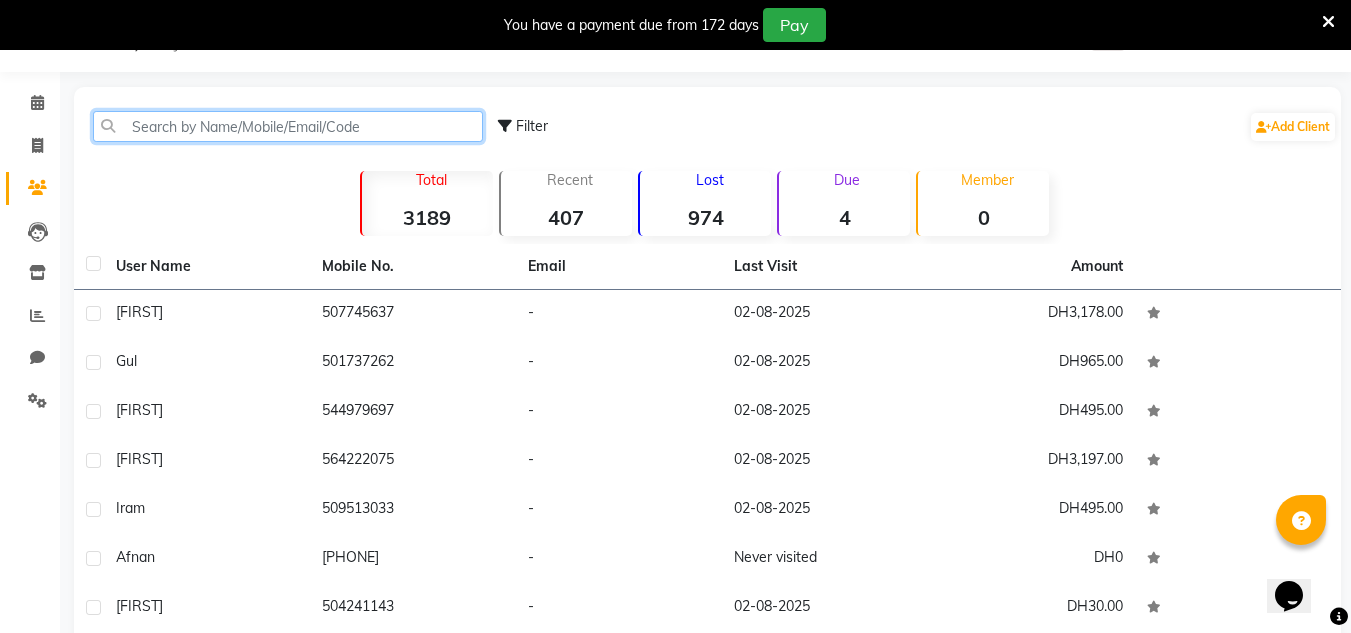 click 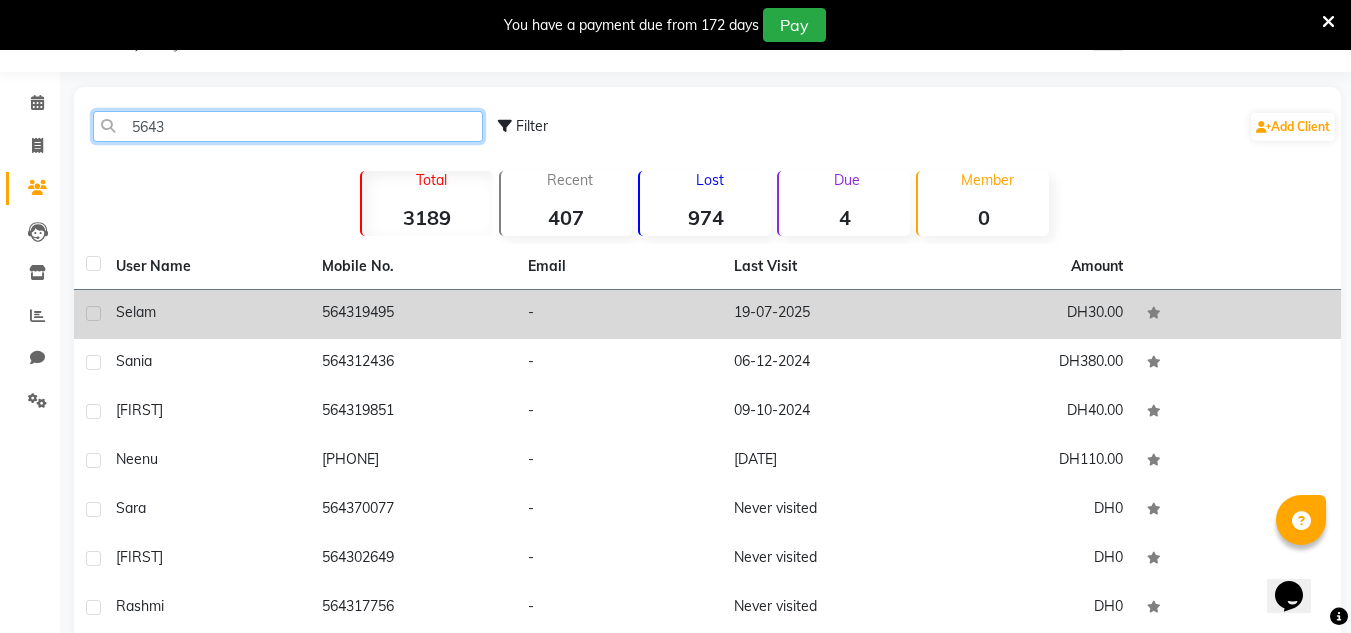 type on "5643" 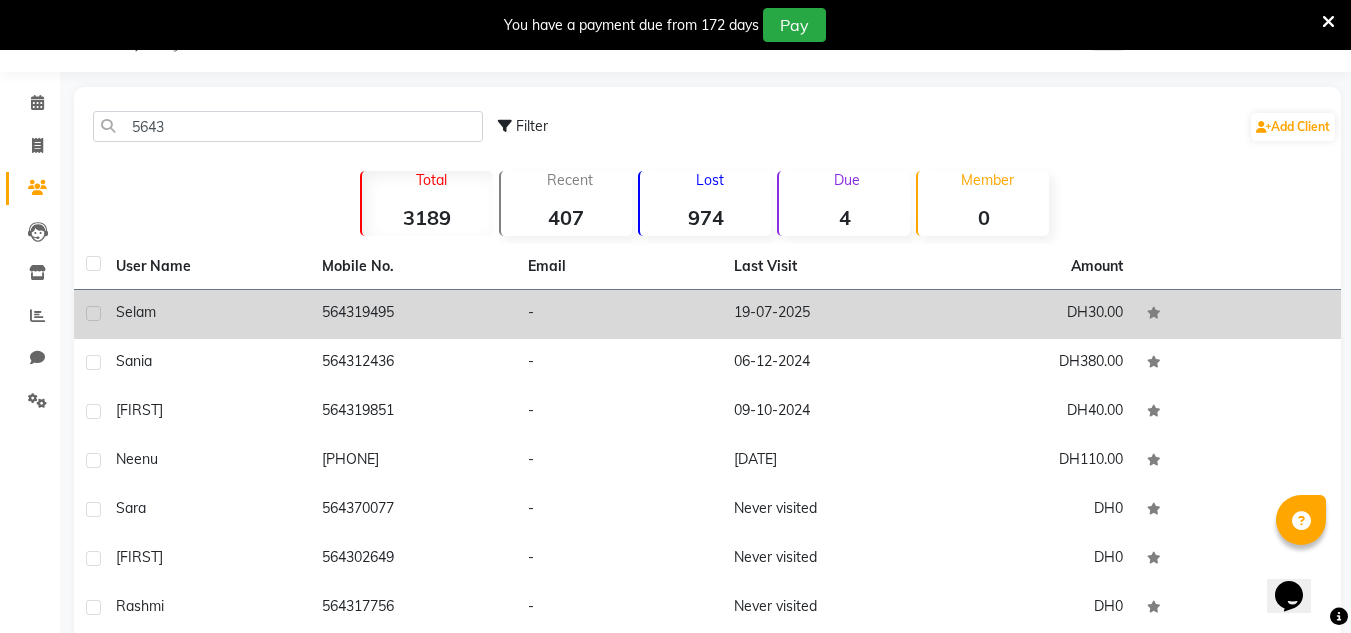click on "564319495" 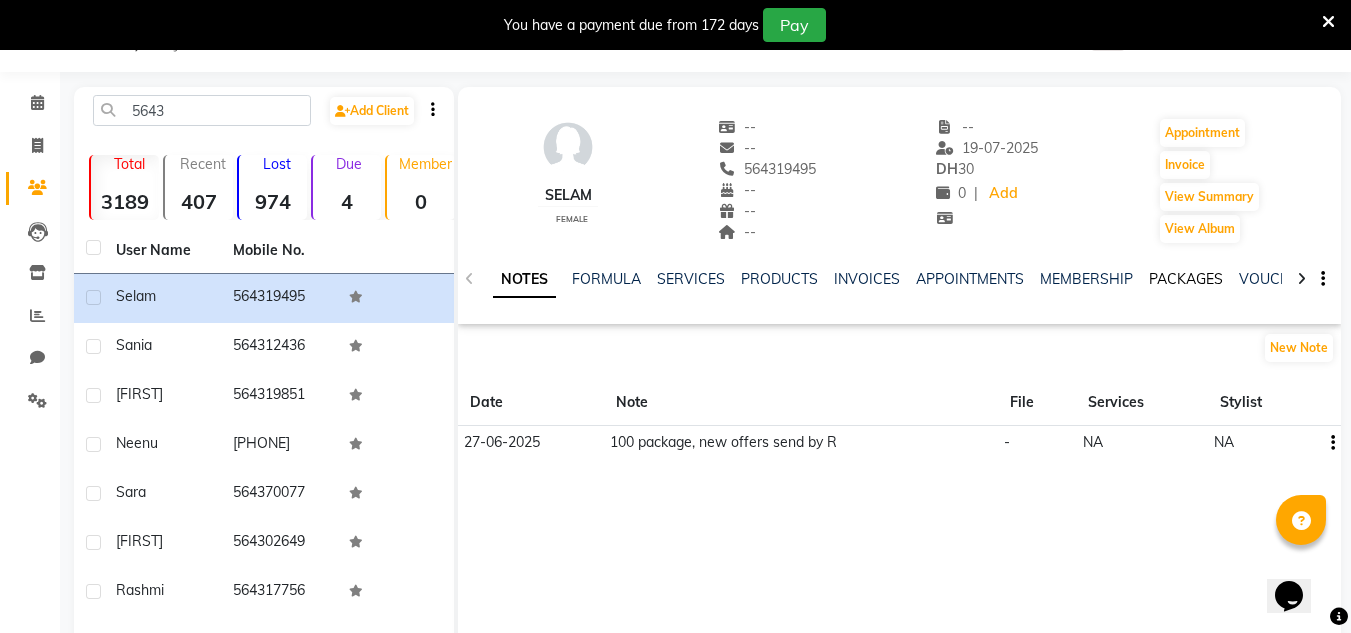 click on "PACKAGES" 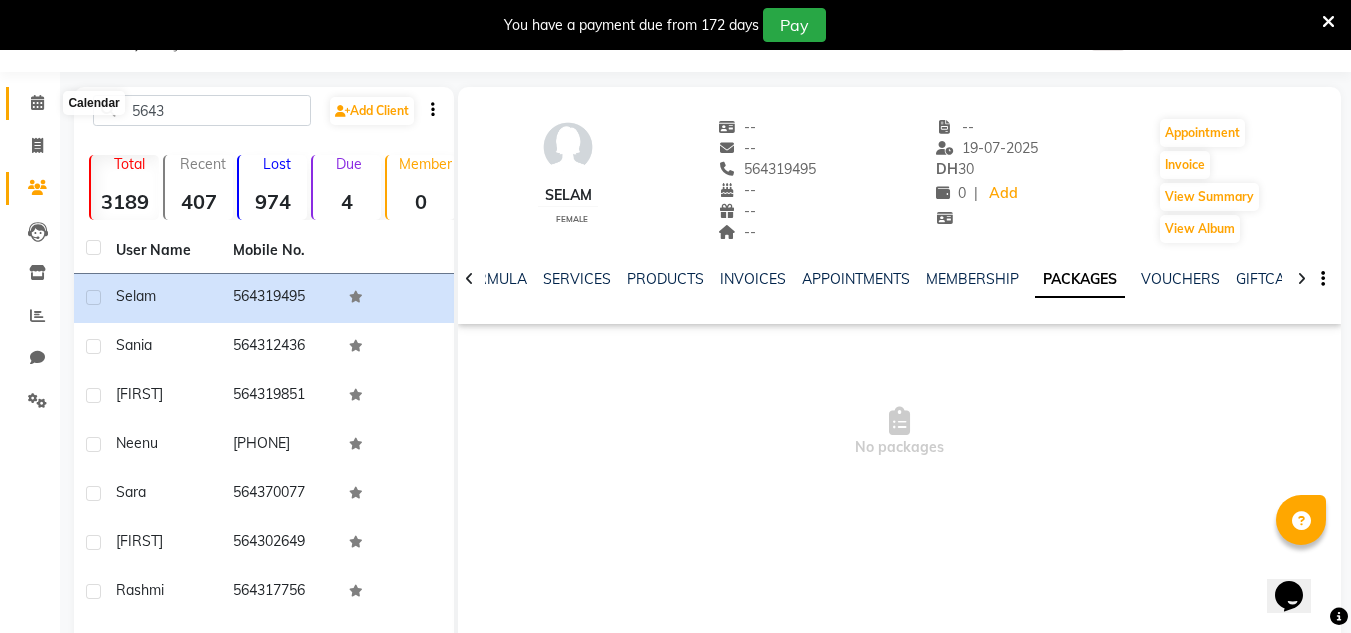 click 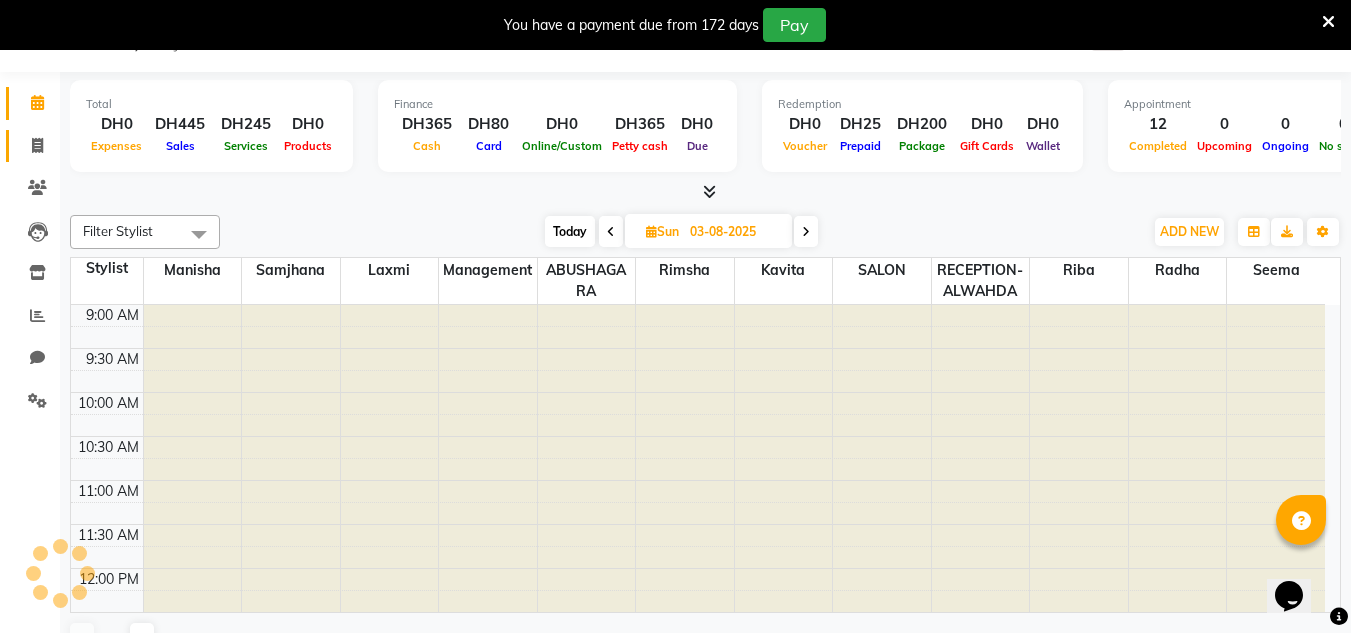 scroll, scrollTop: 0, scrollLeft: 0, axis: both 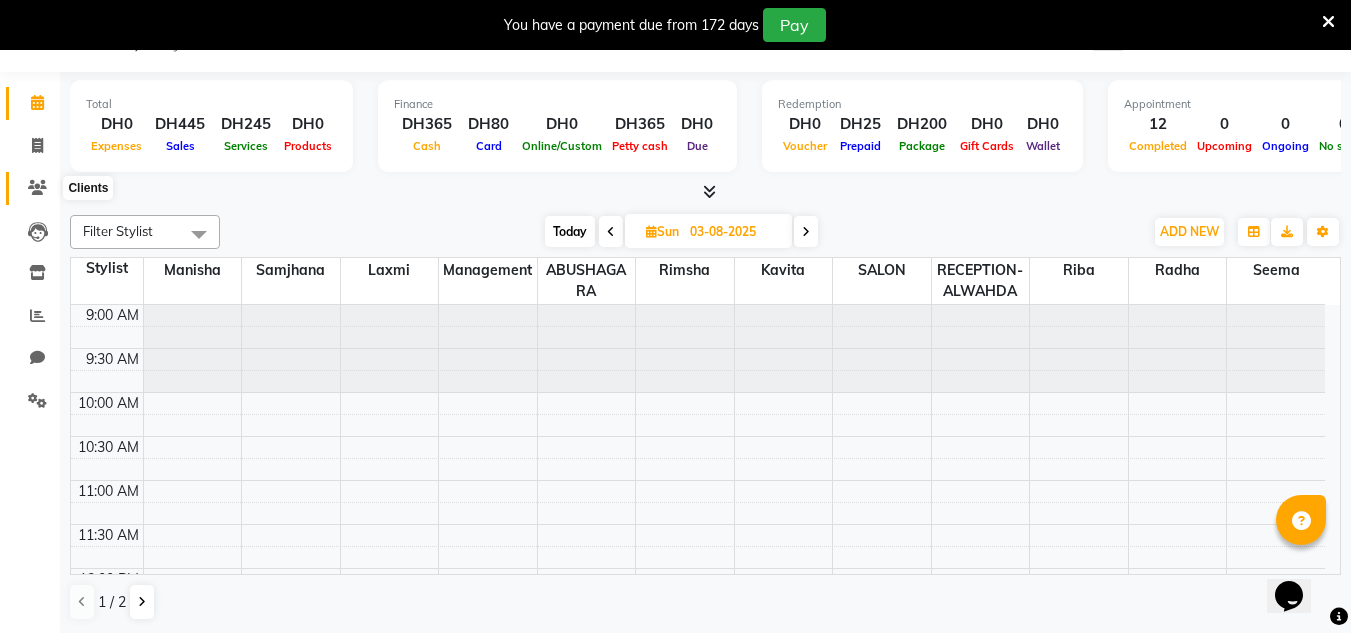 click 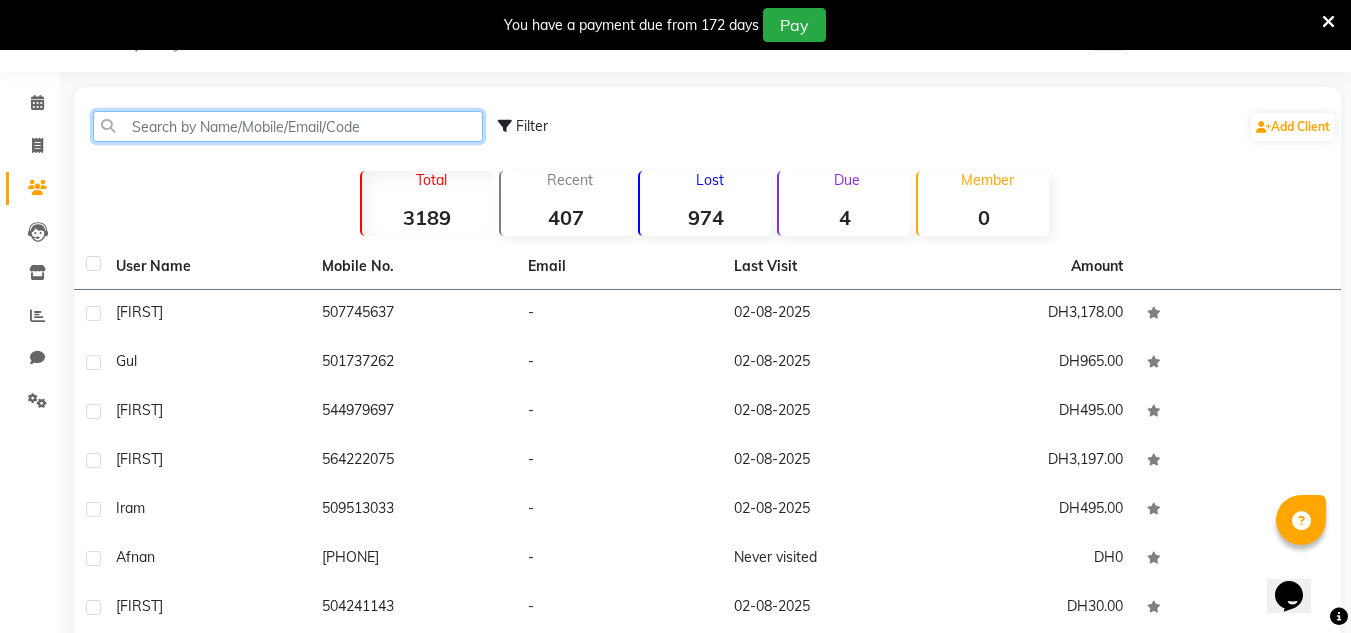 click 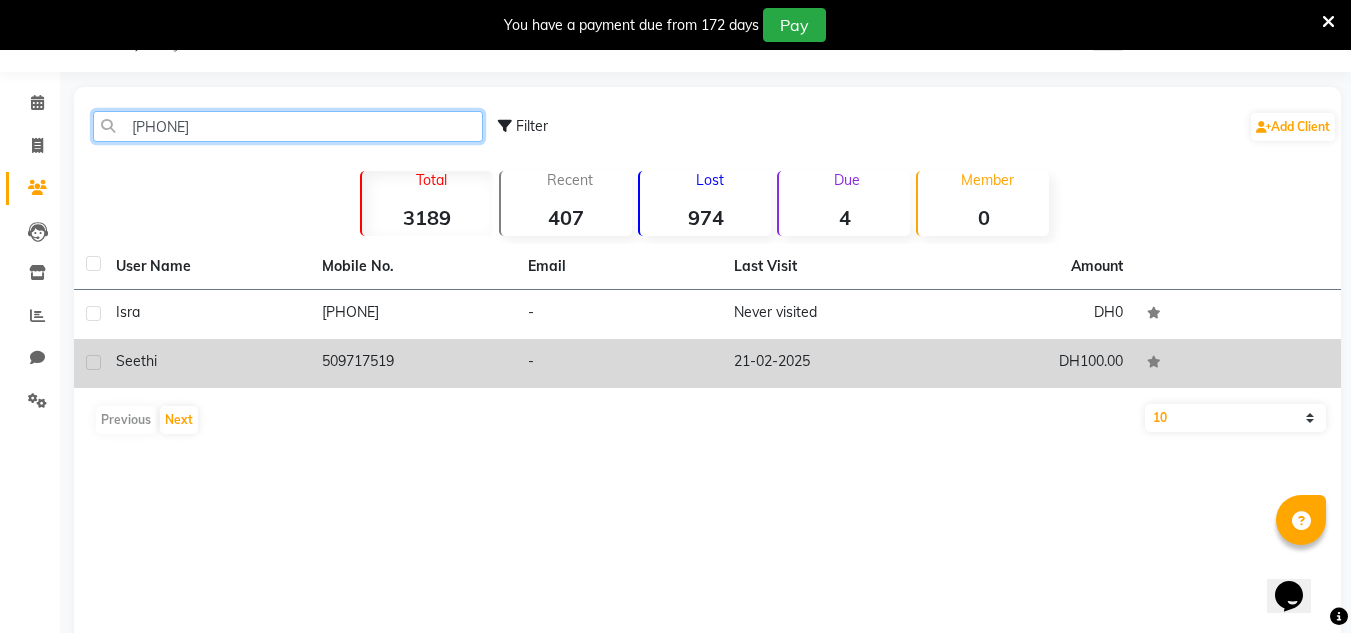 type on "509717" 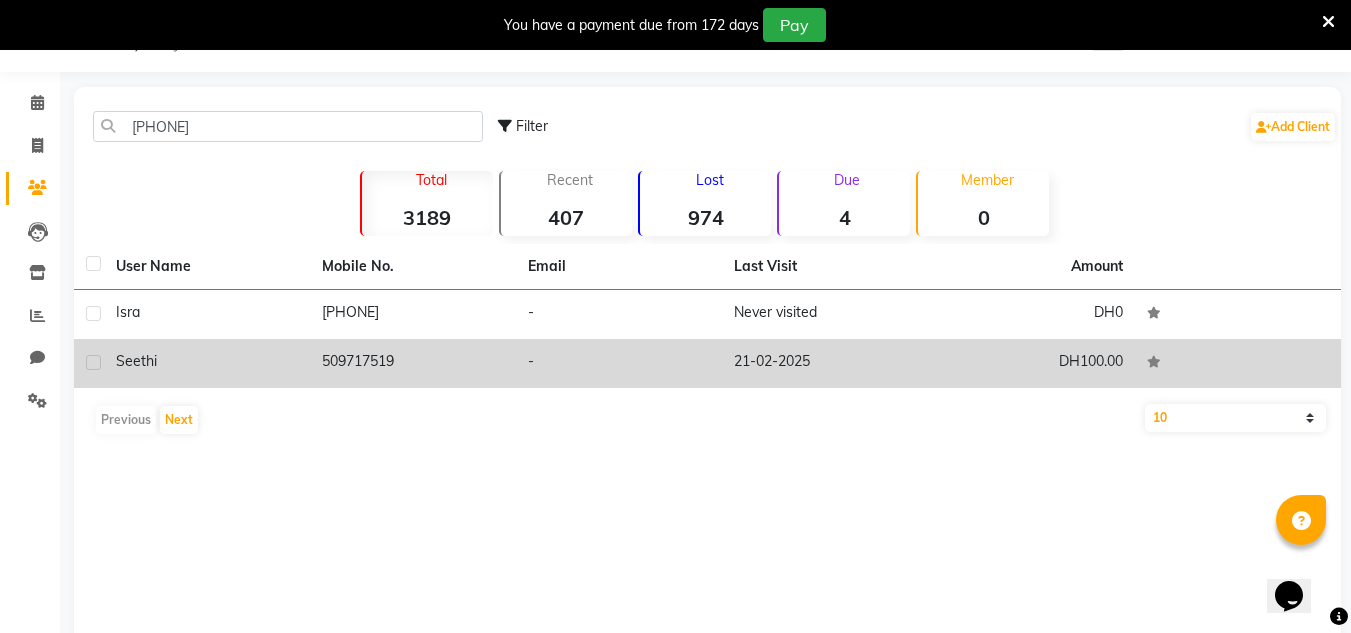 click on "-" 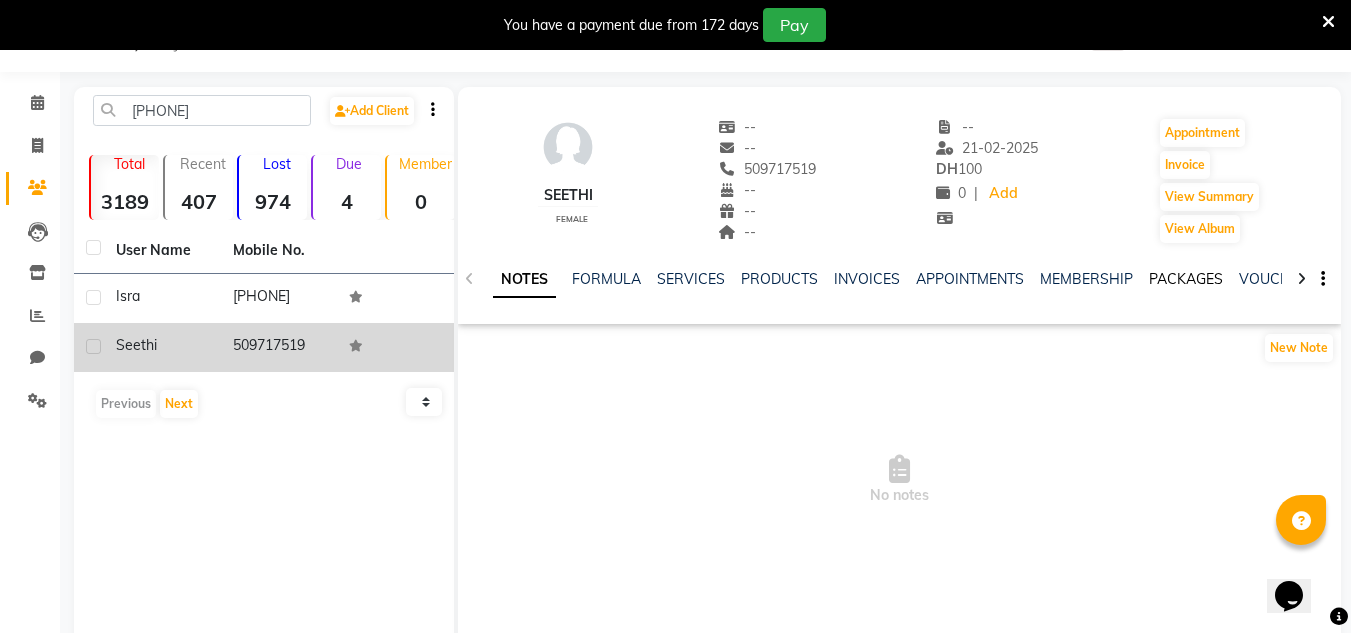 click on "PACKAGES" 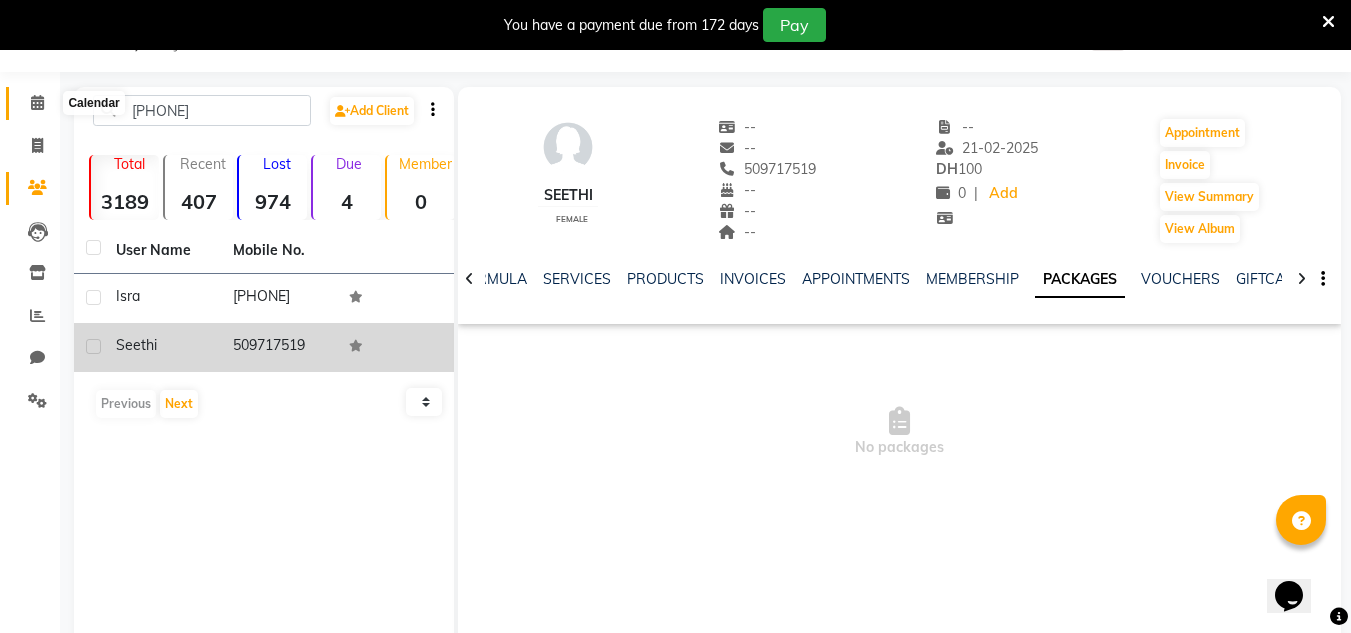click 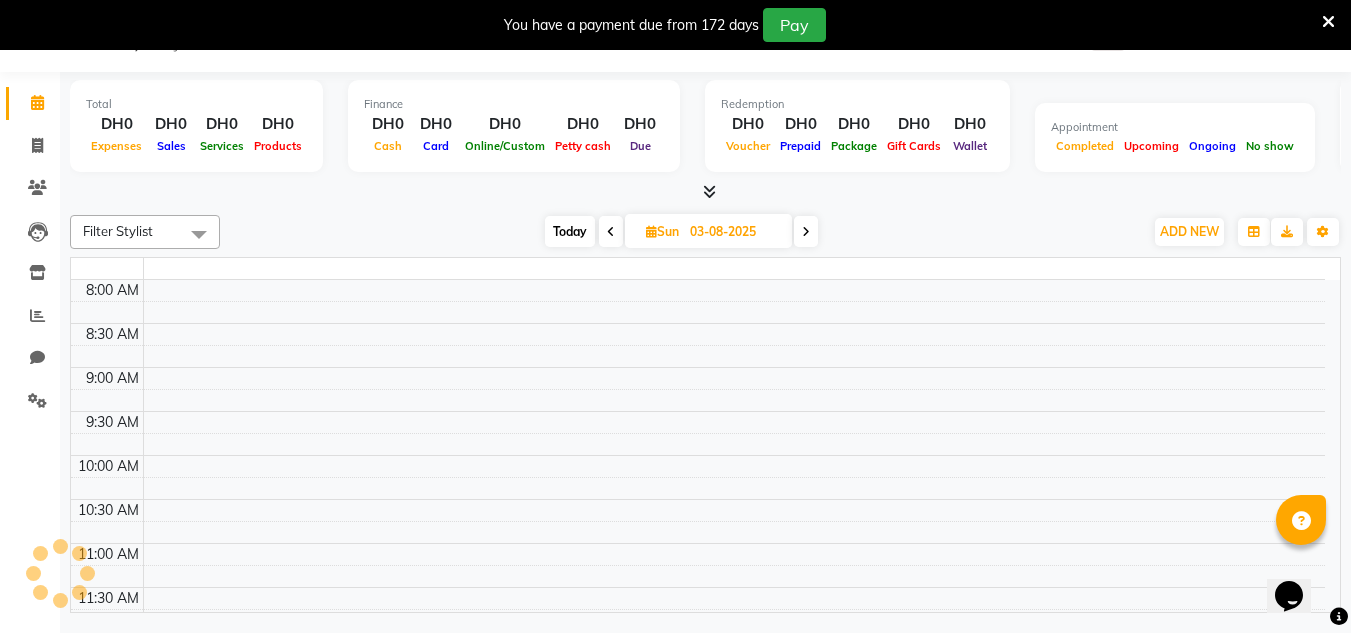 scroll, scrollTop: 0, scrollLeft: 0, axis: both 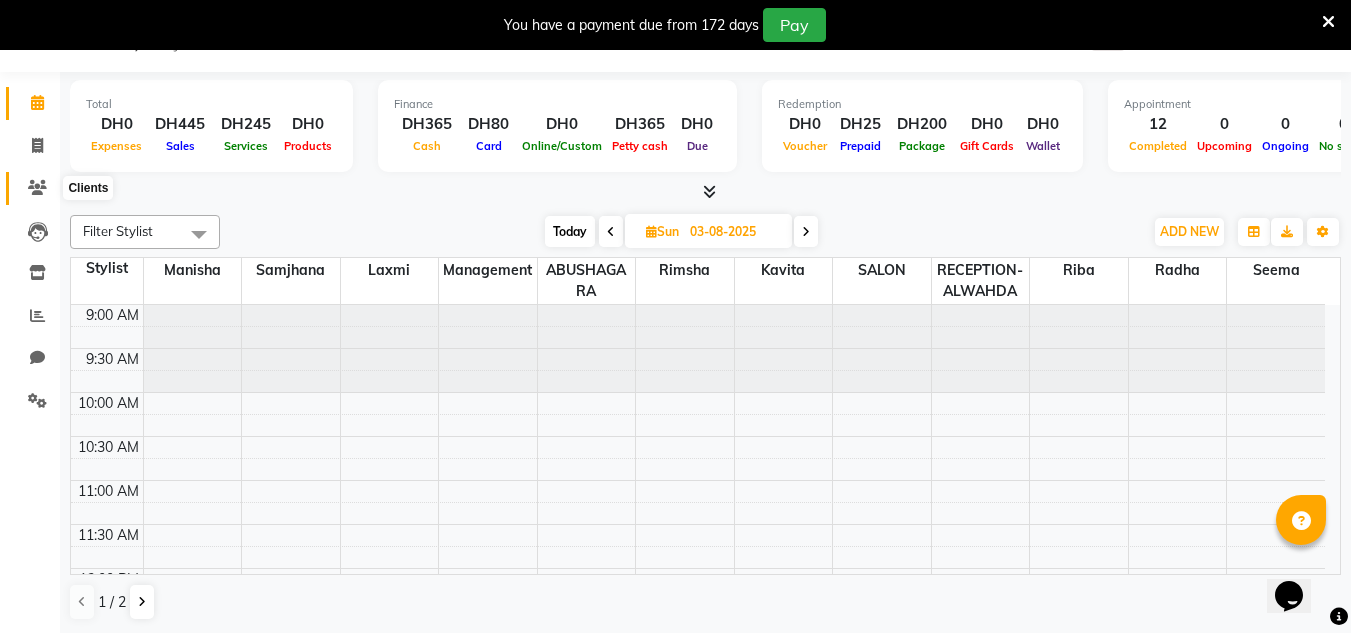 click 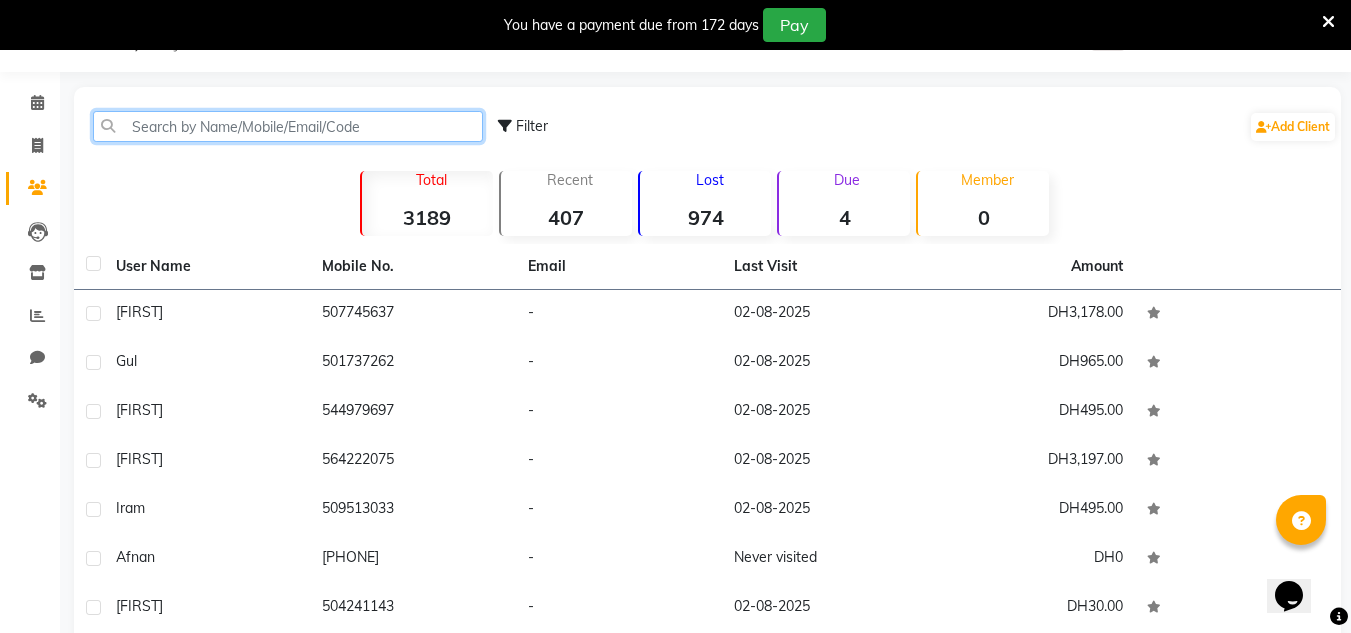 click 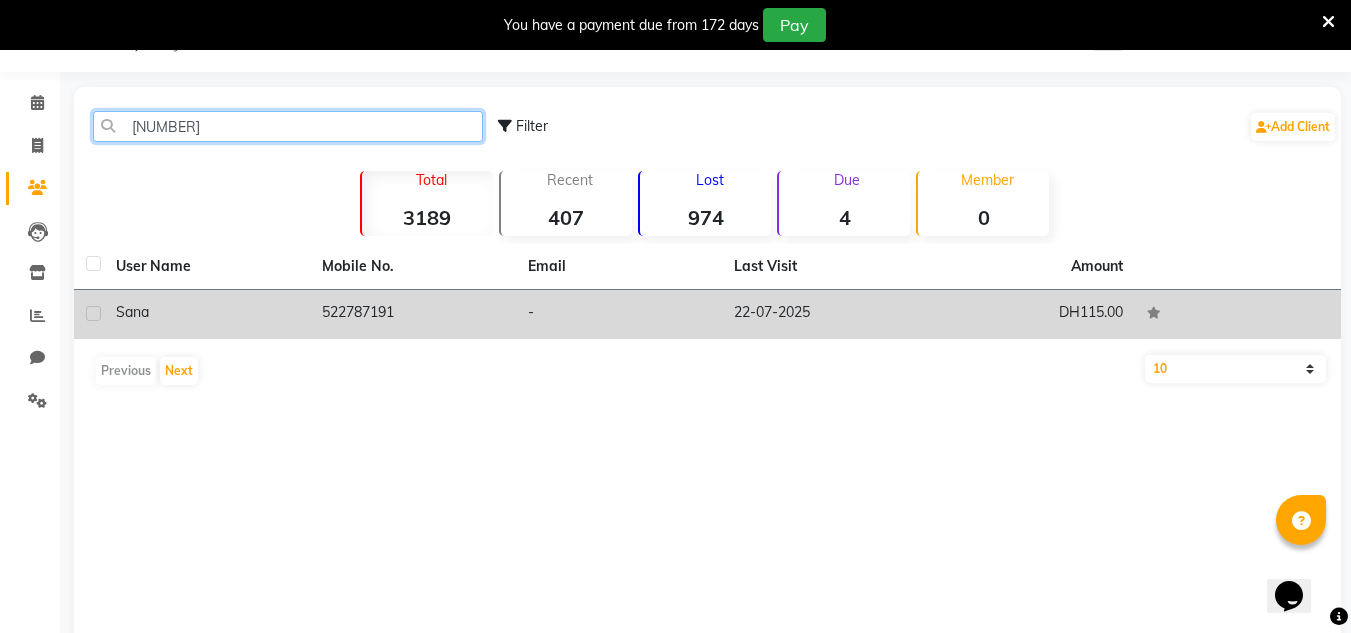 type on "522787" 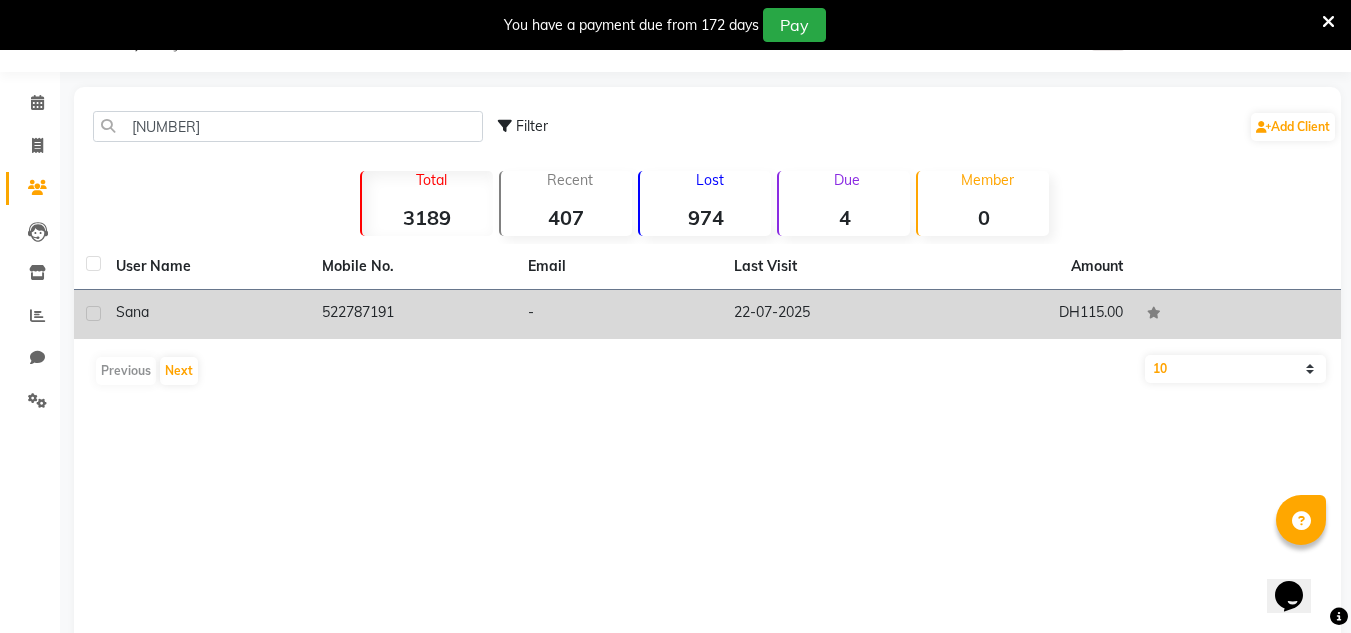 click on "22-07-2025" 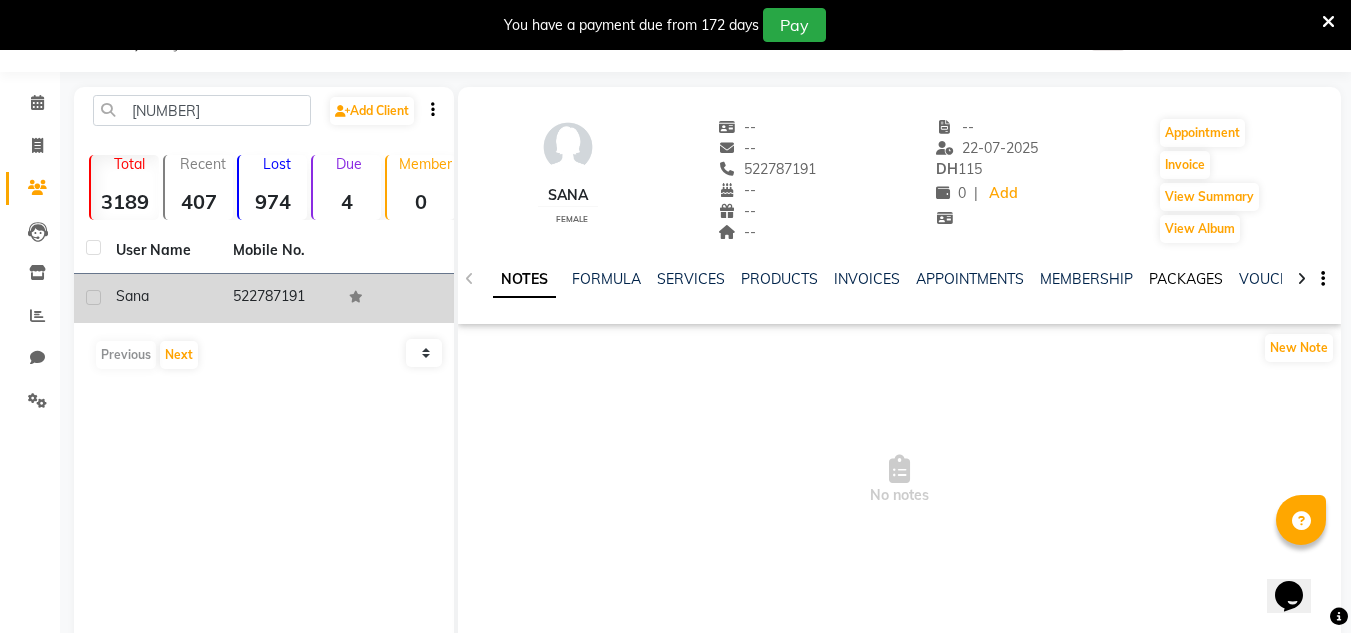 click on "PACKAGES" 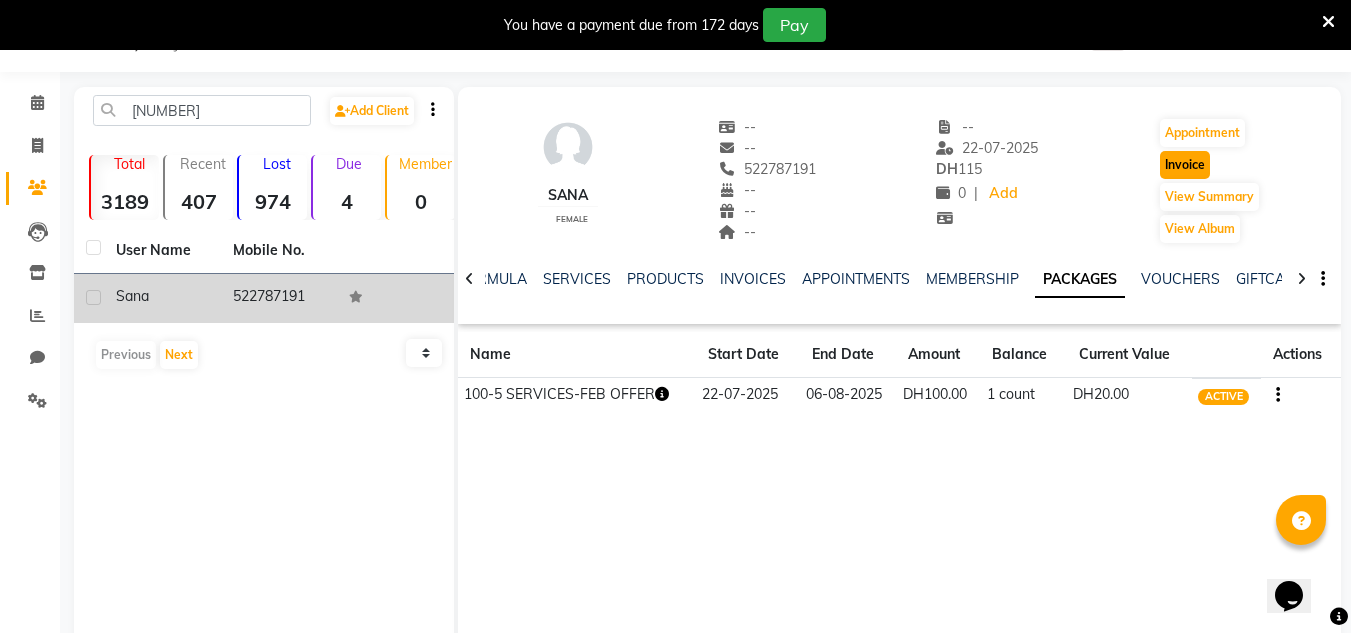 click on "Invoice" 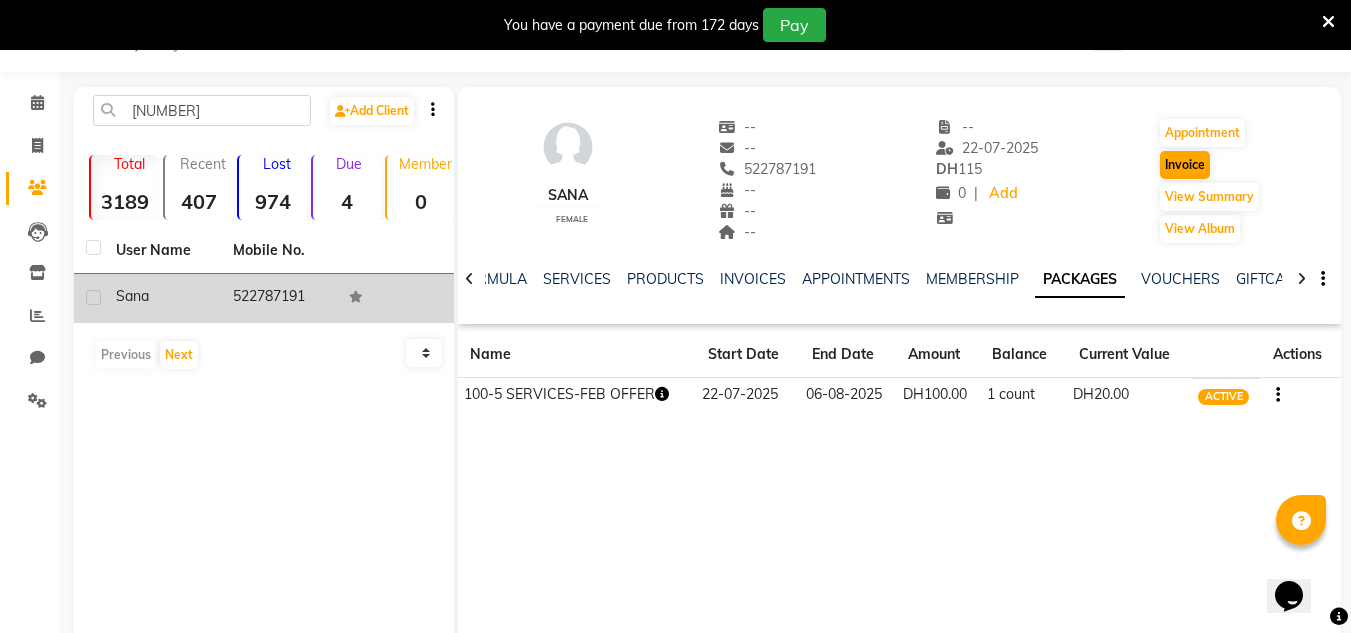 select on "service" 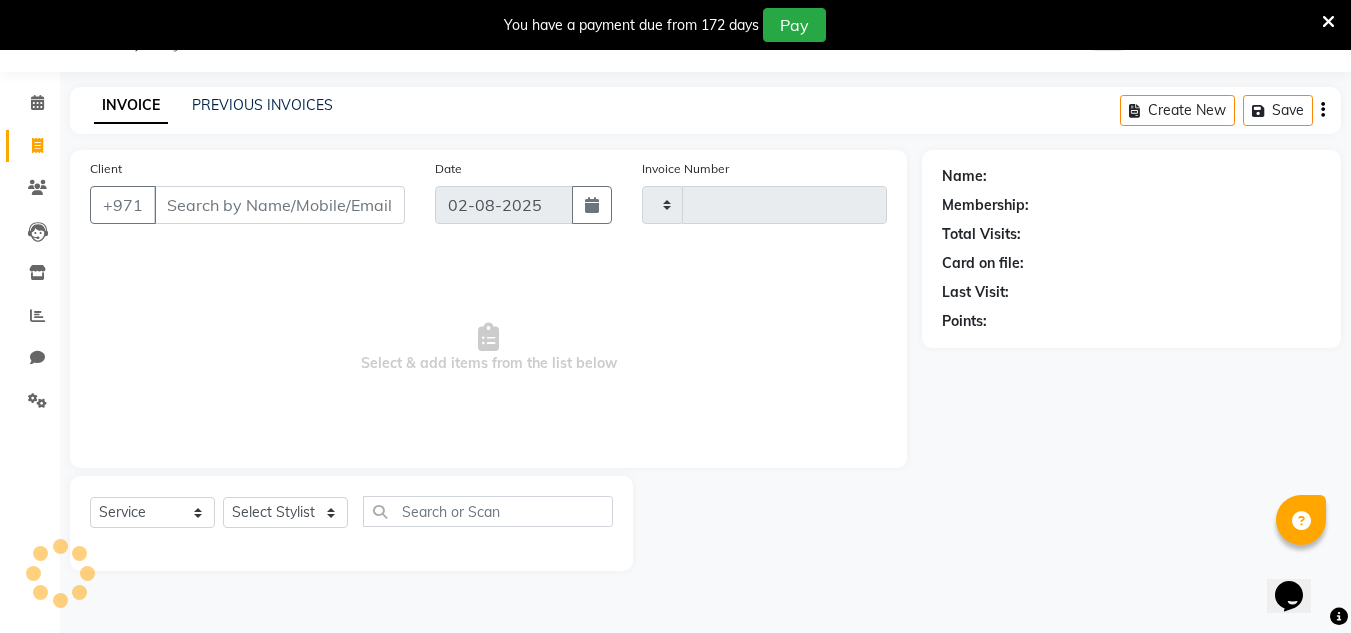 type on "1645" 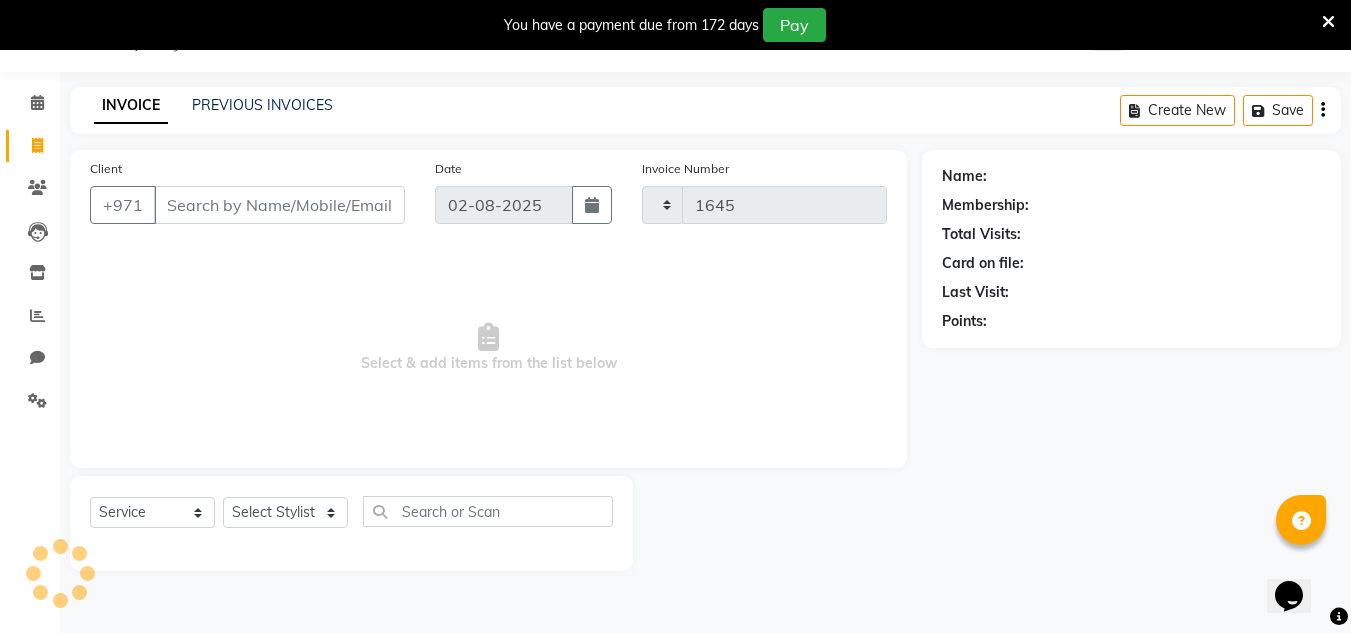 select on "4333" 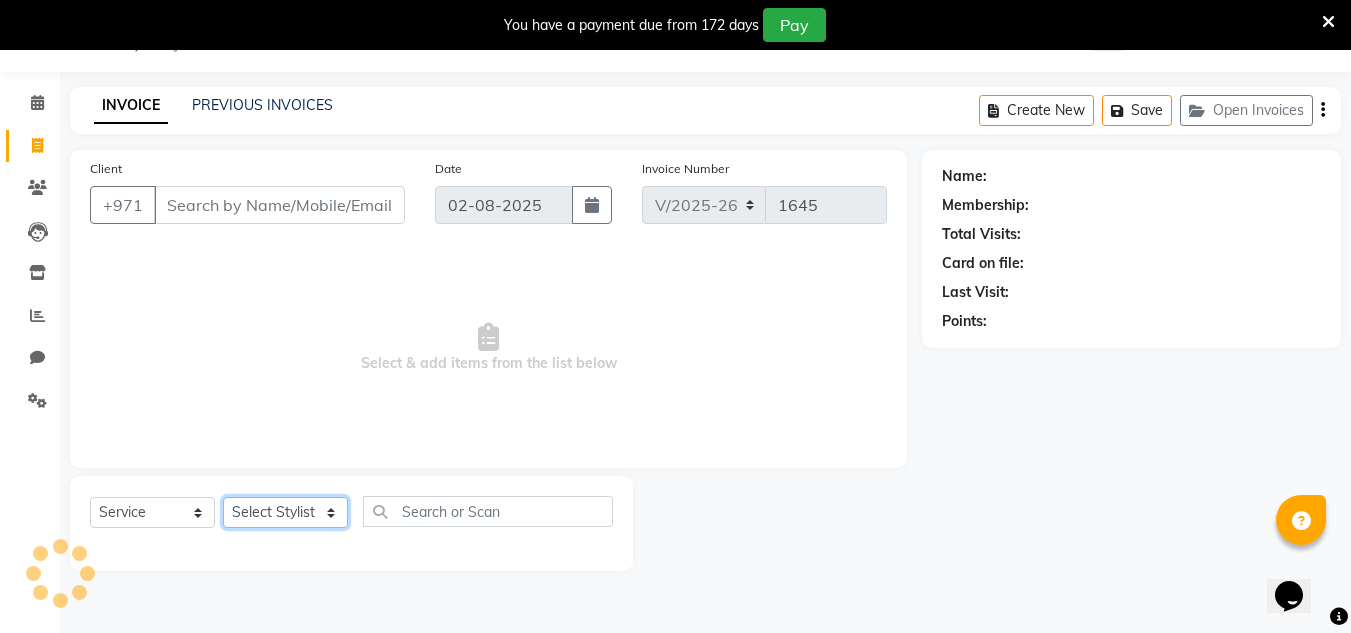 click on "Select Stylist" 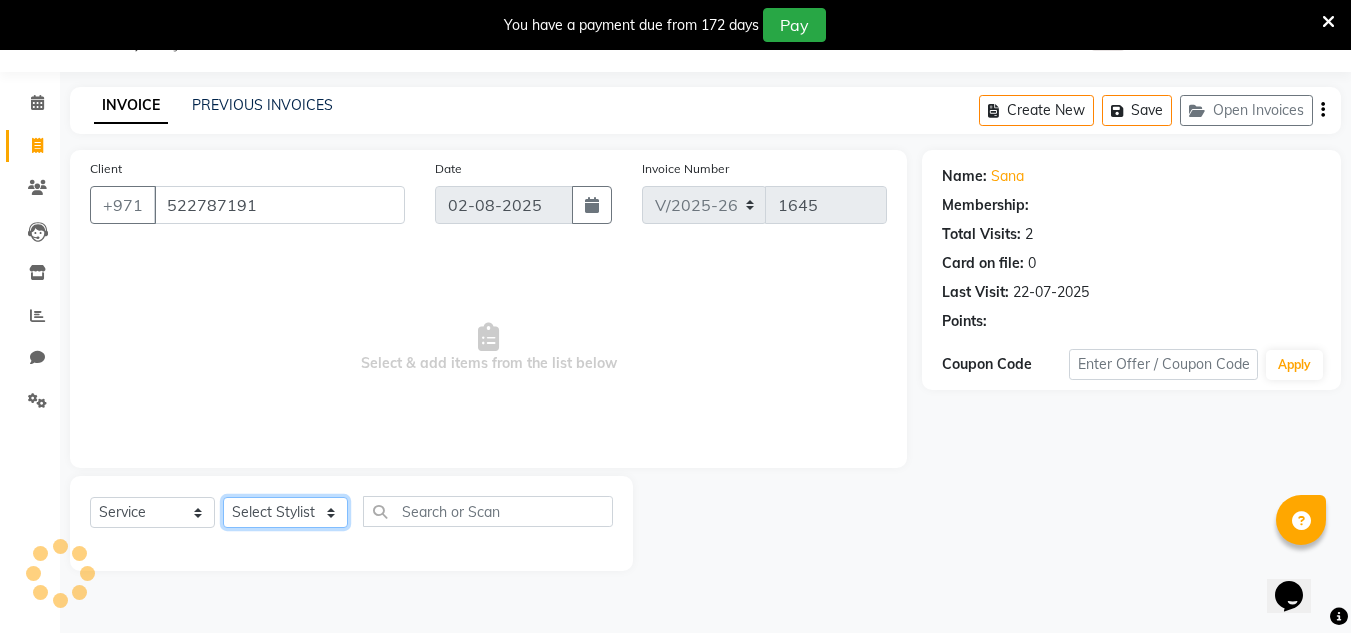 select on "1: Object" 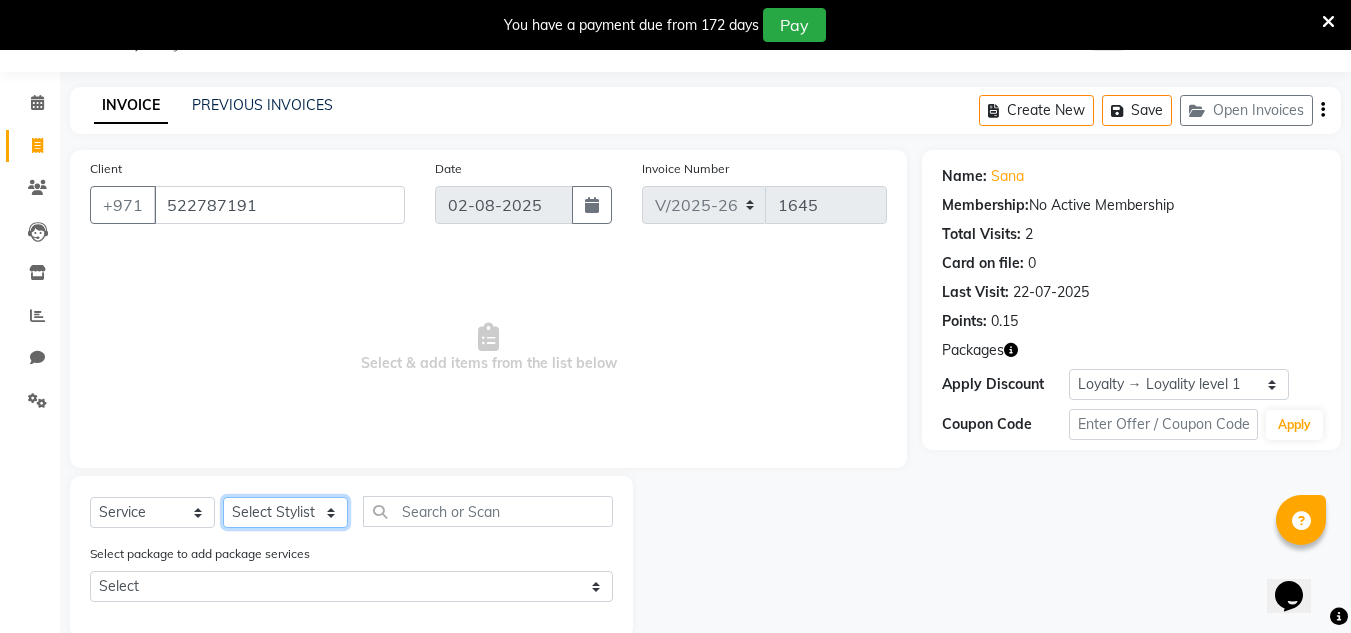 select on "70354" 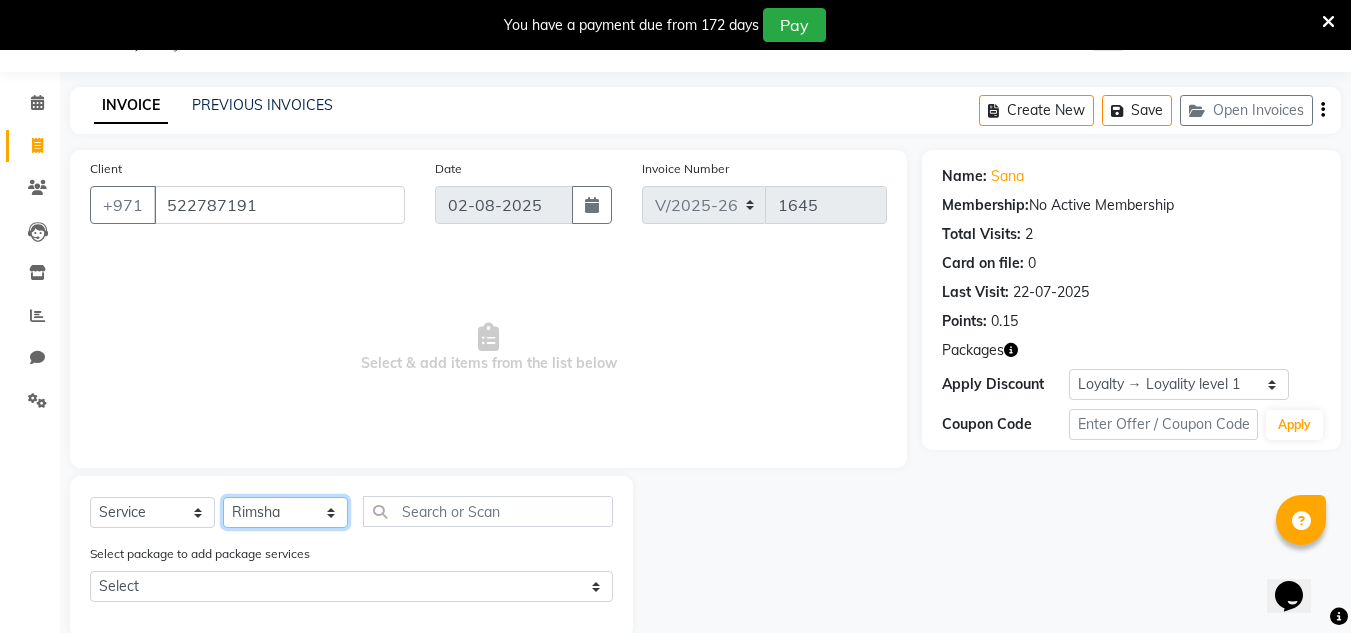 click on "Select Stylist ABUSHAGARA HOME SERVICE STAFF Kavita Laxmi Management Manisha Radha RECEPTION-ALWAHDA Riba Rimsha SALON Samjhana Seema trial" 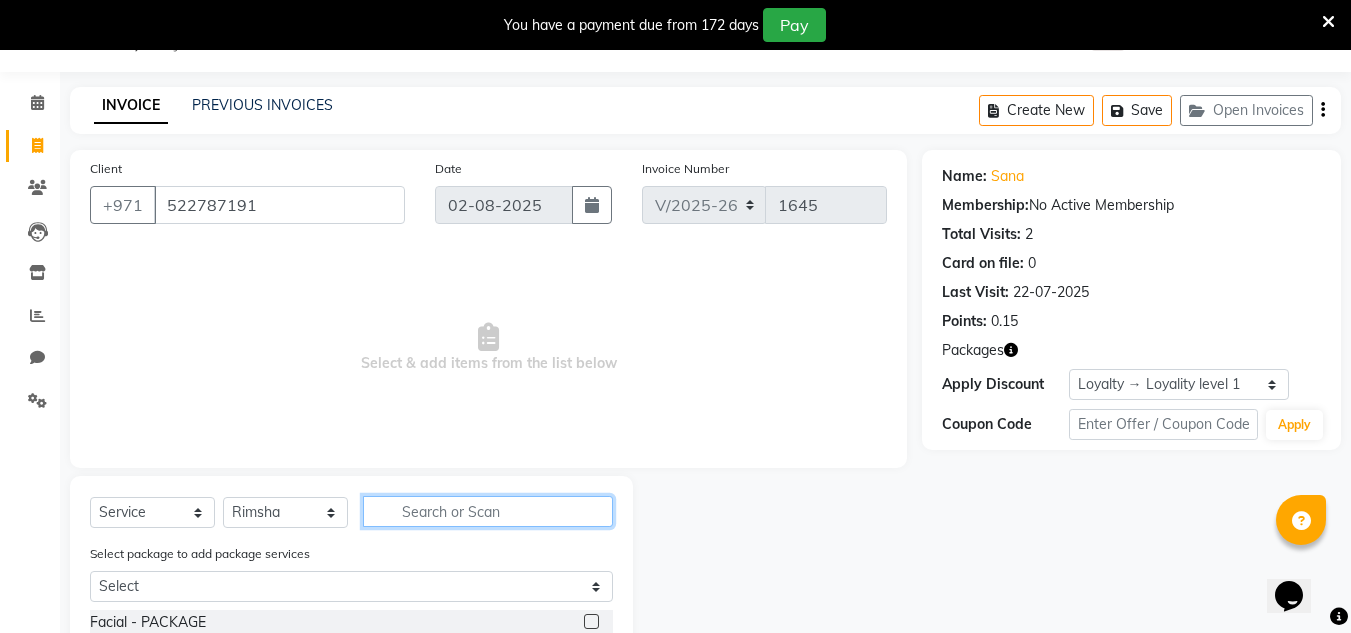 click 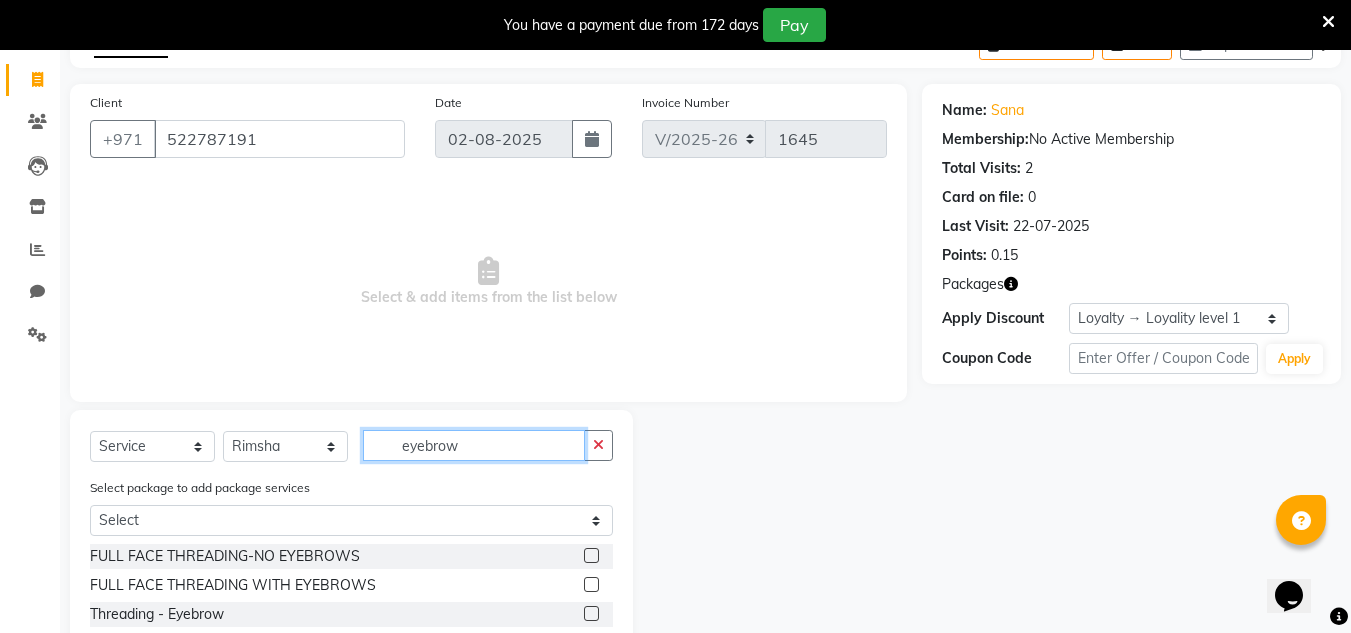 scroll, scrollTop: 250, scrollLeft: 0, axis: vertical 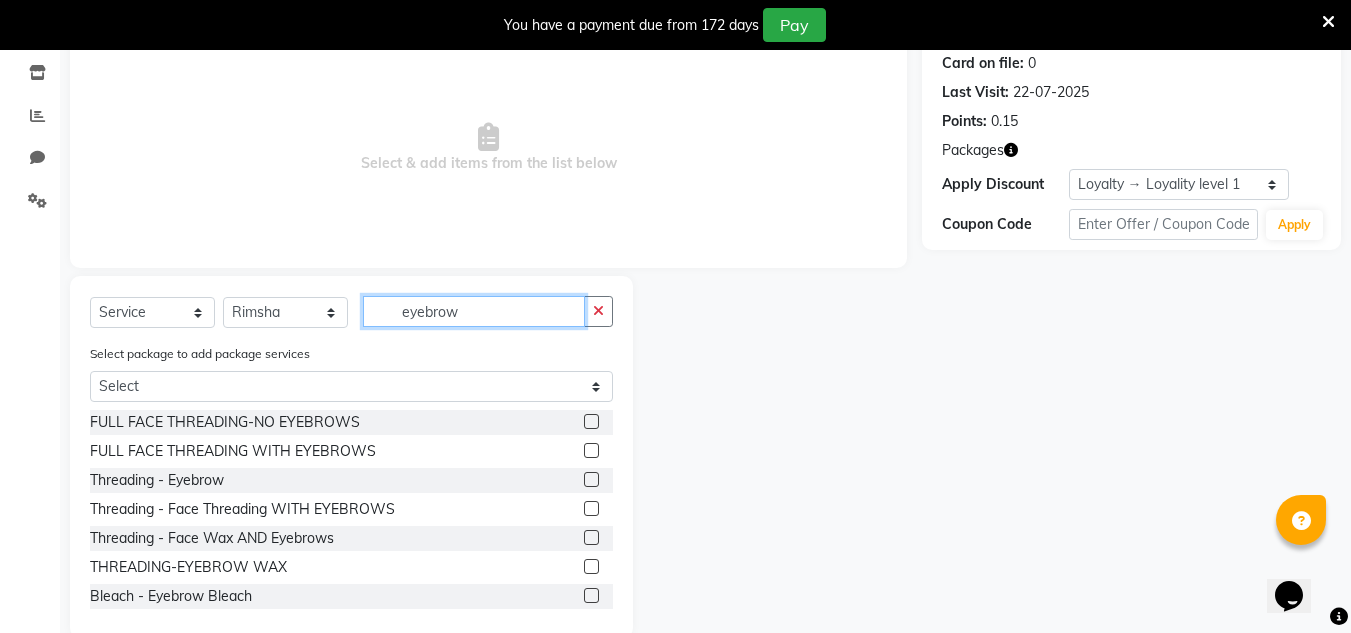 type on "eyebrow" 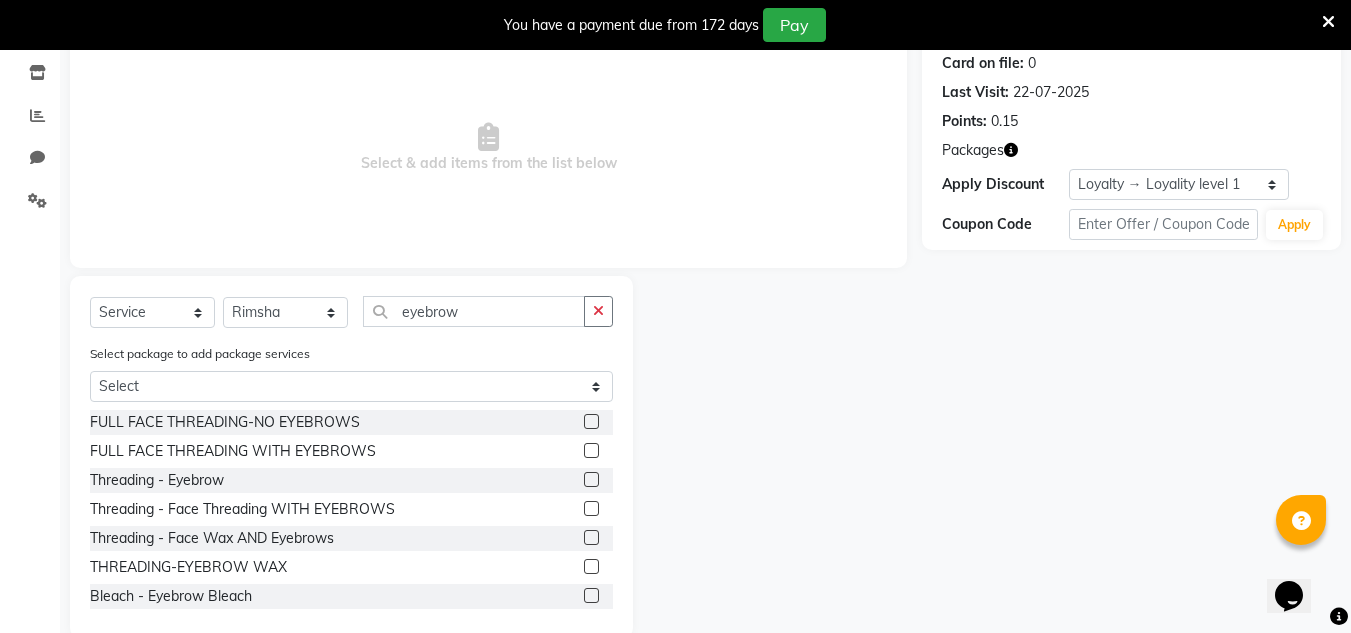 click 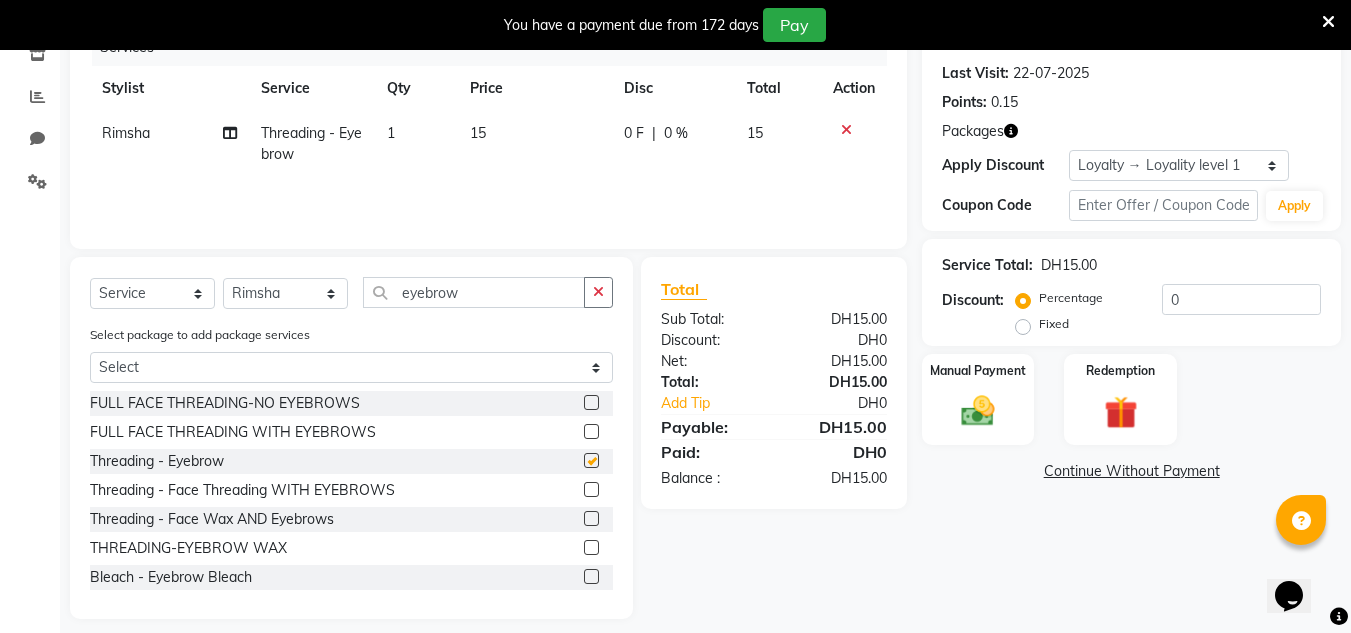 checkbox on "false" 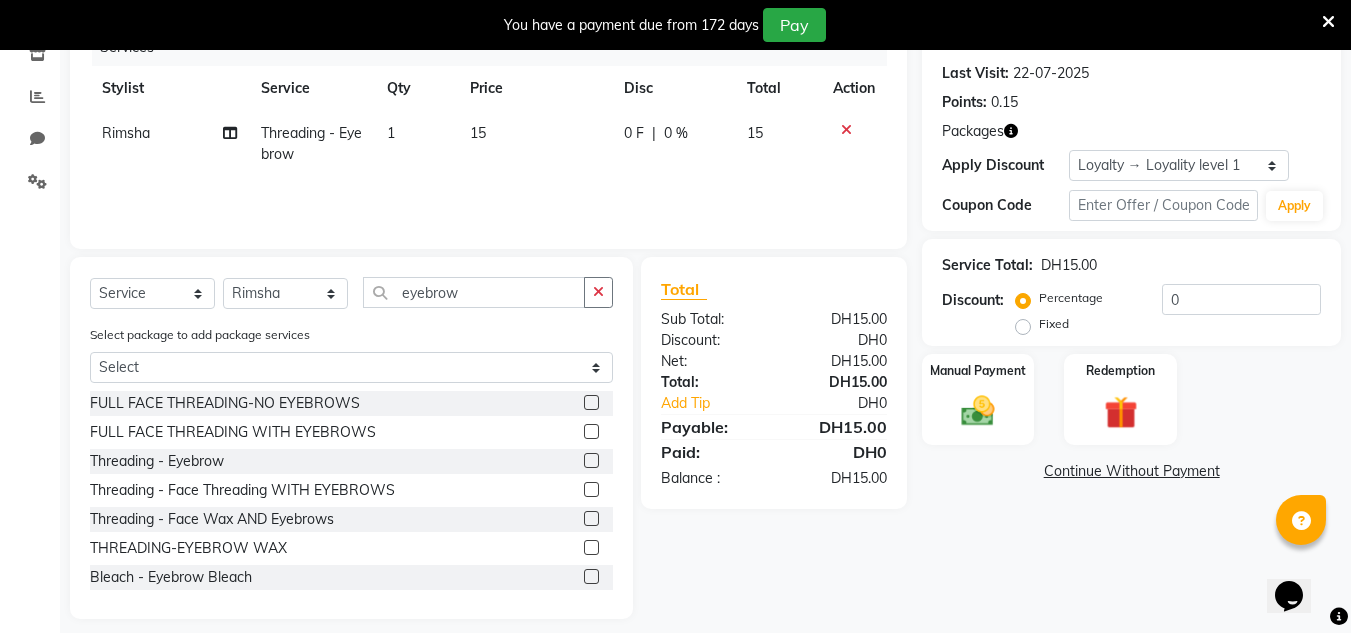 scroll, scrollTop: 285, scrollLeft: 0, axis: vertical 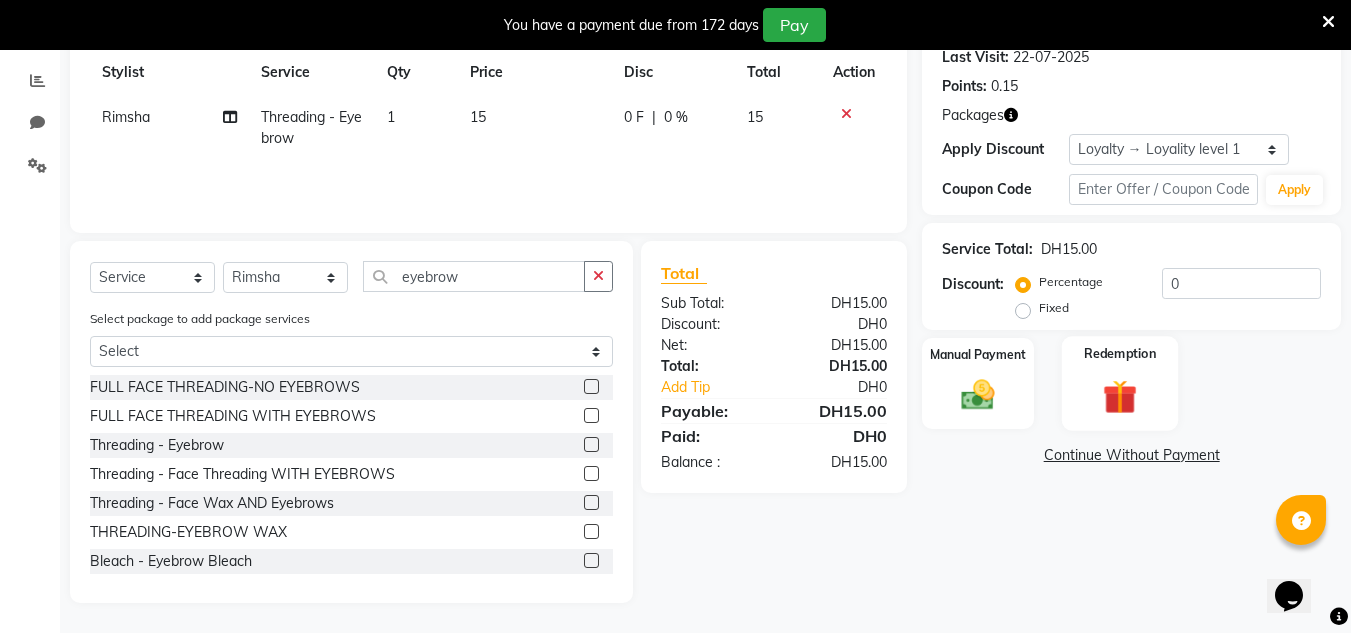 click 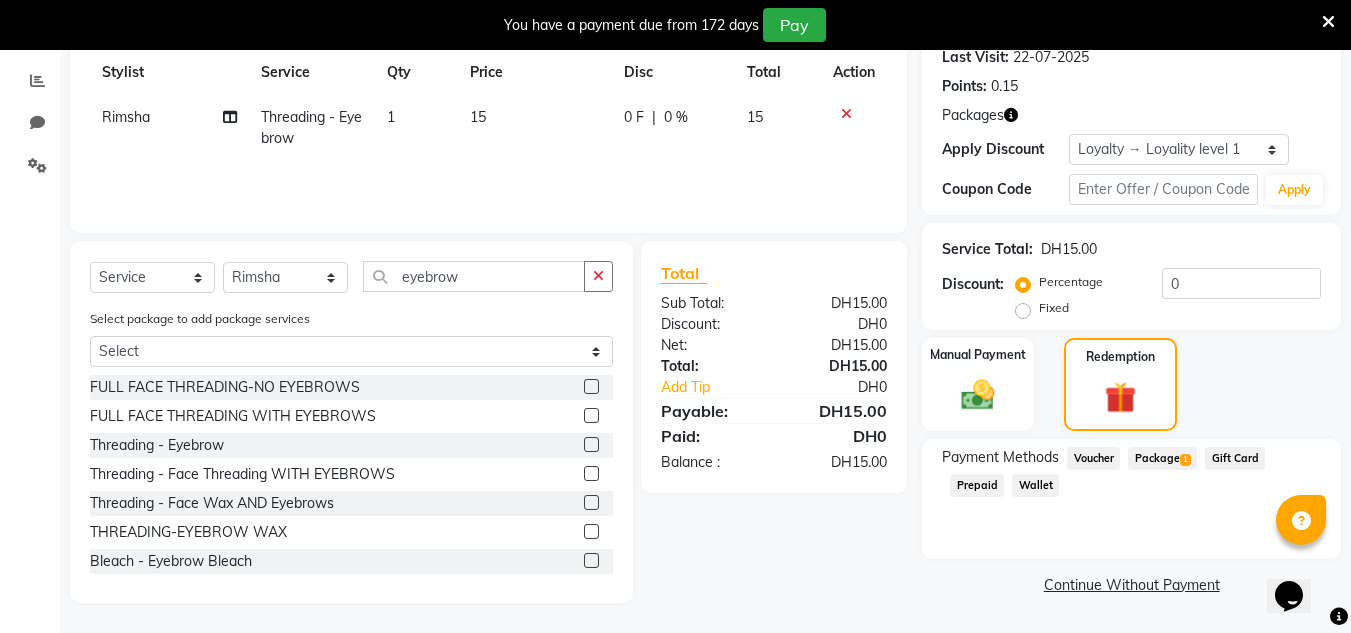 click on "Package  1" 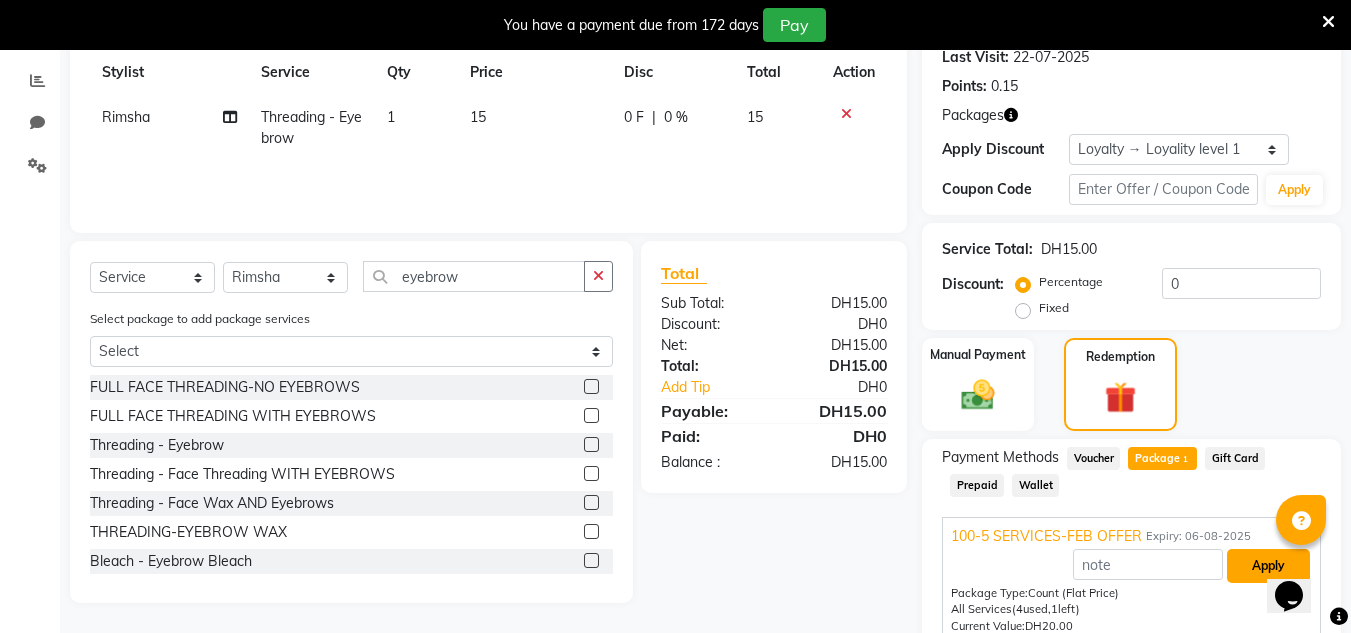 click on "Apply" at bounding box center (1268, 566) 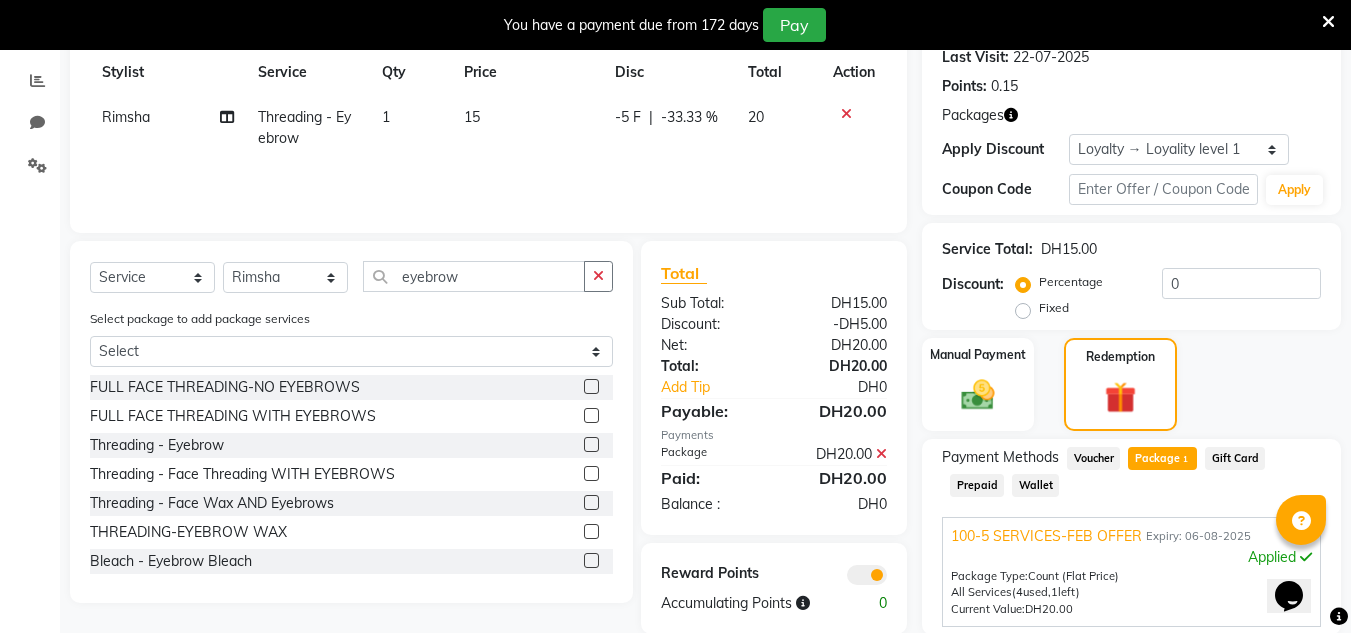 scroll, scrollTop: 471, scrollLeft: 0, axis: vertical 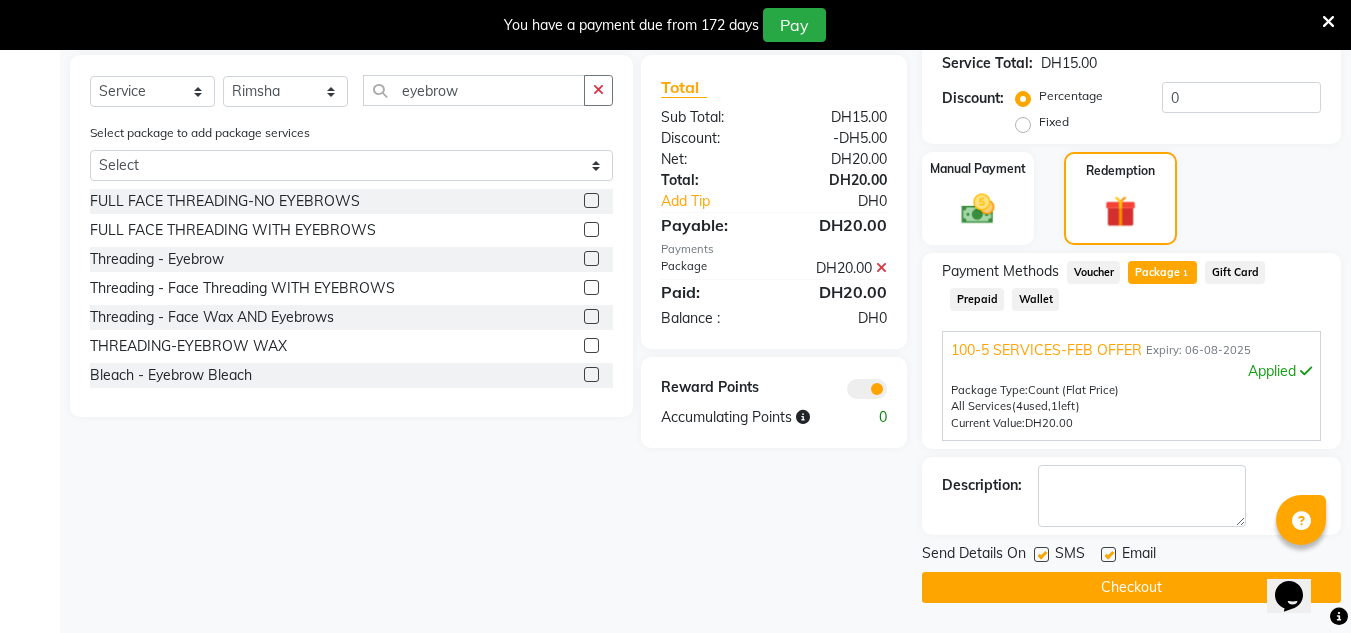click on "Checkout" 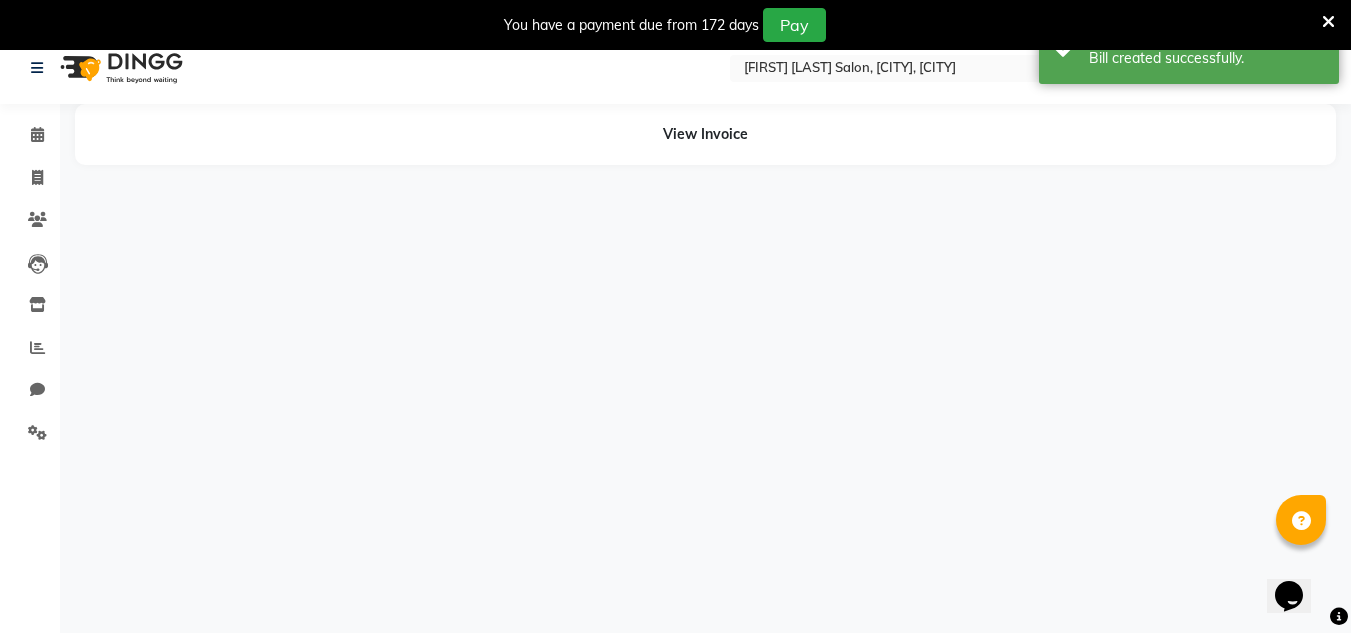 scroll, scrollTop: 0, scrollLeft: 0, axis: both 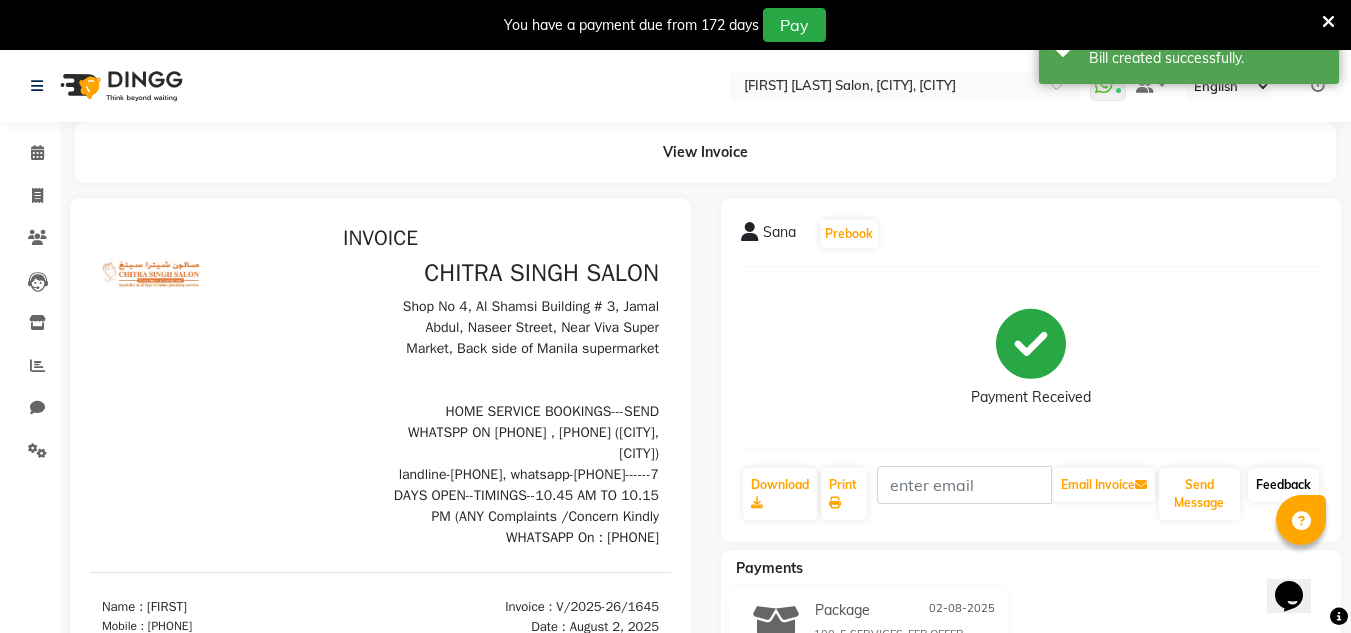 click on "Feedback" 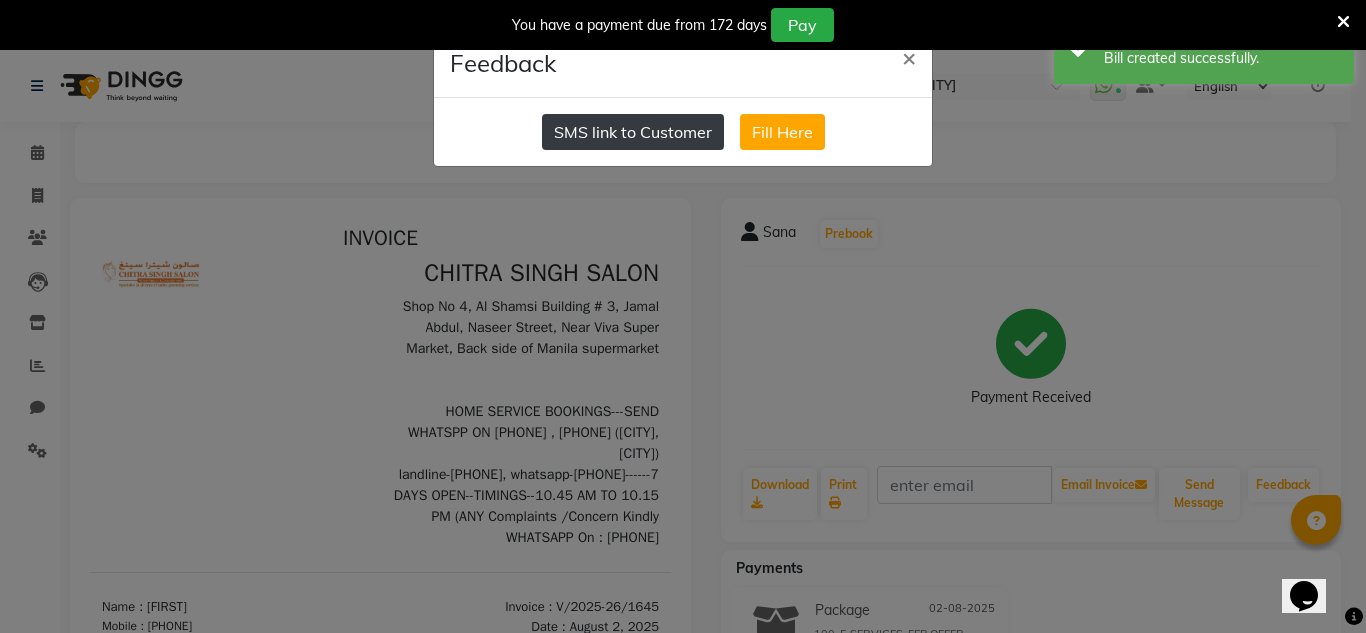 click on "SMS link to Customer" 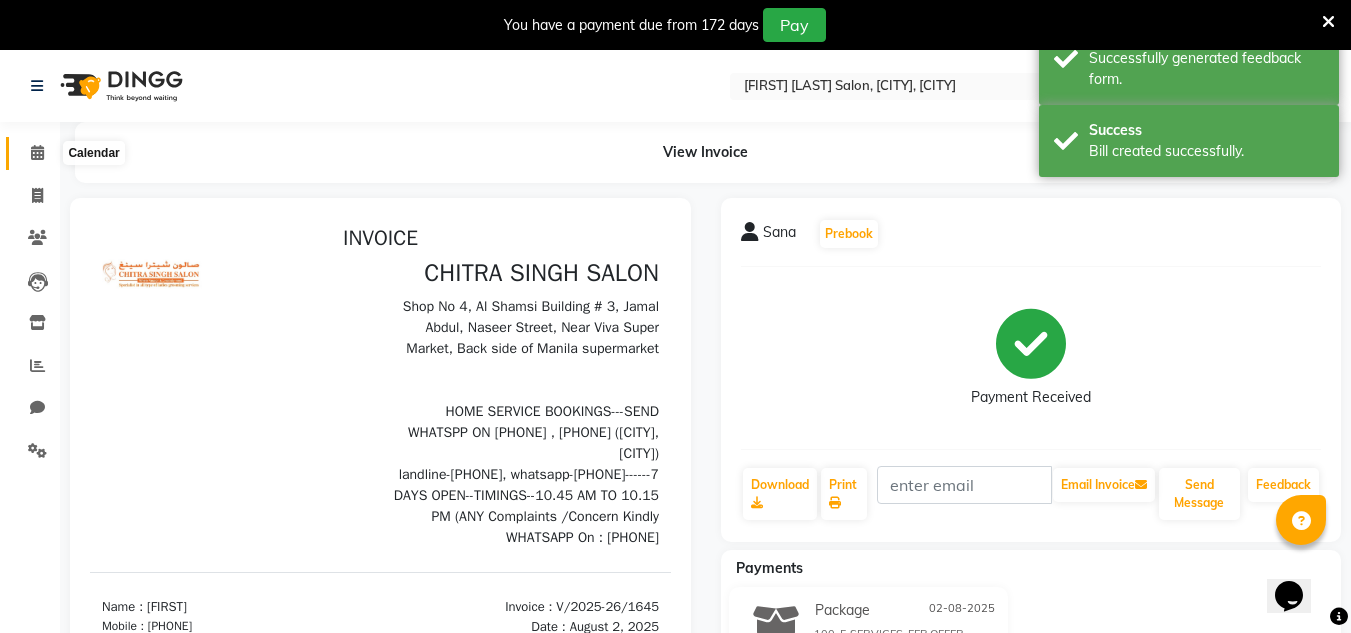 drag, startPoint x: 33, startPoint y: 148, endPoint x: 61, endPoint y: 84, distance: 69.856995 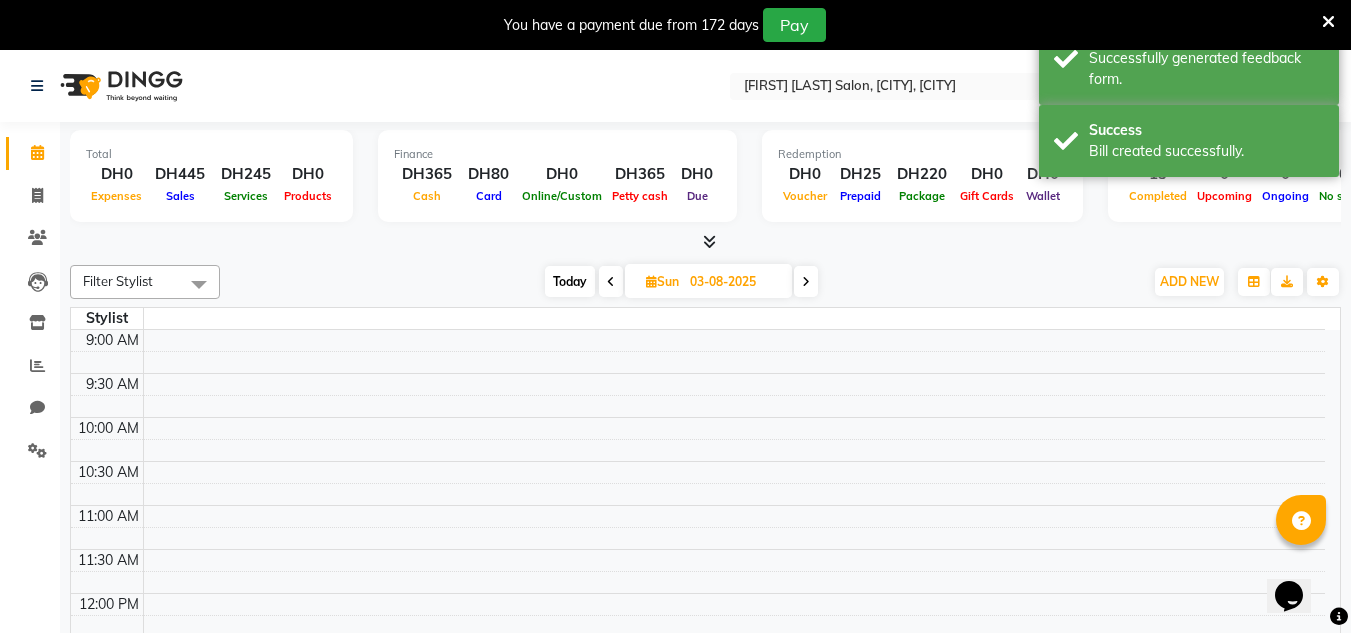 scroll, scrollTop: 0, scrollLeft: 0, axis: both 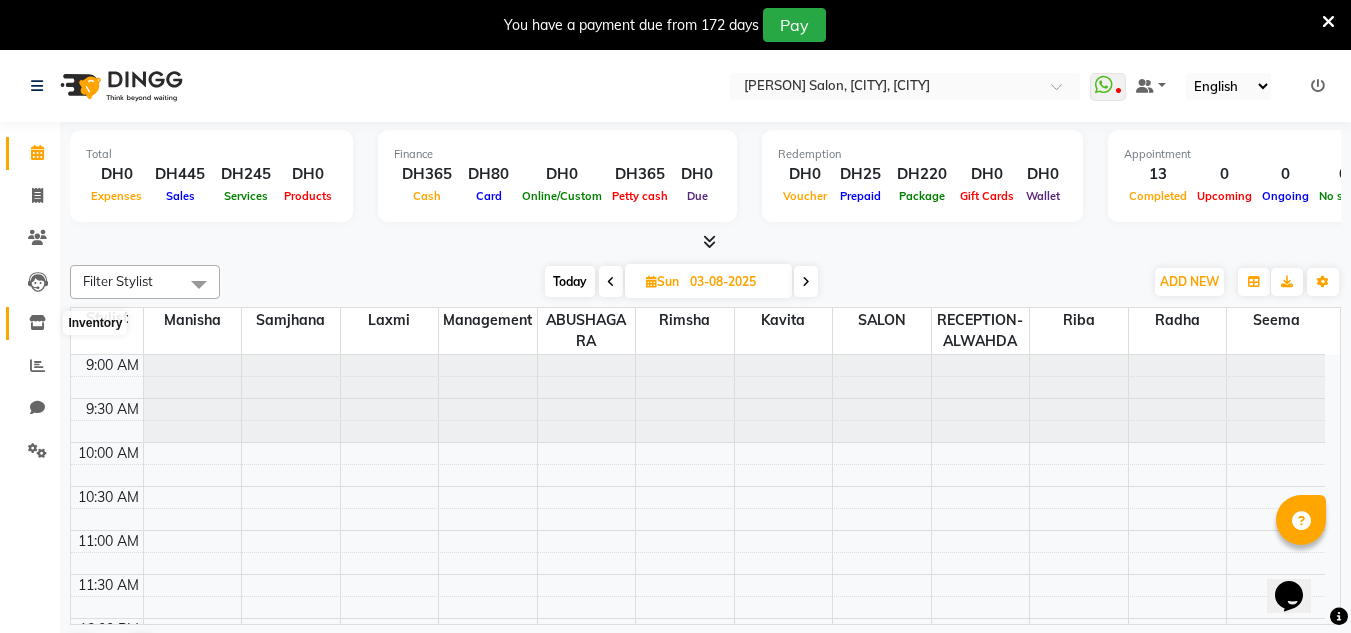 click 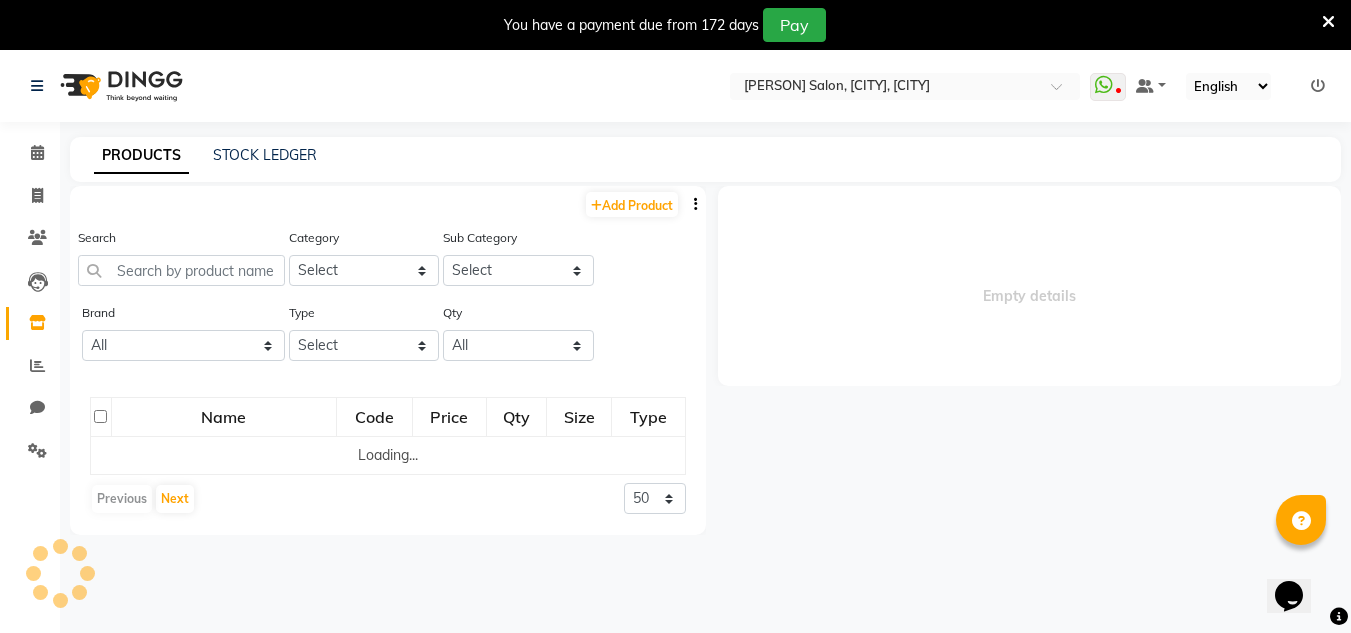 select 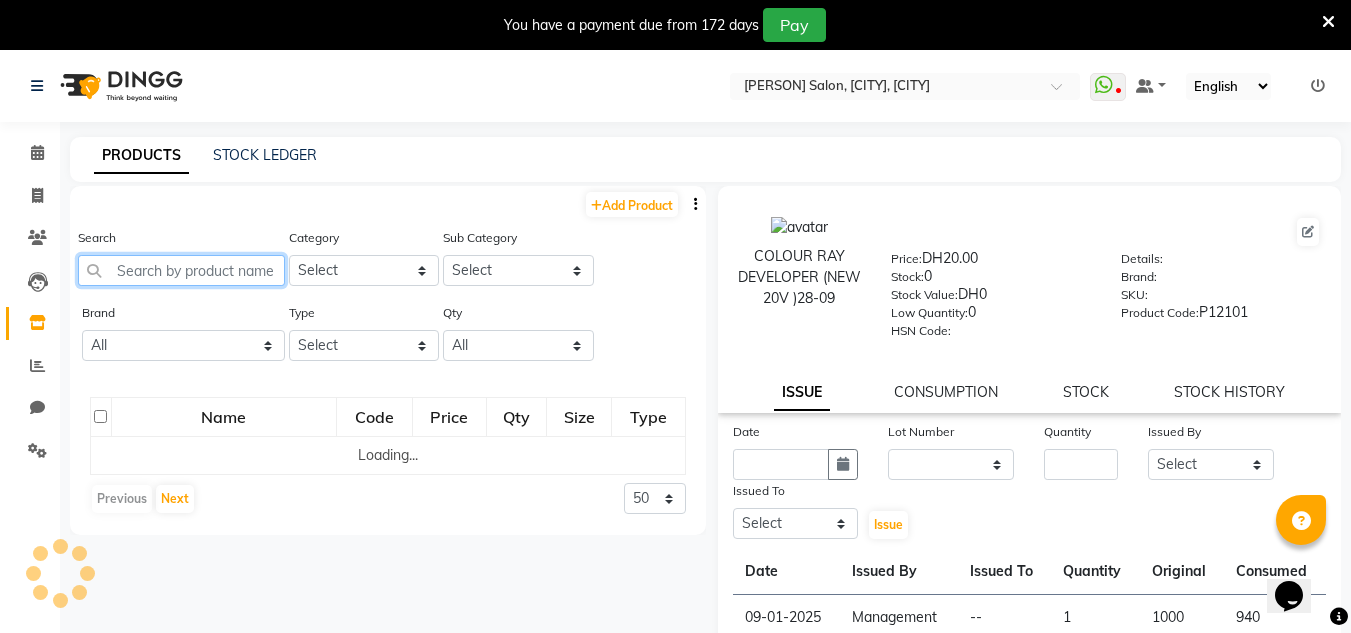 click 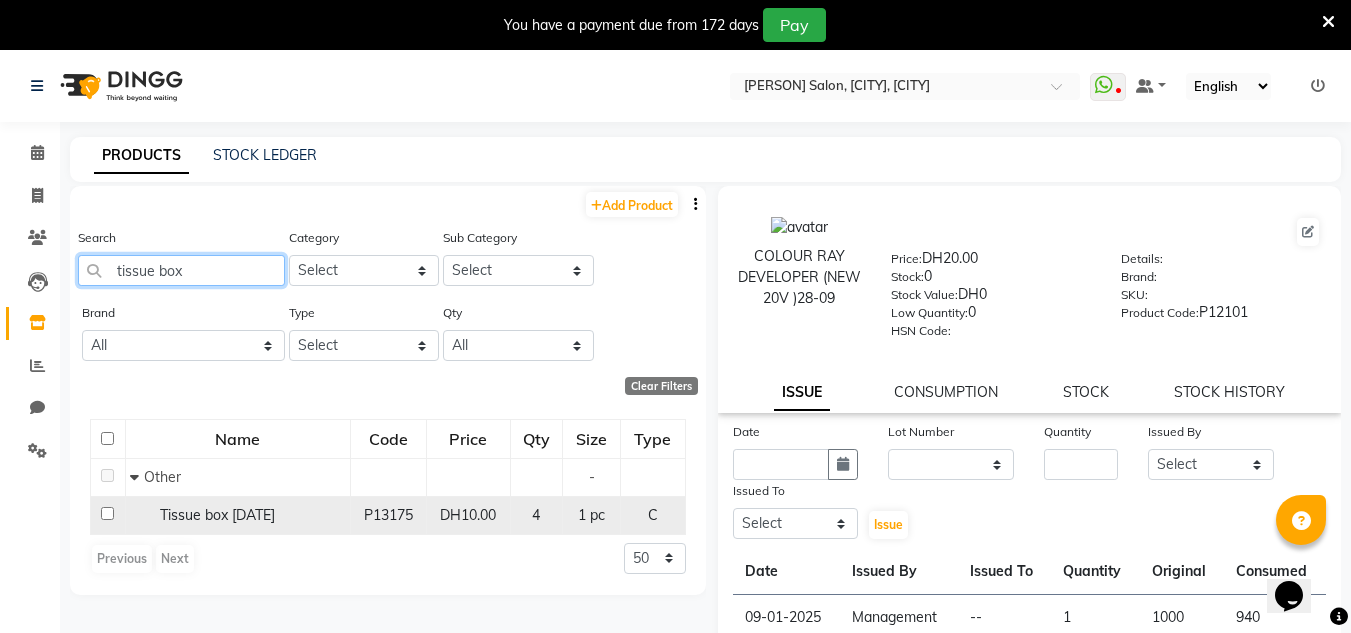 type on "tissue box" 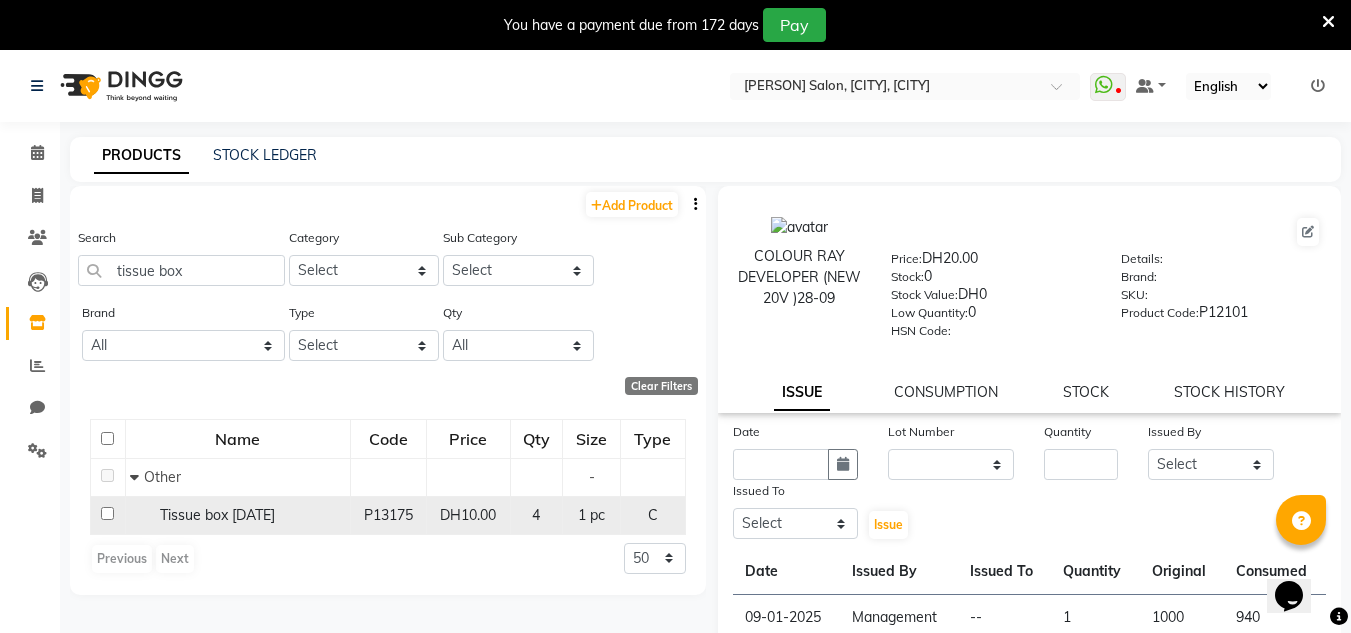 click on "Tissue box [DATE]" 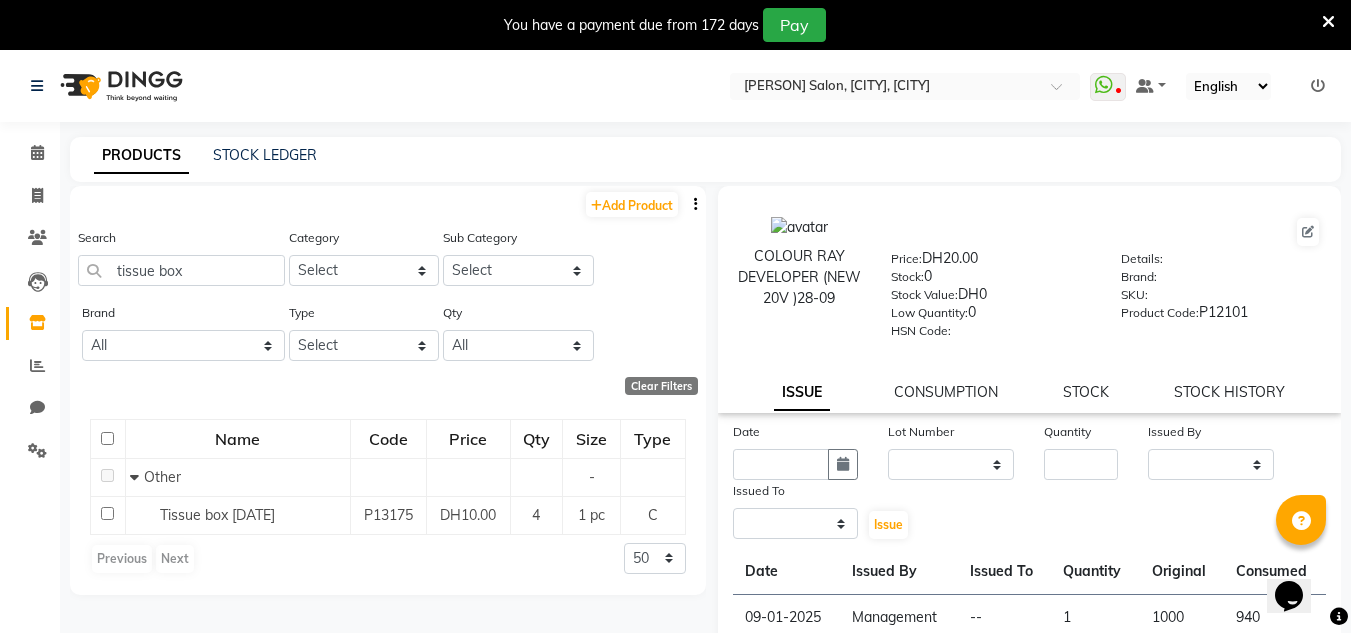 select 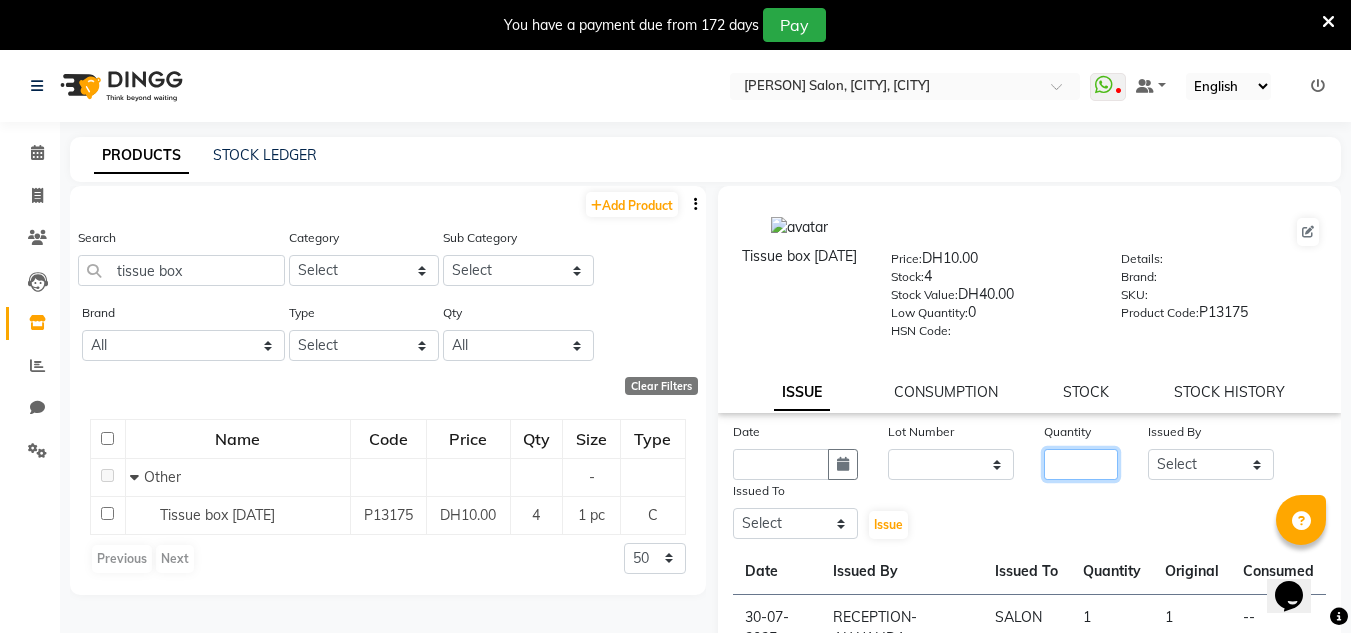 click 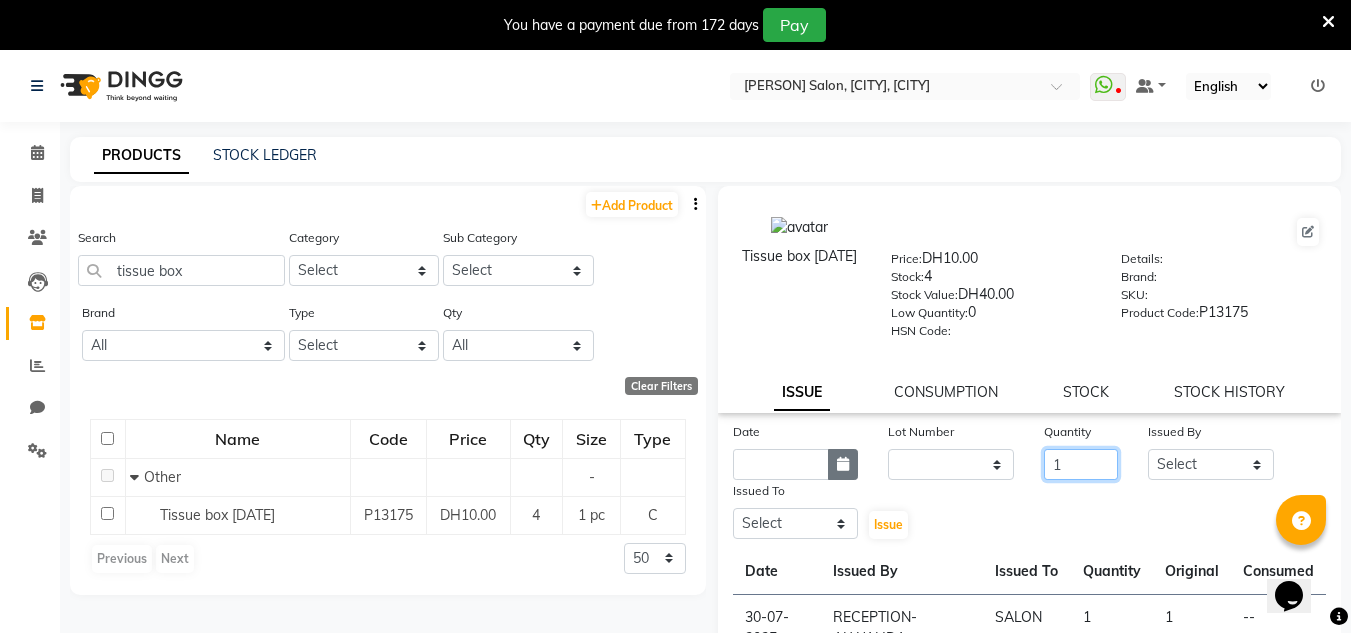 type on "1" 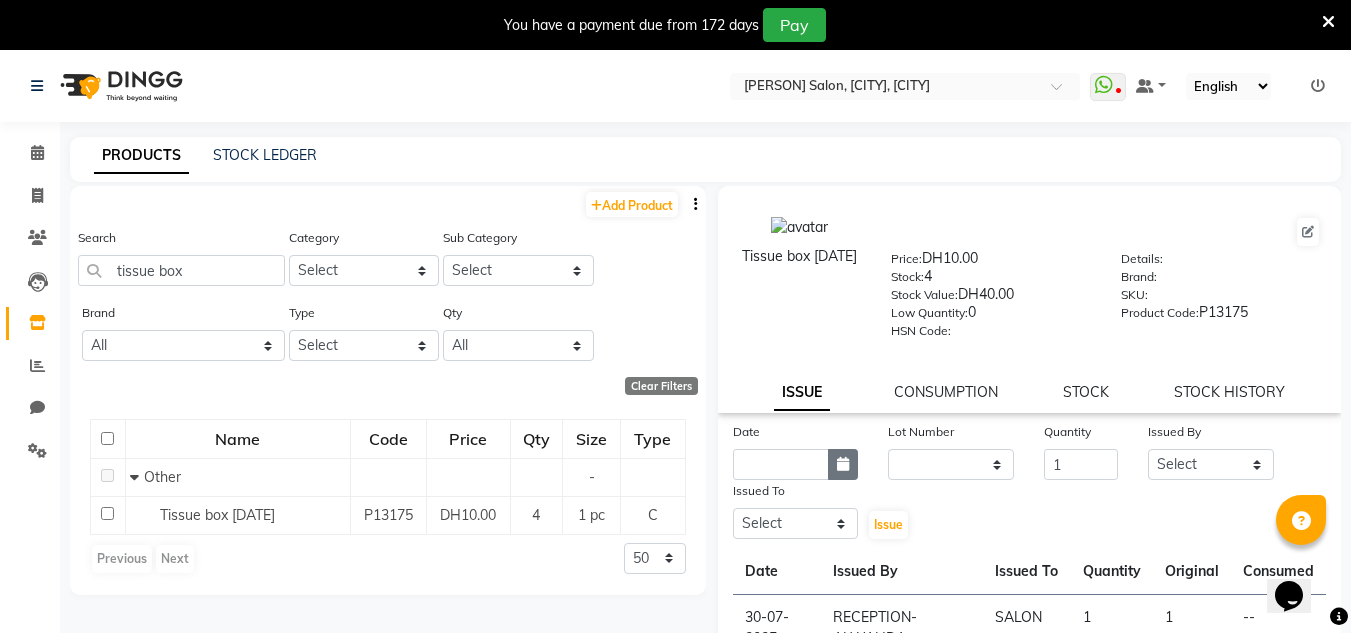click 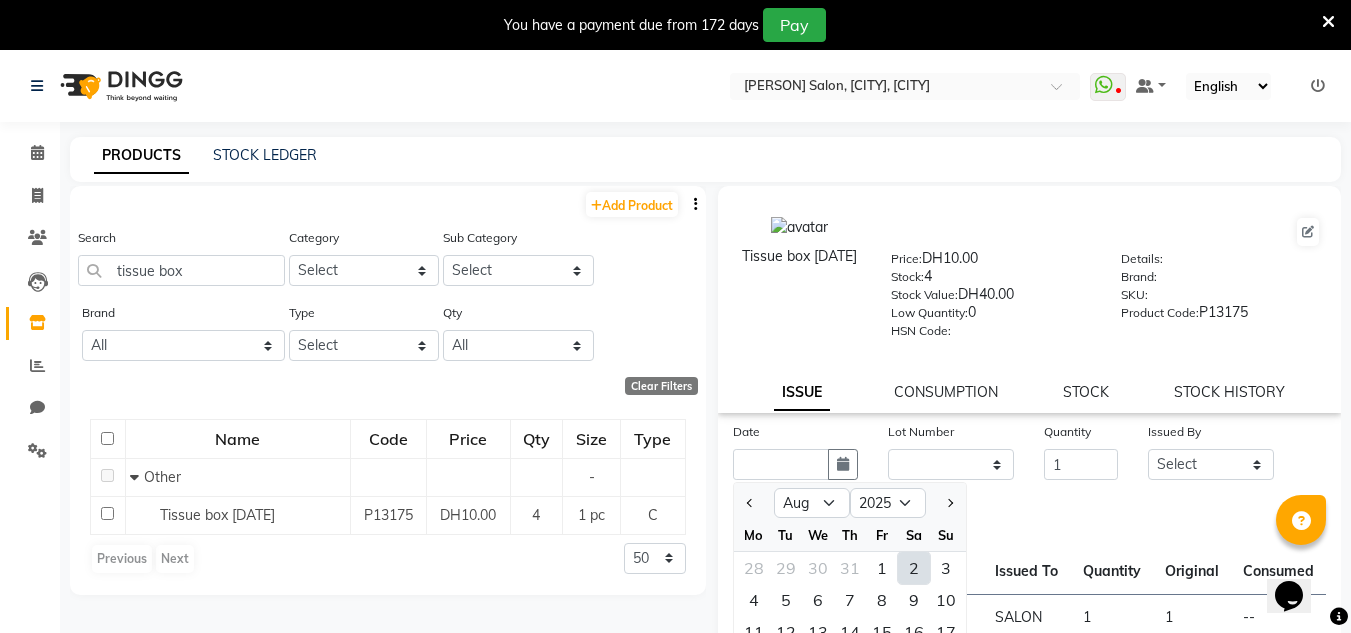 drag, startPoint x: 910, startPoint y: 570, endPoint x: 1104, endPoint y: 496, distance: 207.6343 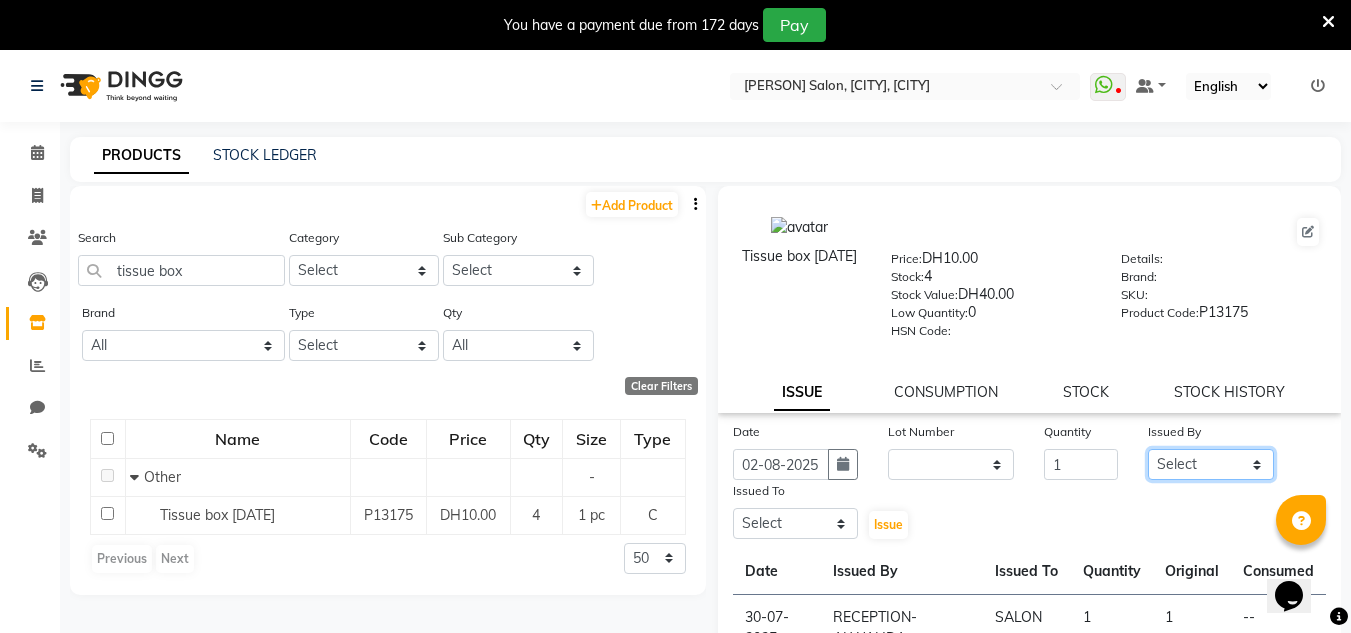drag, startPoint x: 1190, startPoint y: 468, endPoint x: 1193, endPoint y: 455, distance: 13.341664 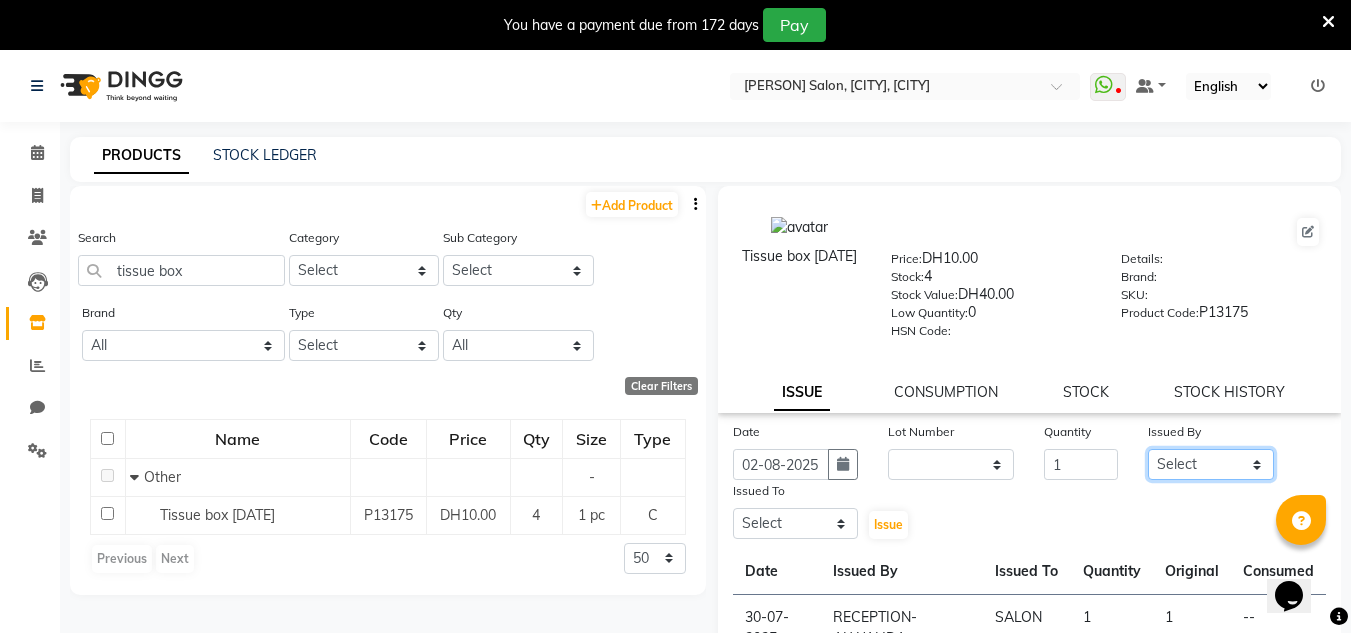 click on "Select ABUSHAGARA HOME SERVICE STAFF [PERSON] [PERSON] Management [PERSON] [PERSON] RECEPTION-ALWAHDA [PERSON] [PERSON] SALON [PERSON] [PERSON] trial" 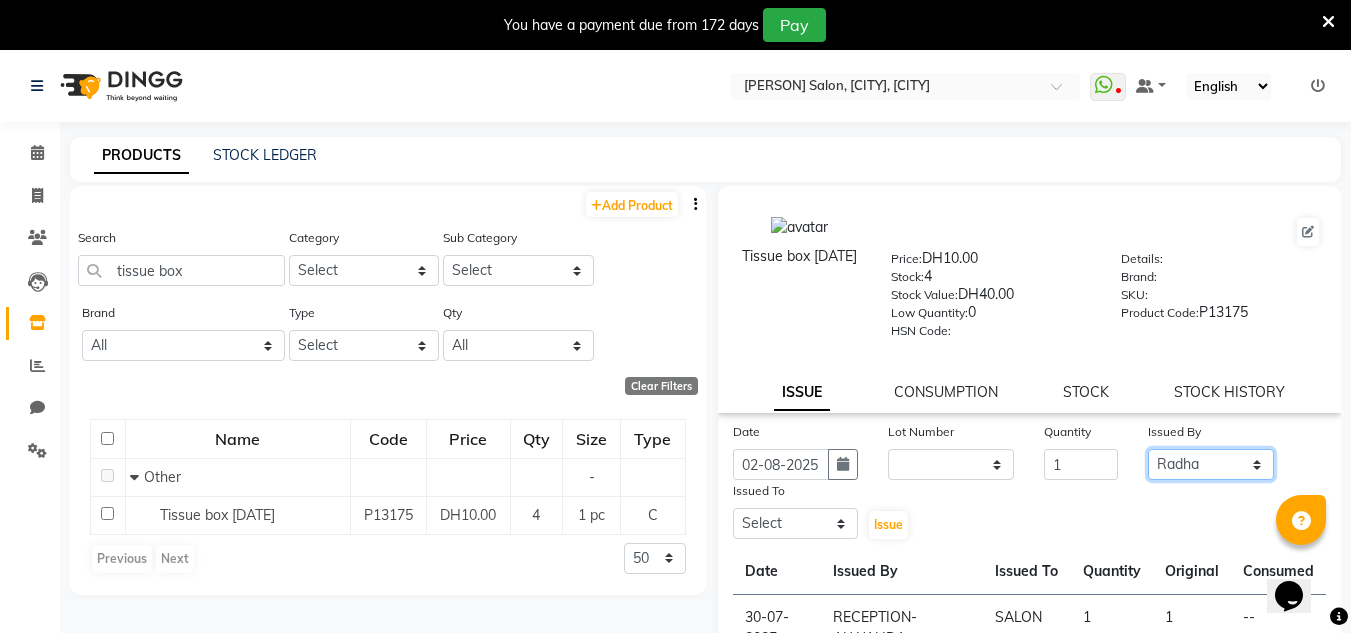 click on "Select ABUSHAGARA HOME SERVICE STAFF [PERSON] [PERSON] Management [PERSON] [PERSON] RECEPTION-ALWAHDA [PERSON] [PERSON] SALON [PERSON] [PERSON] trial" 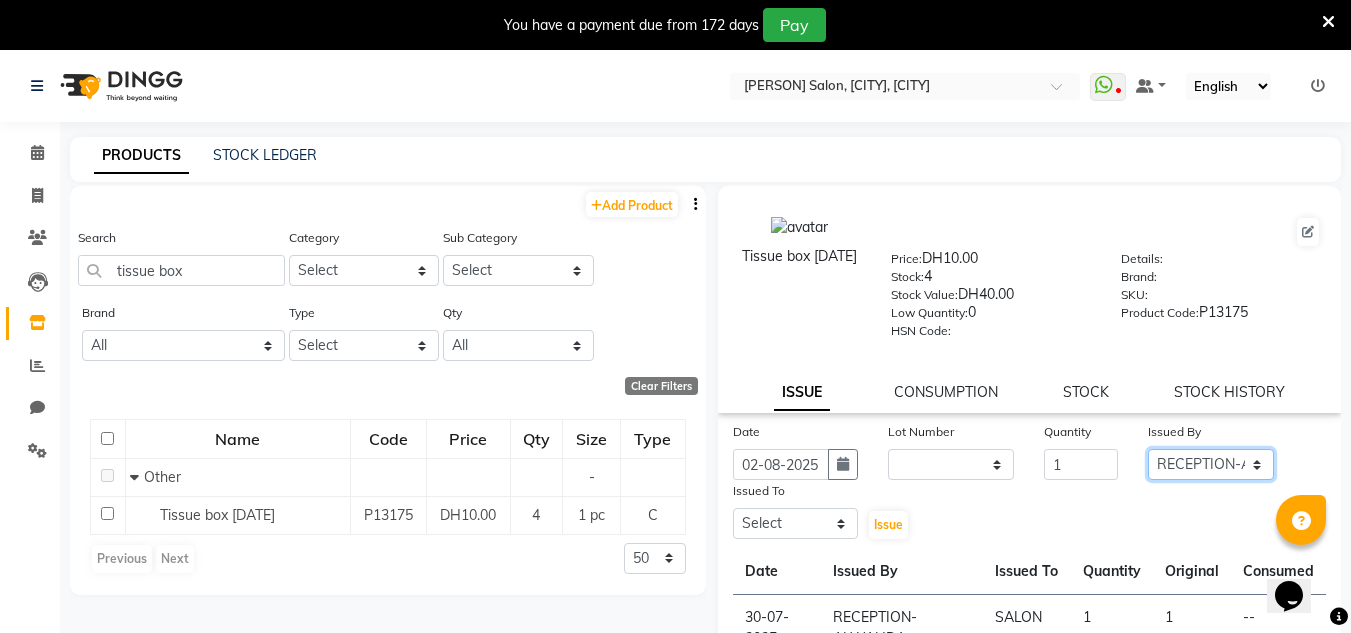 click on "Select ABUSHAGARA HOME SERVICE STAFF [PERSON] [PERSON] Management [PERSON] [PERSON] RECEPTION-ALWAHDA [PERSON] [PERSON] SALON [PERSON] [PERSON] trial" 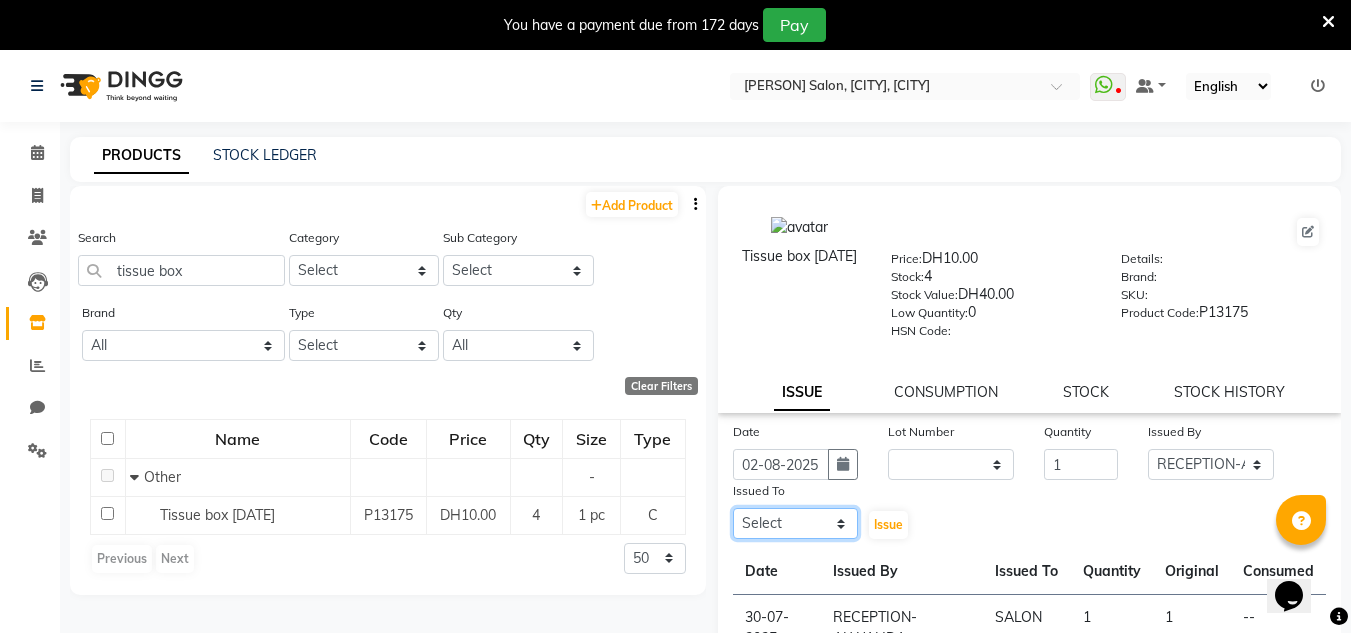 click on "Select ABUSHAGARA HOME SERVICE STAFF [PERSON] [PERSON] Management [PERSON] [PERSON] RECEPTION-ALWAHDA [PERSON] [PERSON] SALON [PERSON] [PERSON] trial" 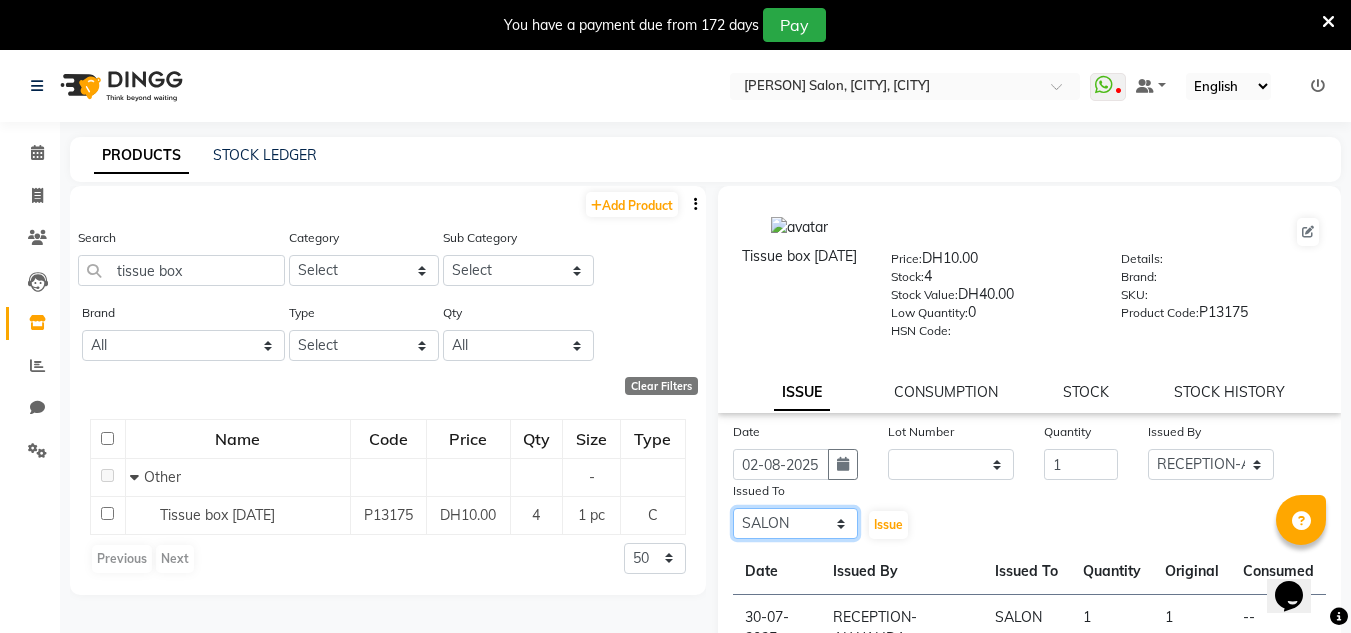 click on "Select ABUSHAGARA HOME SERVICE STAFF [PERSON] [PERSON] Management [PERSON] [PERSON] RECEPTION-ALWAHDA [PERSON] [PERSON] SALON [PERSON] [PERSON] trial" 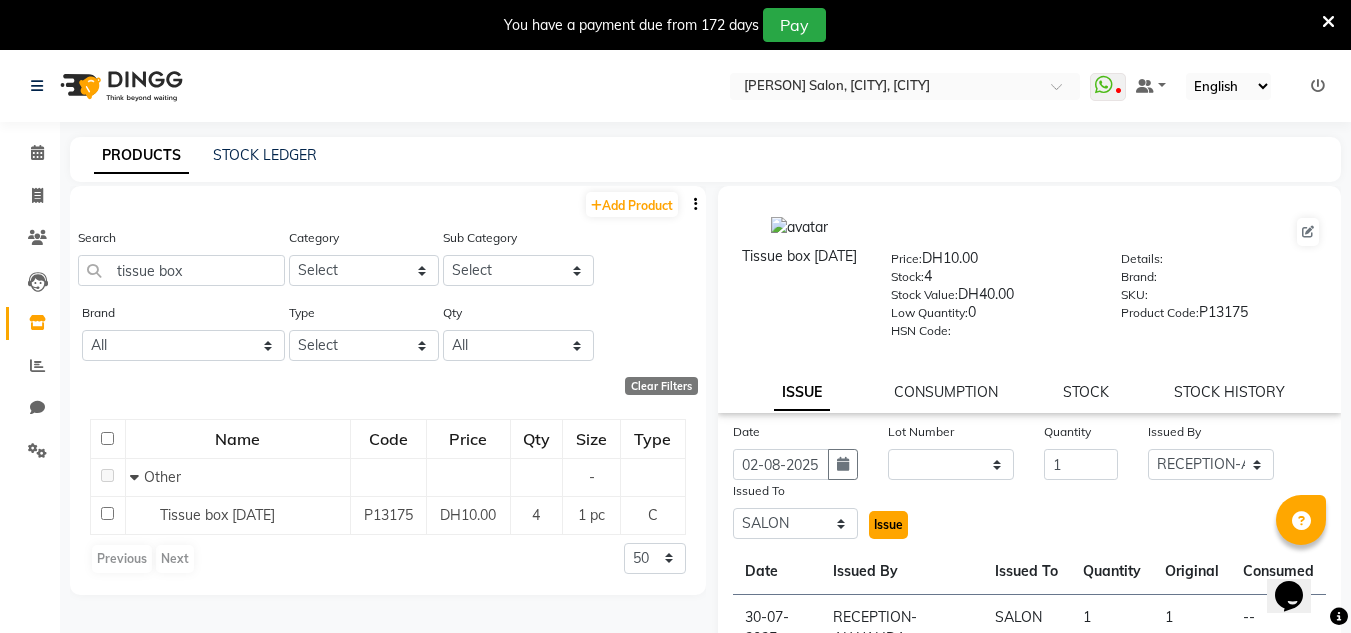 click on "Issue" 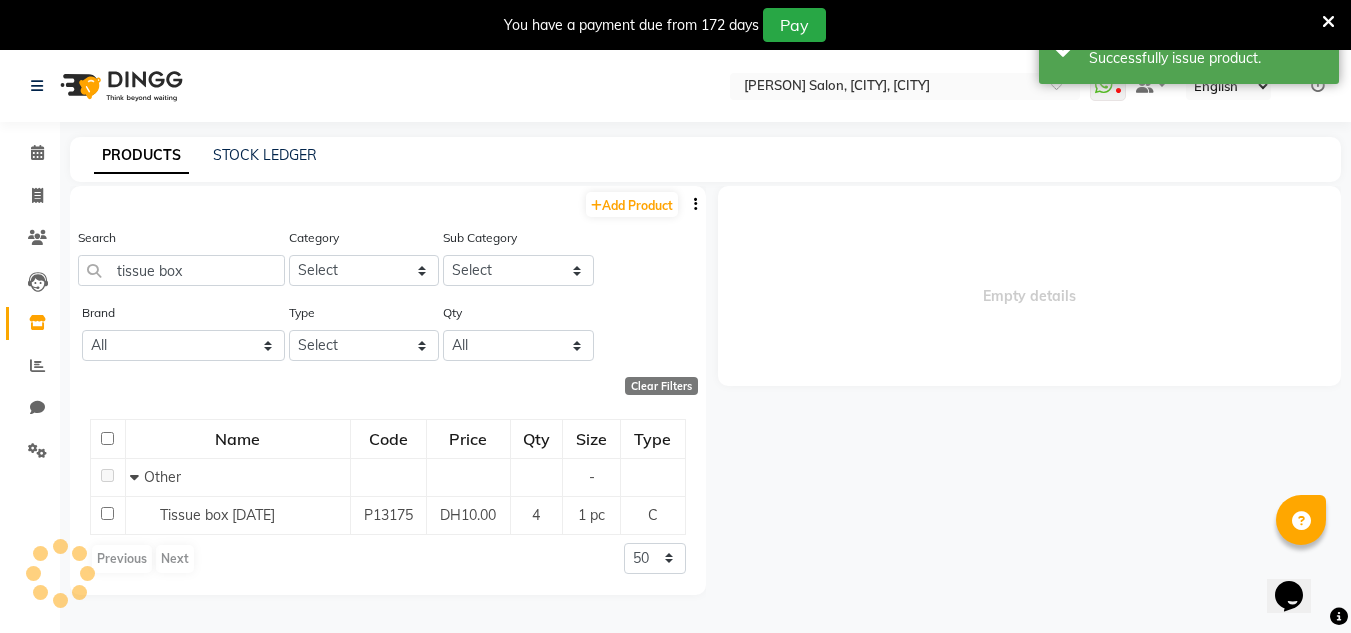 select 